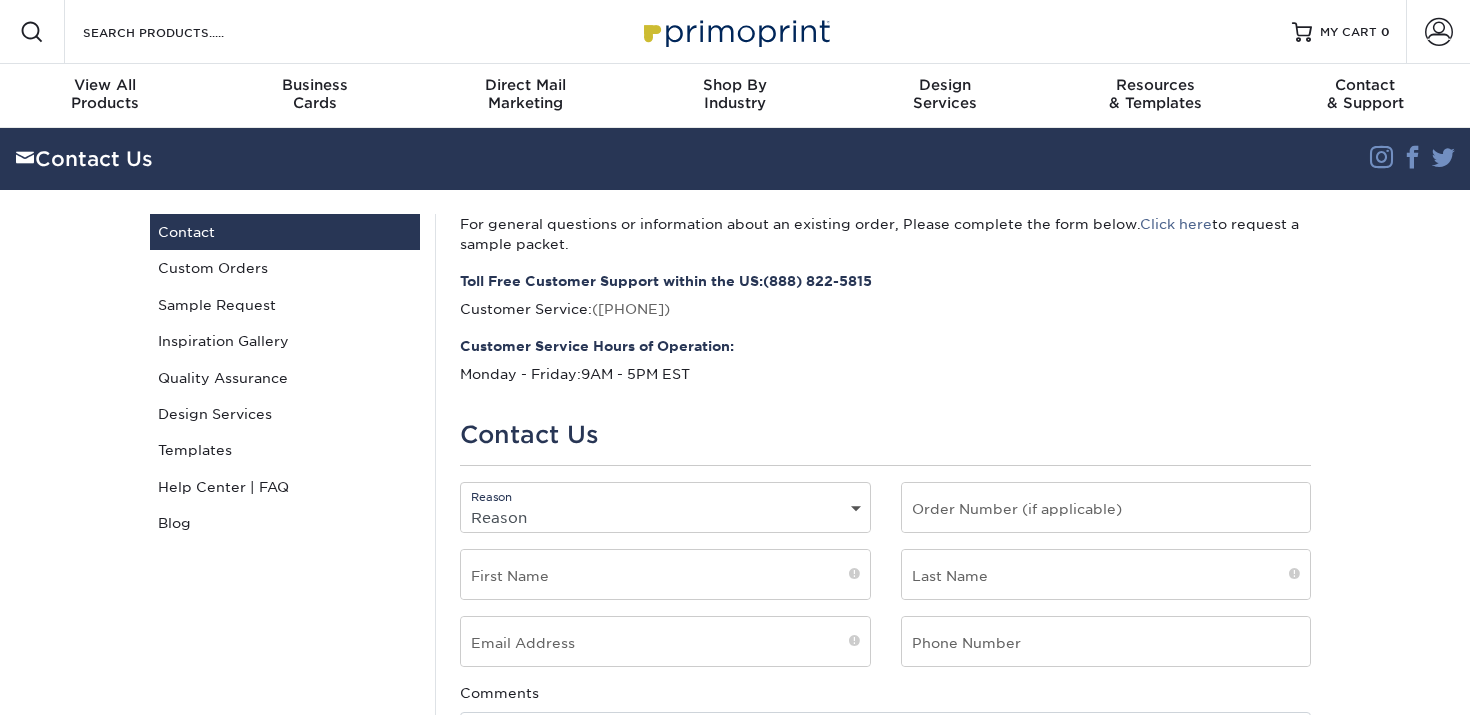 scroll, scrollTop: 0, scrollLeft: 0, axis: both 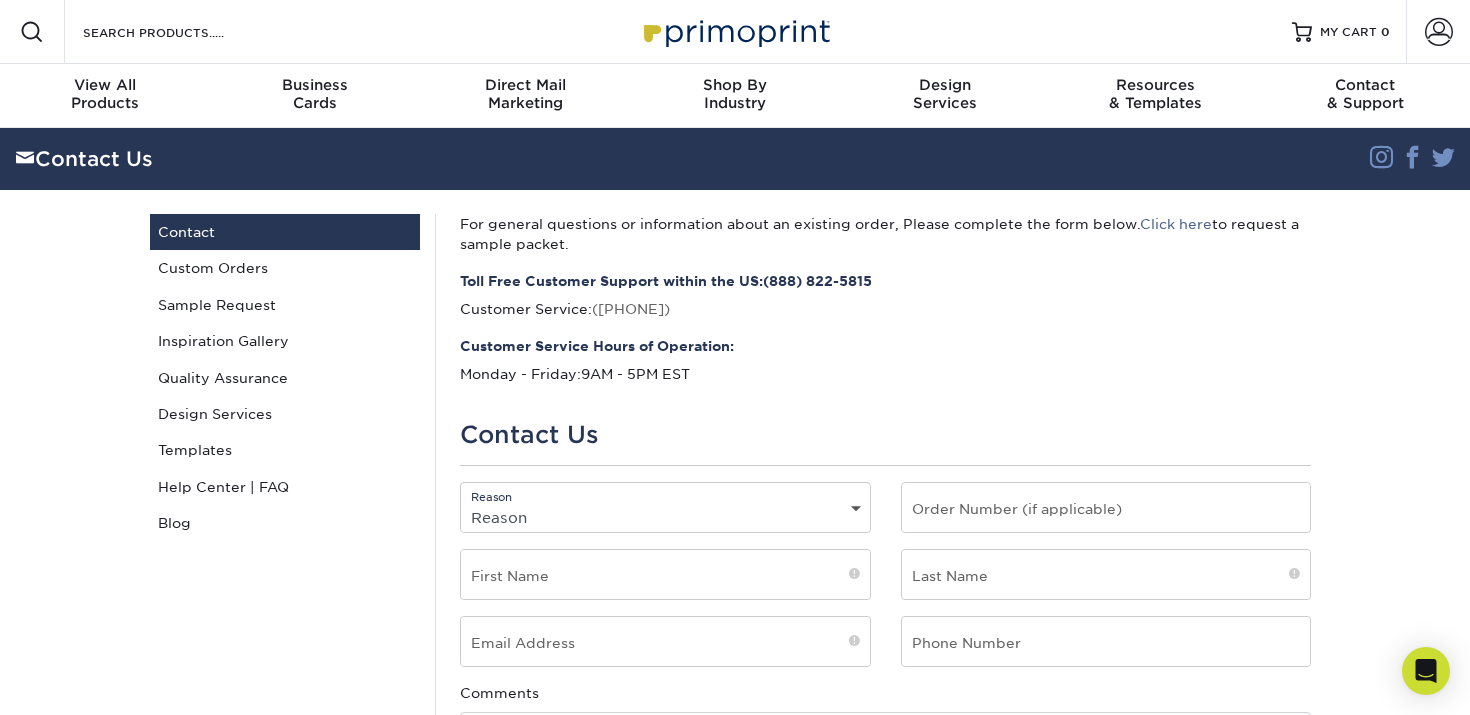click on "Resources Menu
Search Products
Account
SIGN IN
CREATE AN ACCOUNT
forgot password?
All fields are required.
Login
OR" at bounding box center [735, 32] 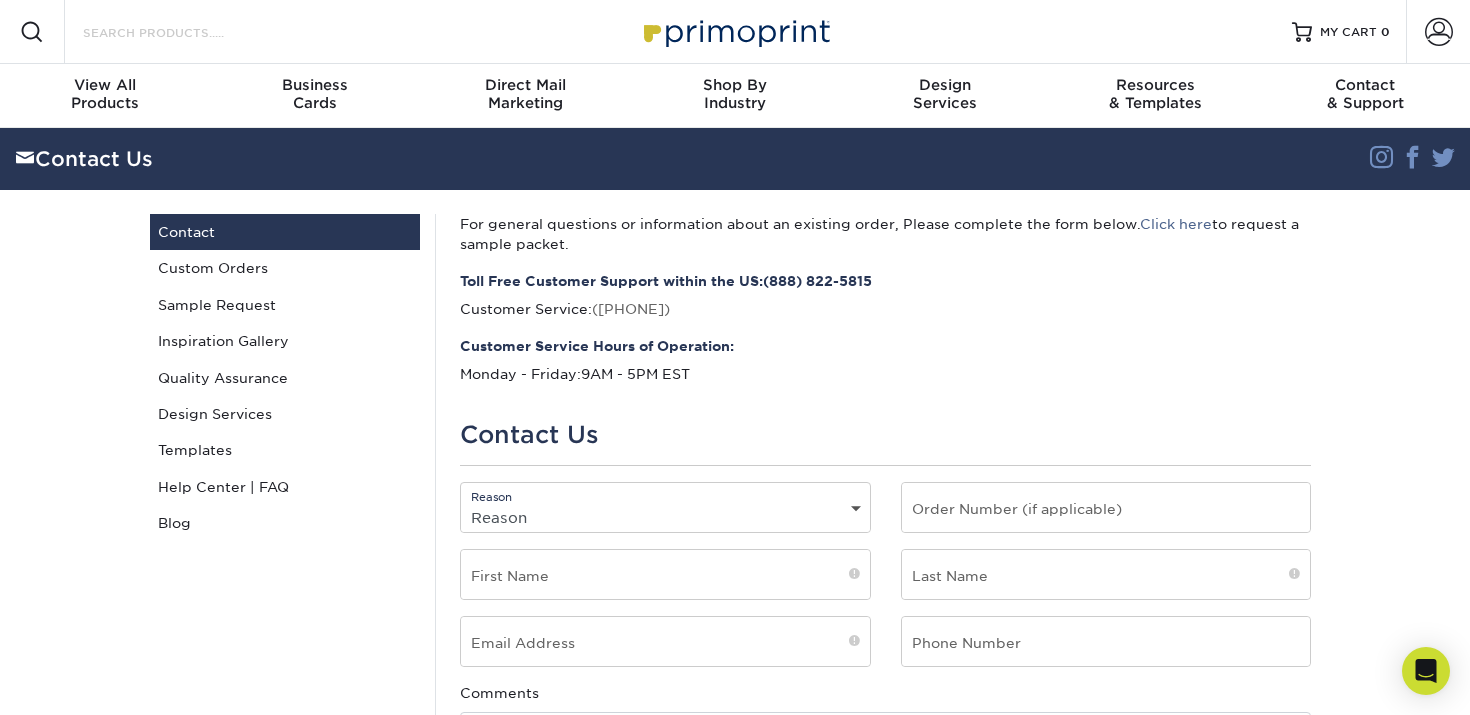 click on "Search Products" at bounding box center (178, 32) 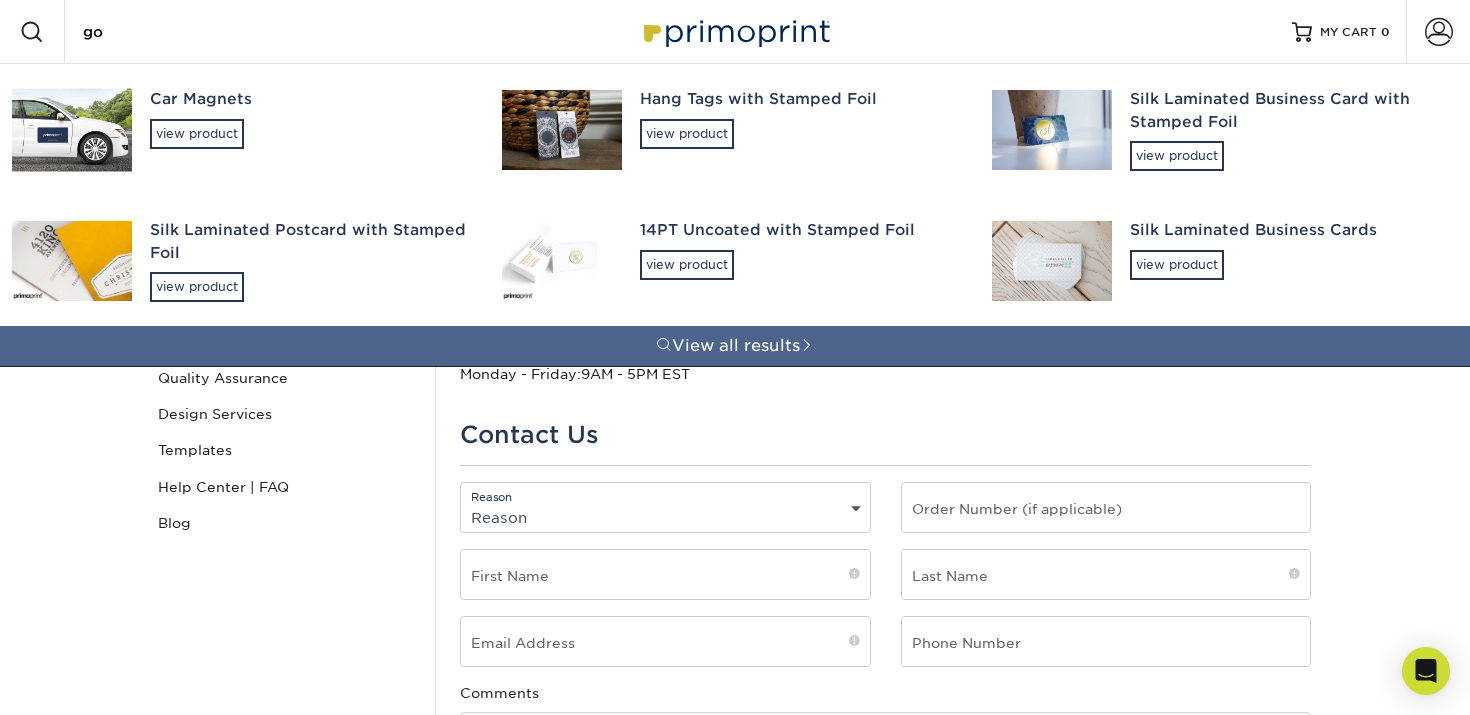 type on "g" 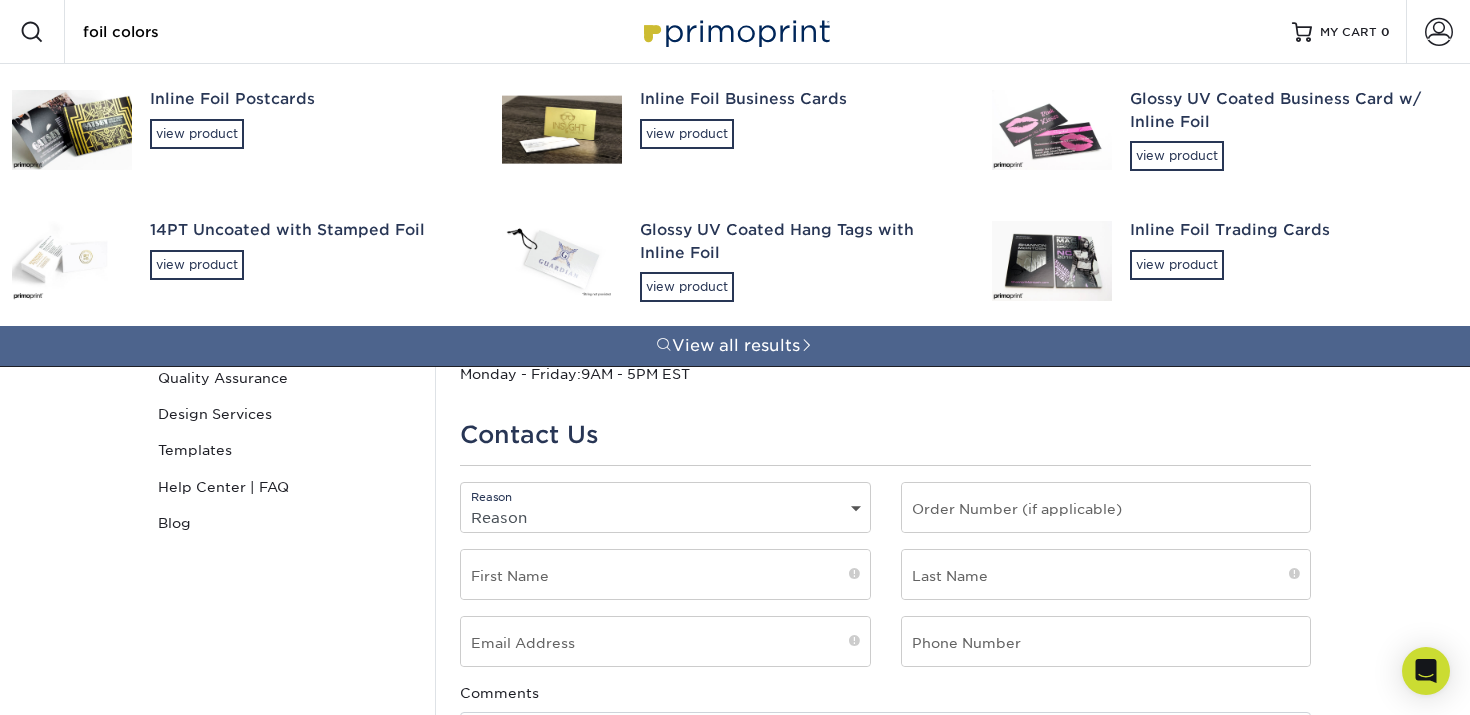 type on "foil colors" 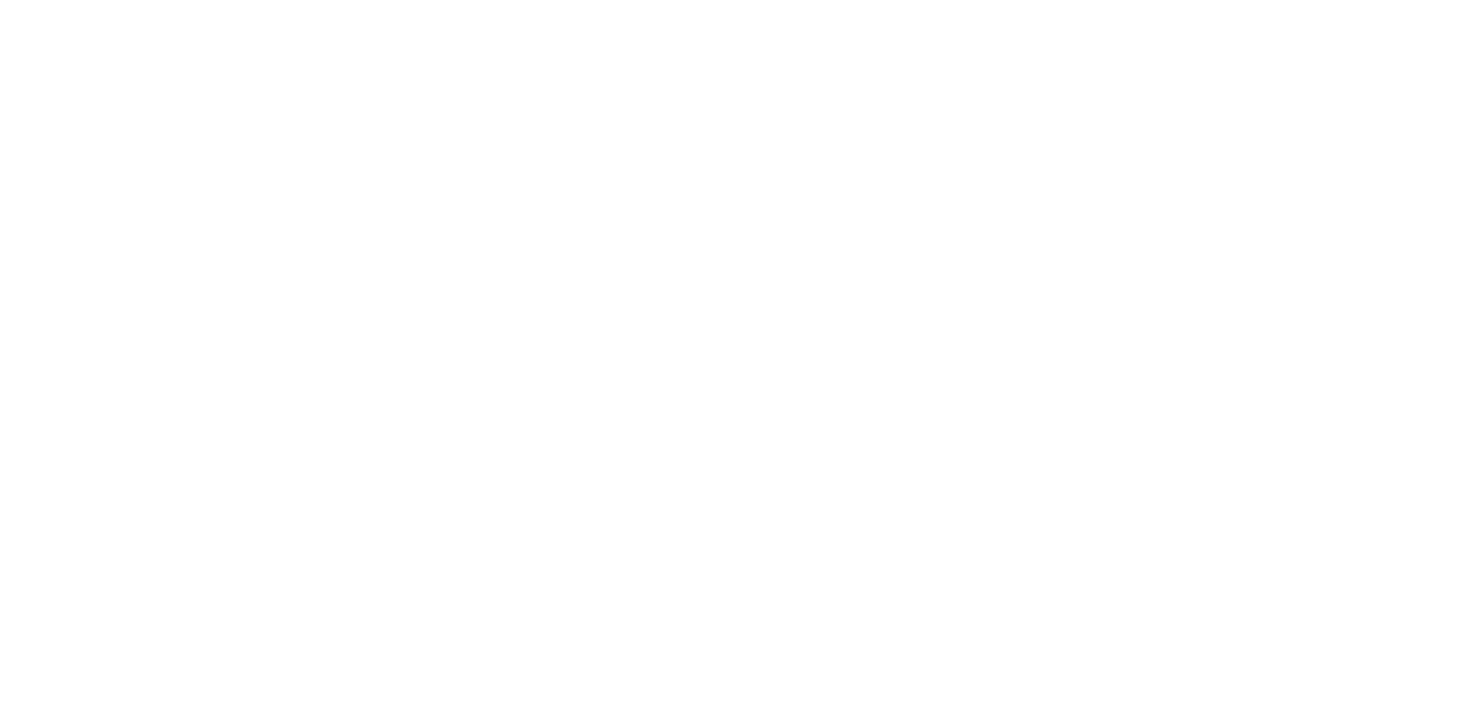 scroll, scrollTop: 0, scrollLeft: 0, axis: both 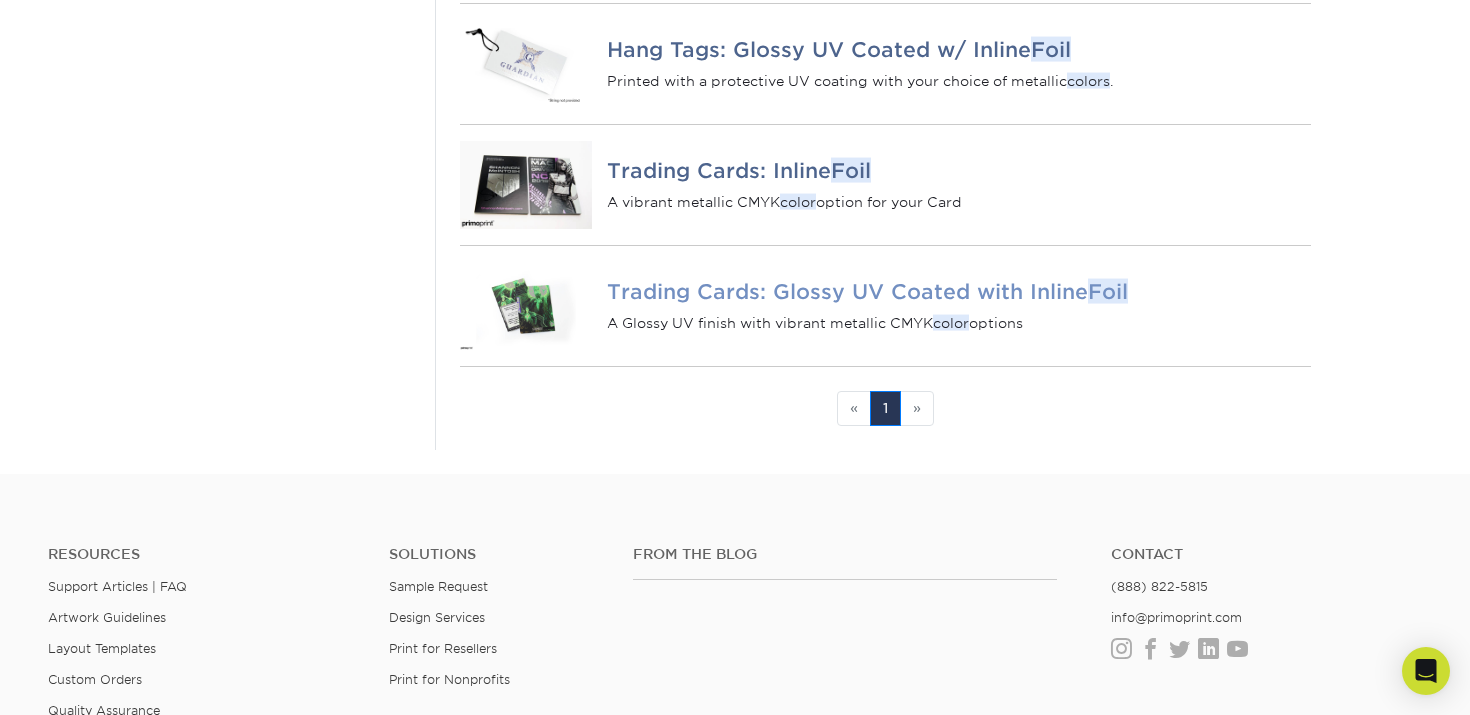 click on "Trading Cards: Glossy UV Coated with Inline  Foil" at bounding box center [959, 292] 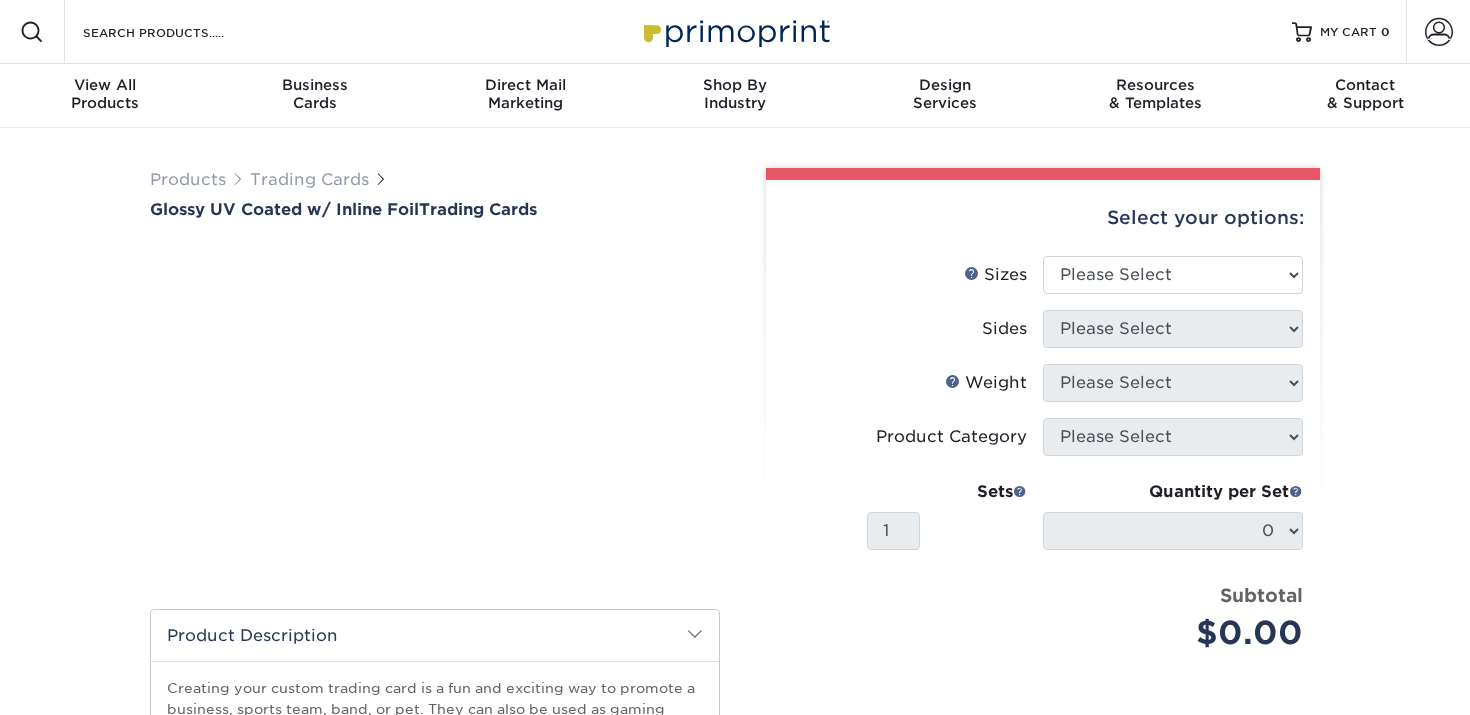 scroll, scrollTop: 0, scrollLeft: 0, axis: both 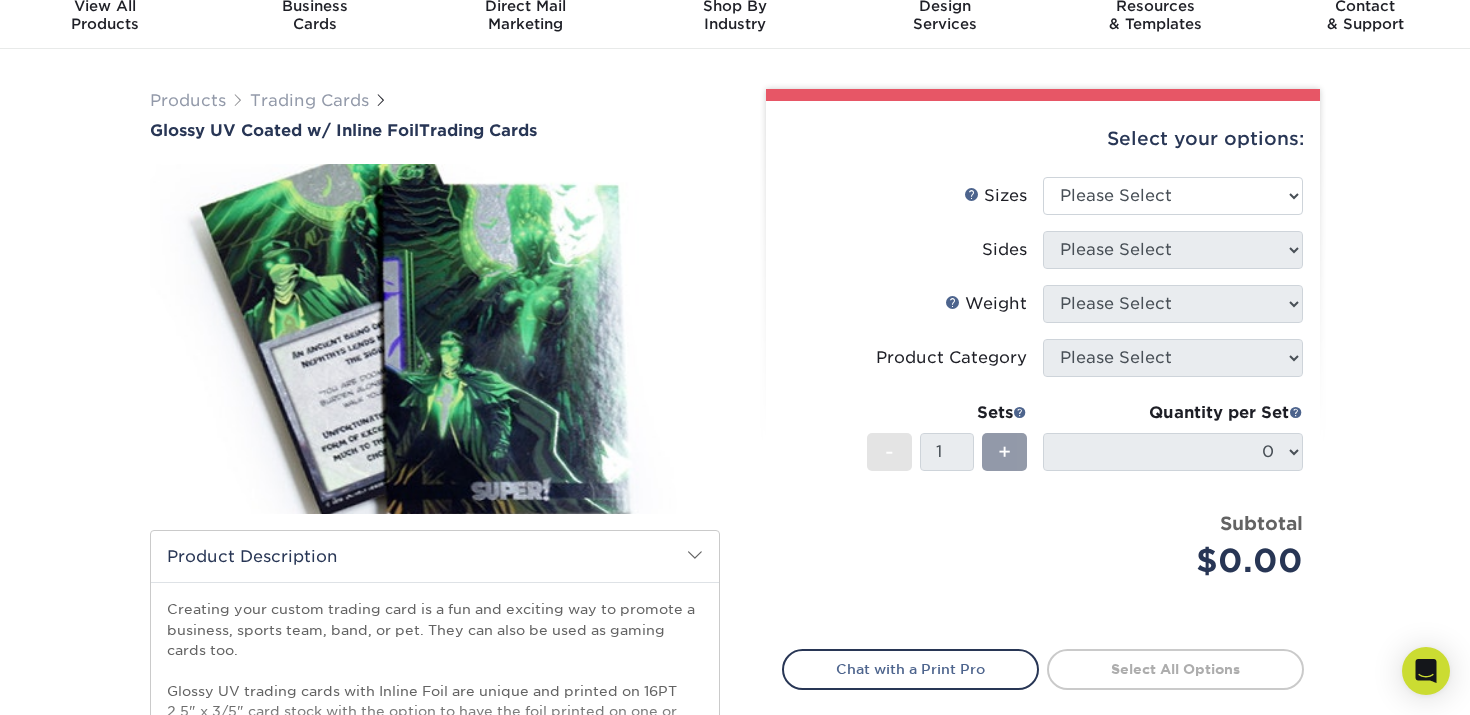 click on "Products
Trading Cards
Glossy UV Coated w/ Inline Foil  Trading Cards
/" at bounding box center (735, 551) 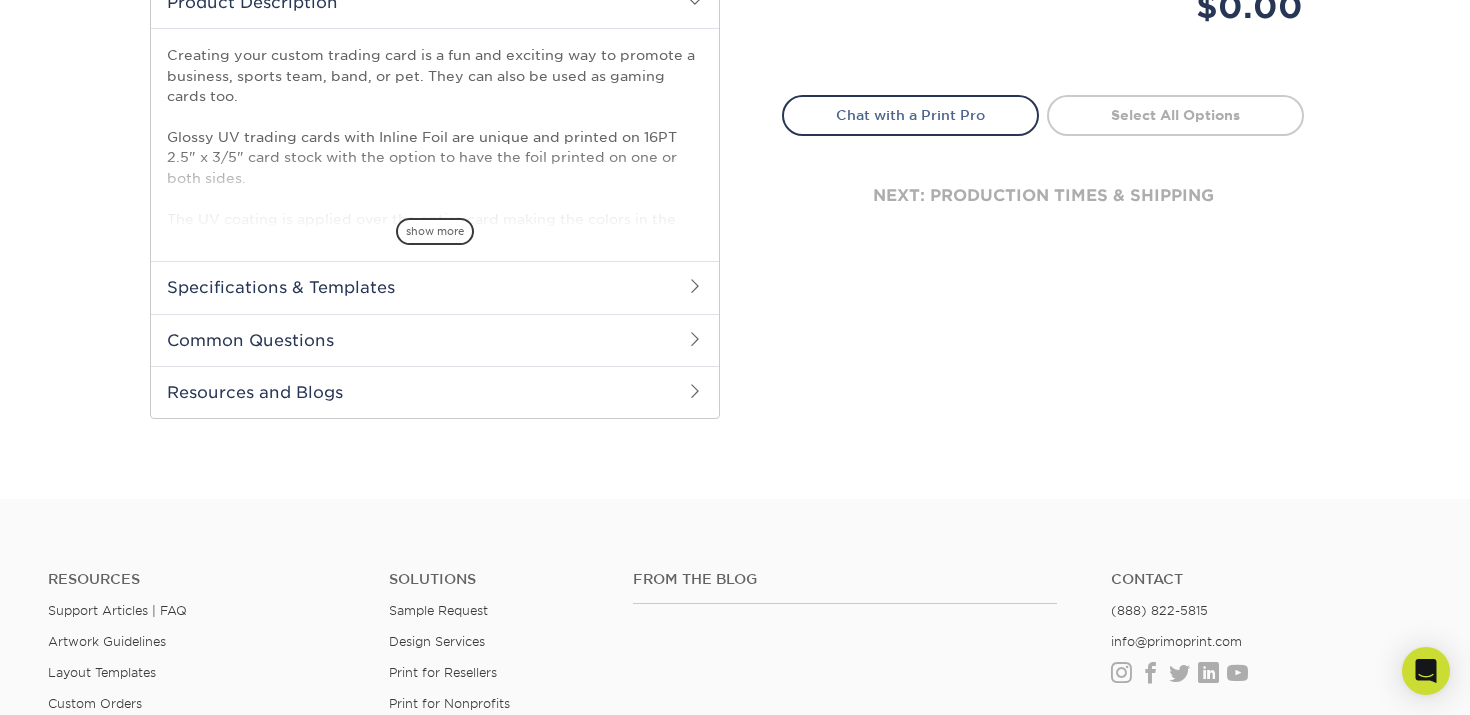 scroll, scrollTop: 339, scrollLeft: 0, axis: vertical 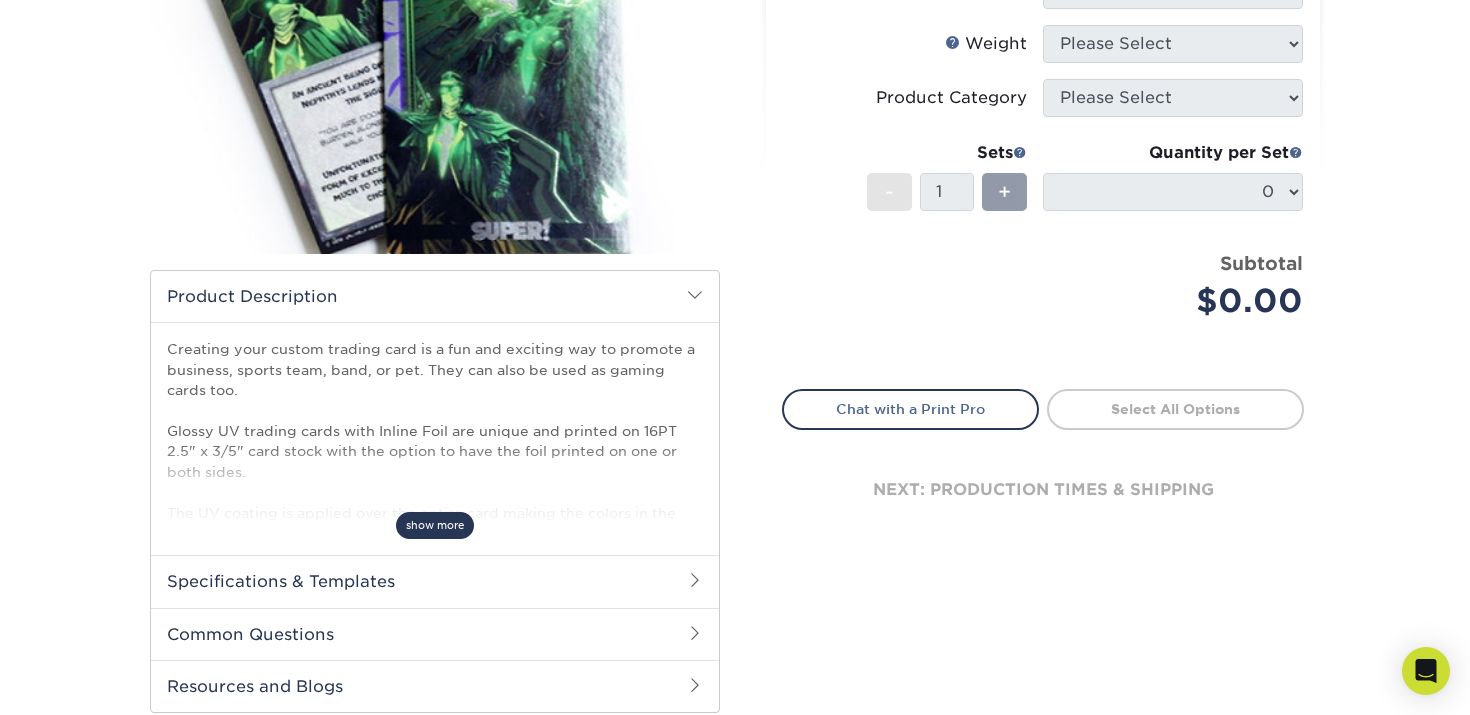 click on "show more" at bounding box center (435, 525) 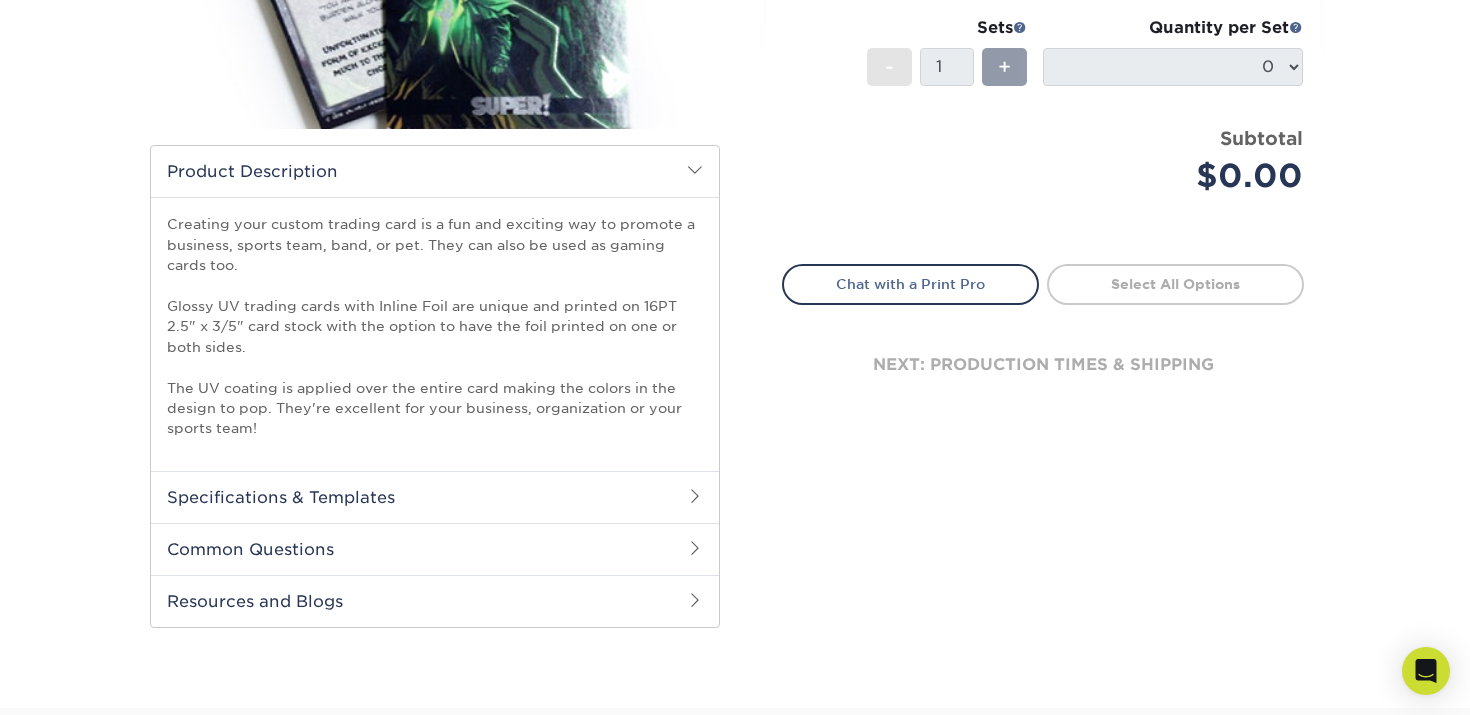 scroll, scrollTop: 476, scrollLeft: 0, axis: vertical 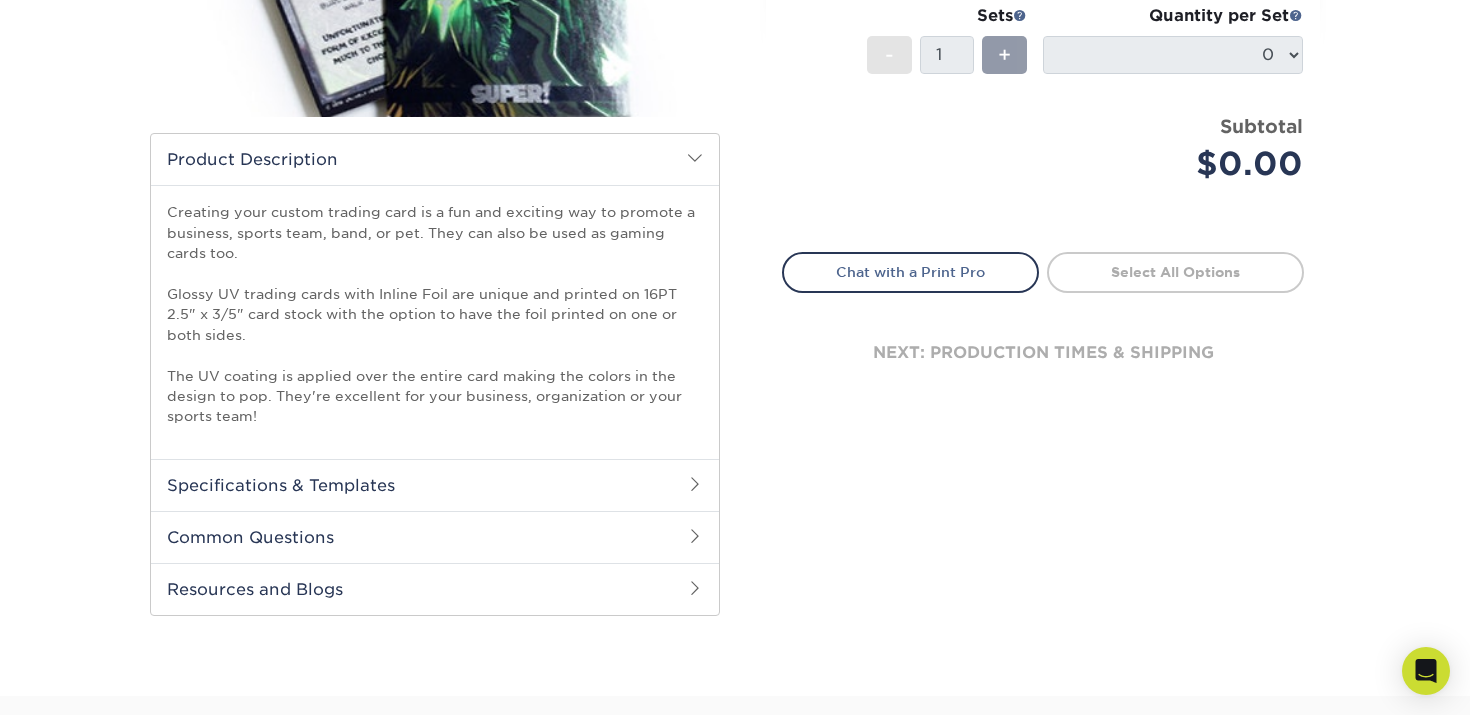 click on "Specifications & Templates" at bounding box center [435, 485] 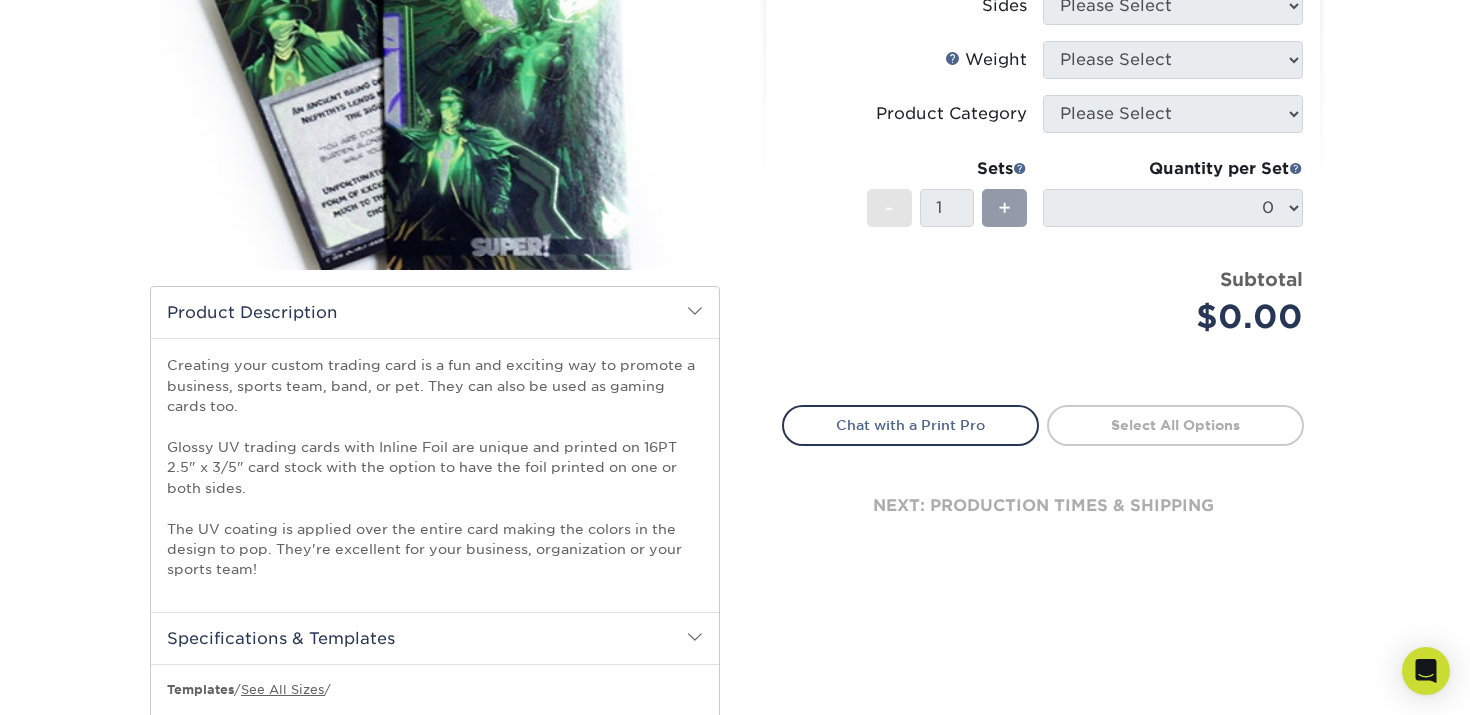 scroll, scrollTop: 0, scrollLeft: 0, axis: both 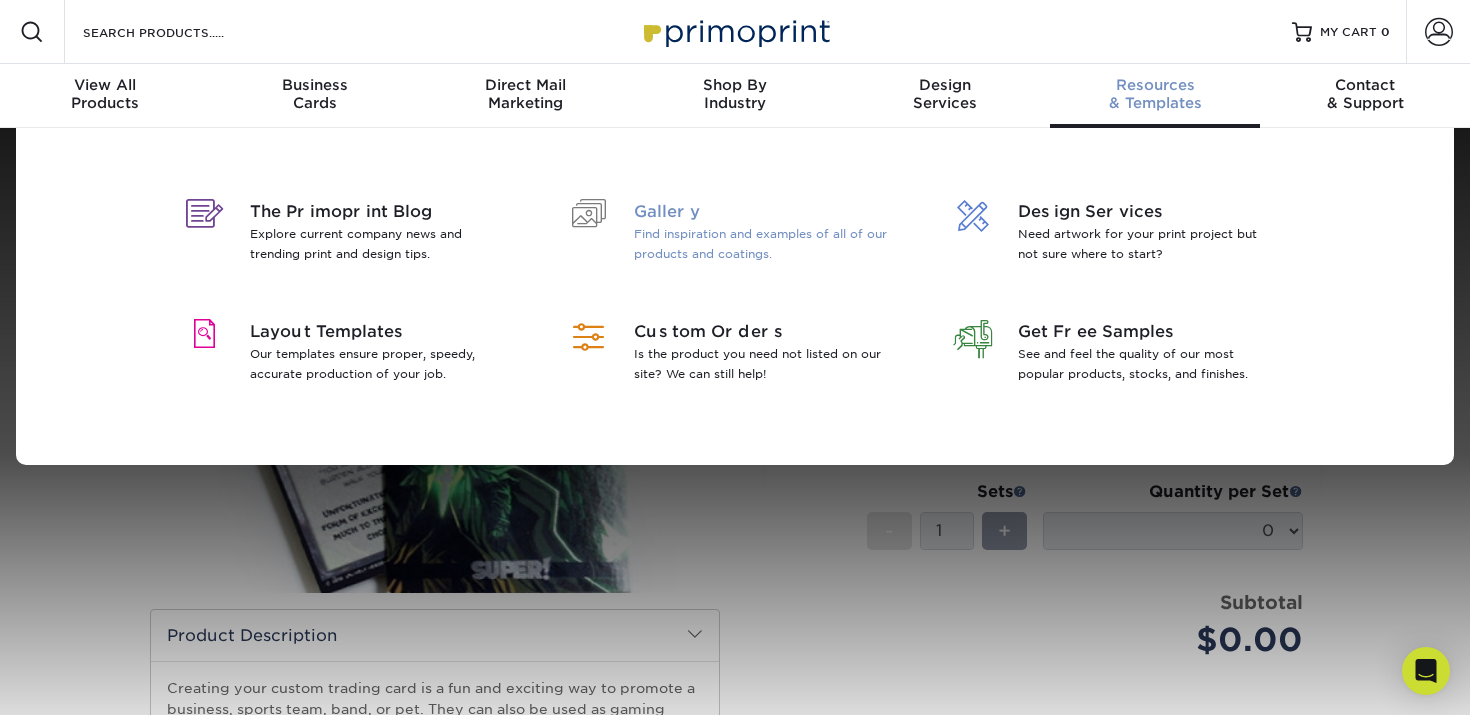 click on "Find inspiration and examples of all of our products and coatings." at bounding box center [763, 244] 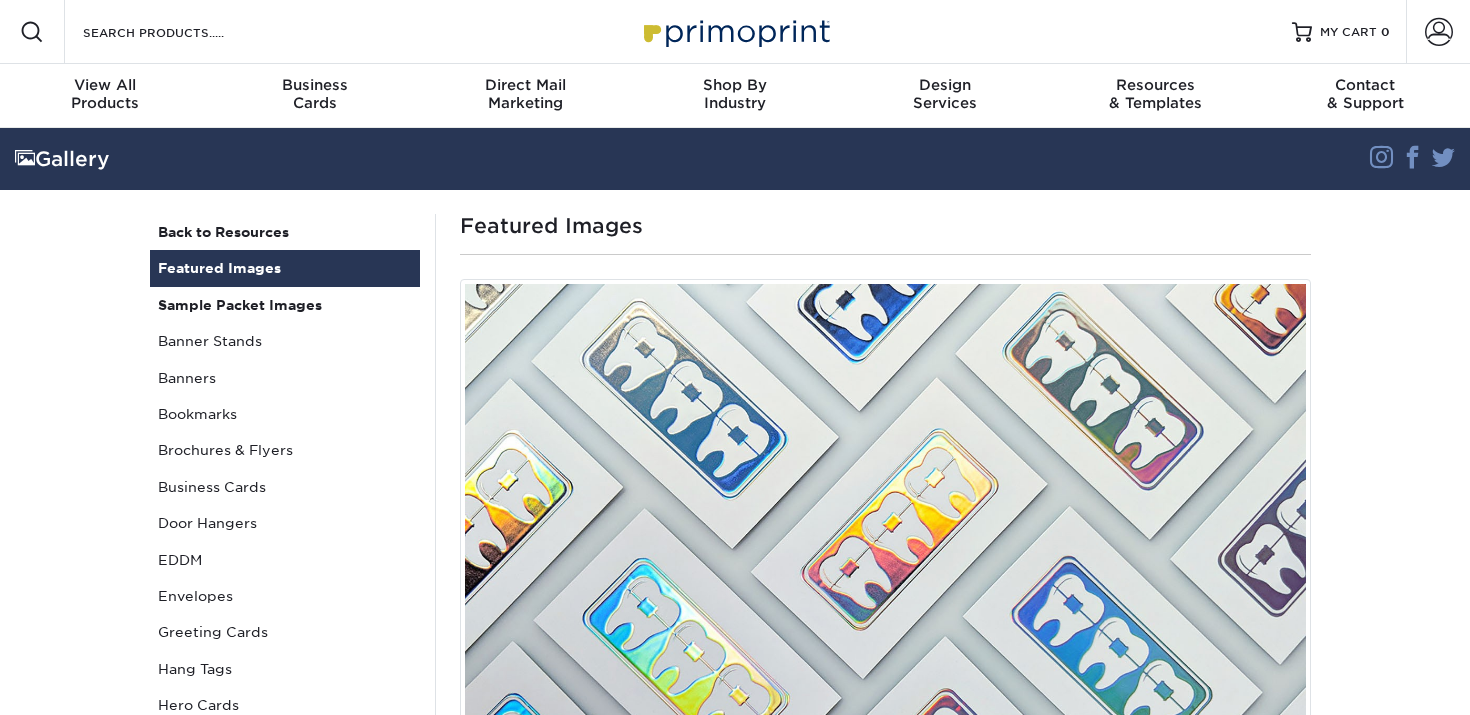 scroll, scrollTop: 0, scrollLeft: 0, axis: both 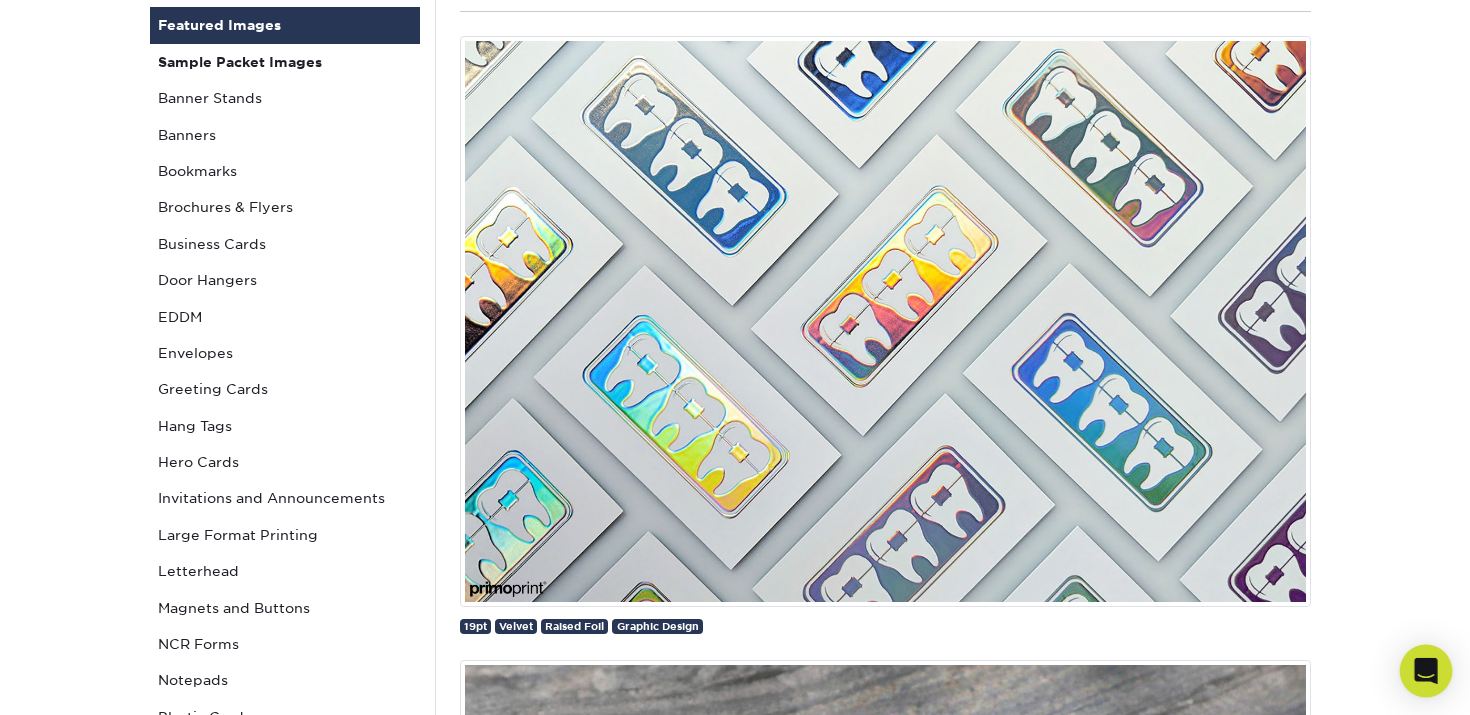click 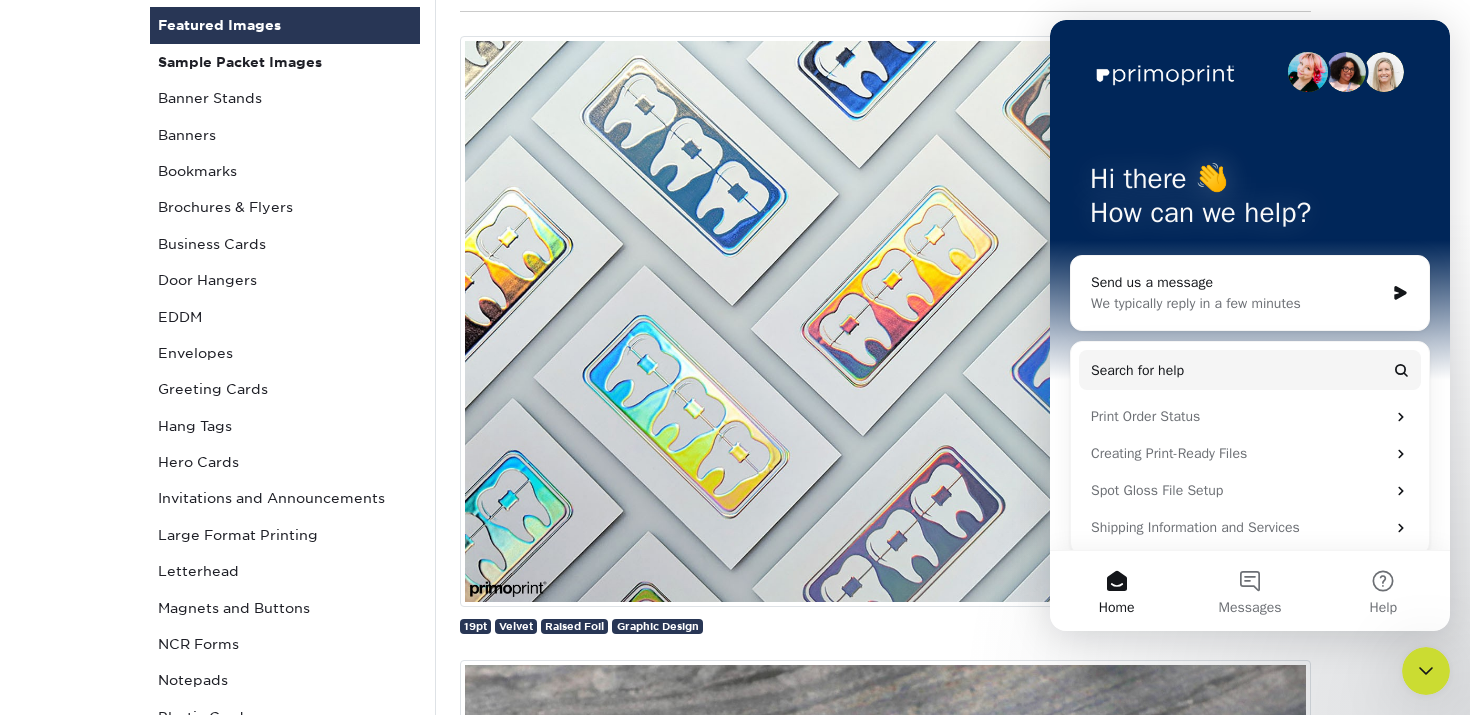 scroll, scrollTop: 0, scrollLeft: 0, axis: both 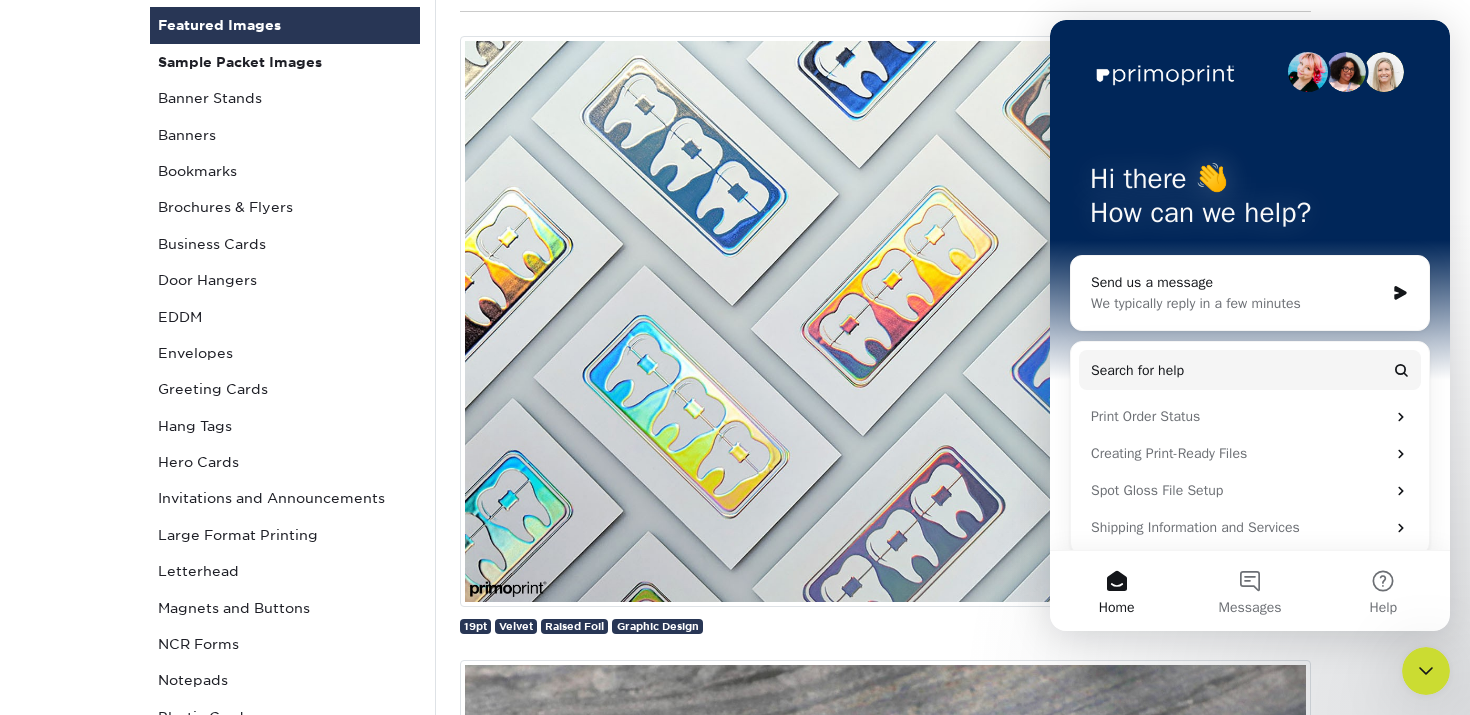 click 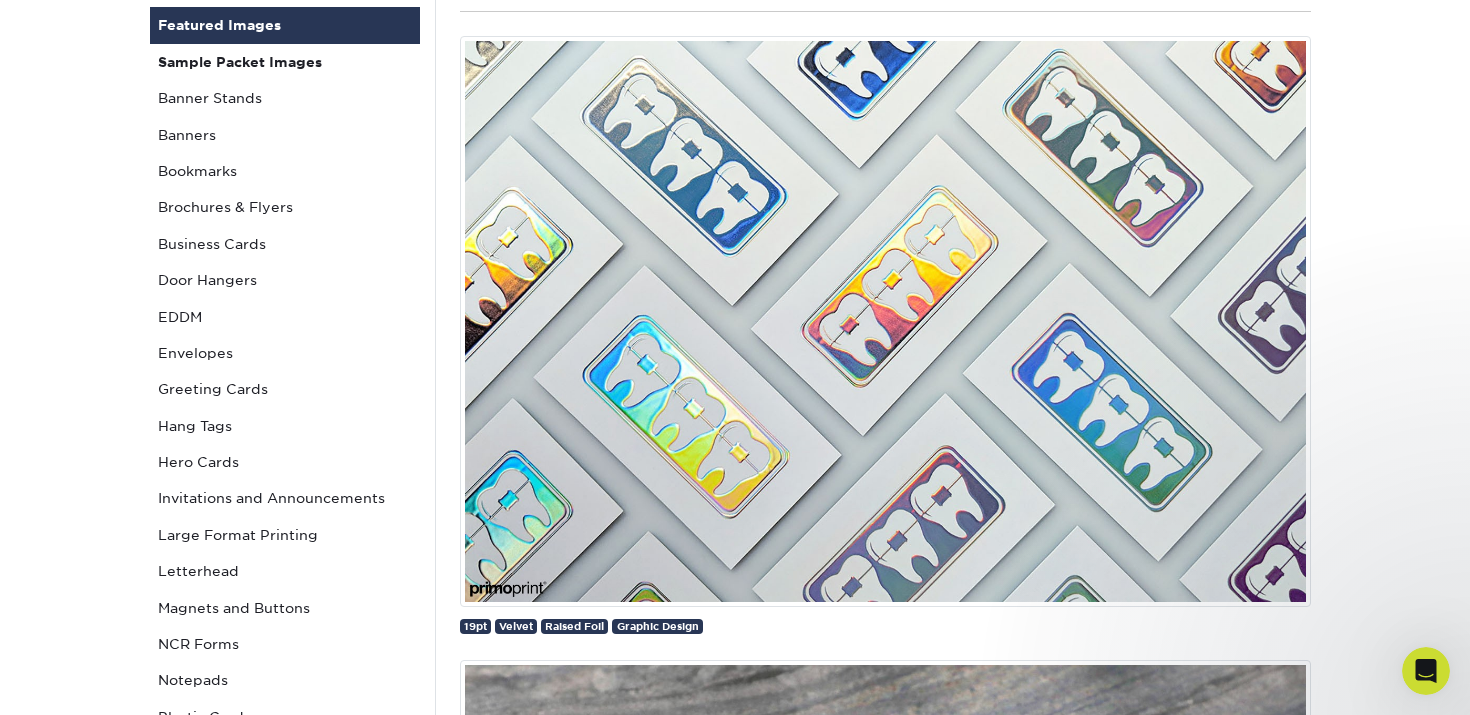 scroll, scrollTop: 0, scrollLeft: 0, axis: both 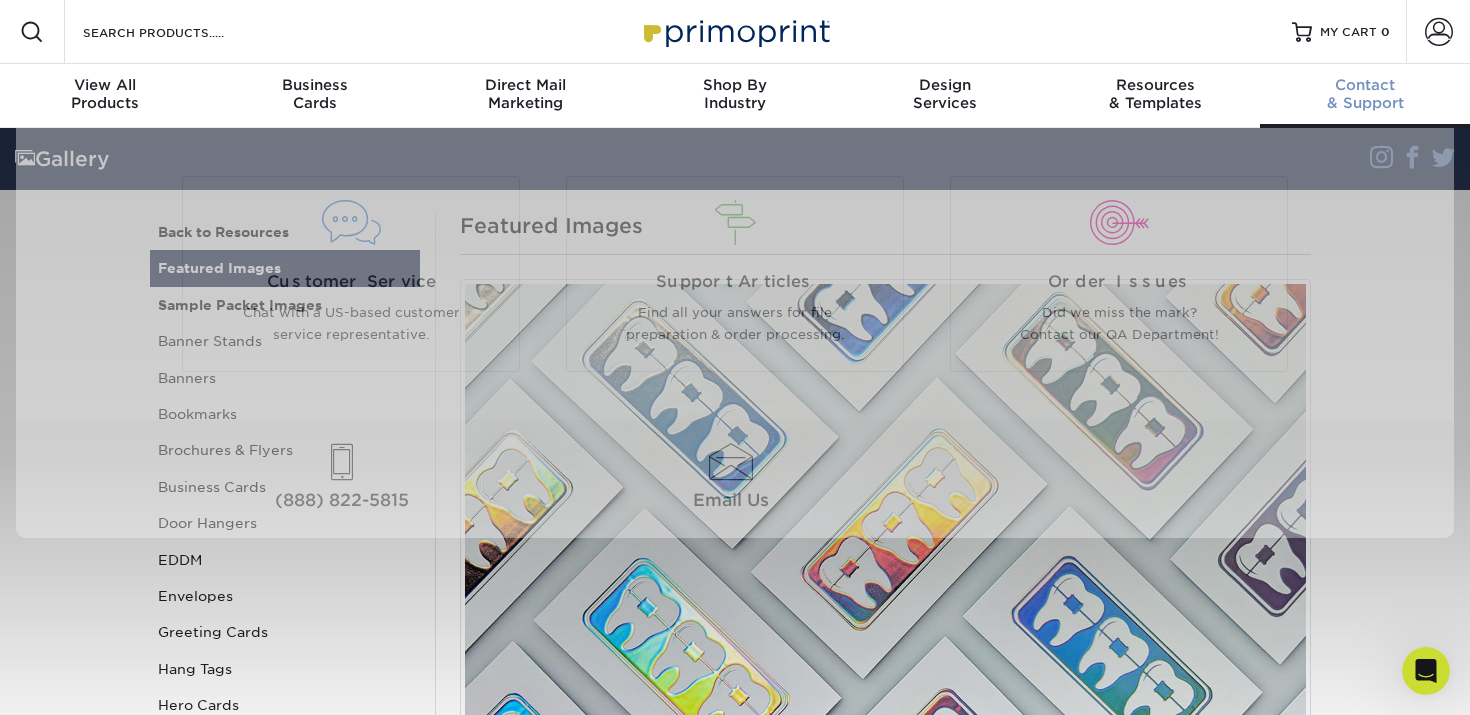 click on "Contact  & Support" at bounding box center (1365, 94) 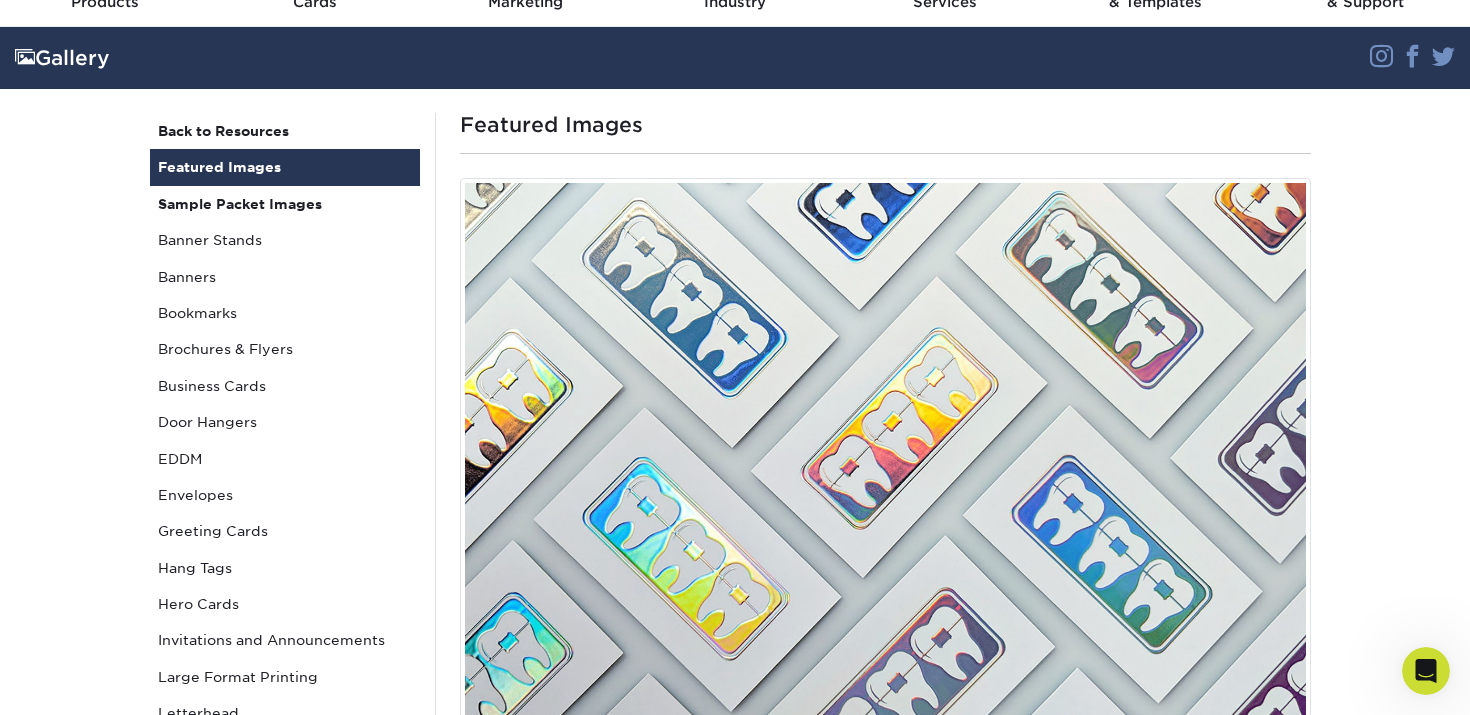 scroll, scrollTop: 0, scrollLeft: 0, axis: both 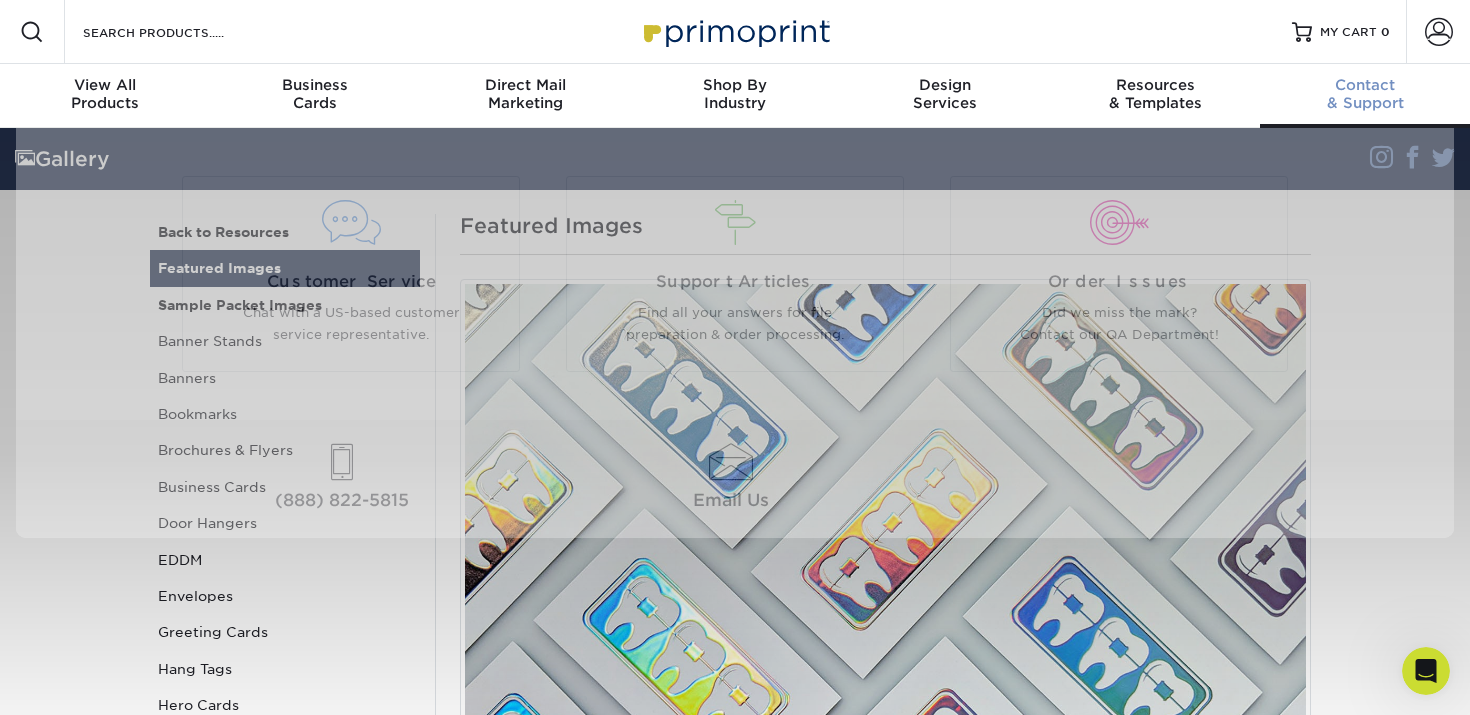click on "Contact  & Support" at bounding box center [1365, 94] 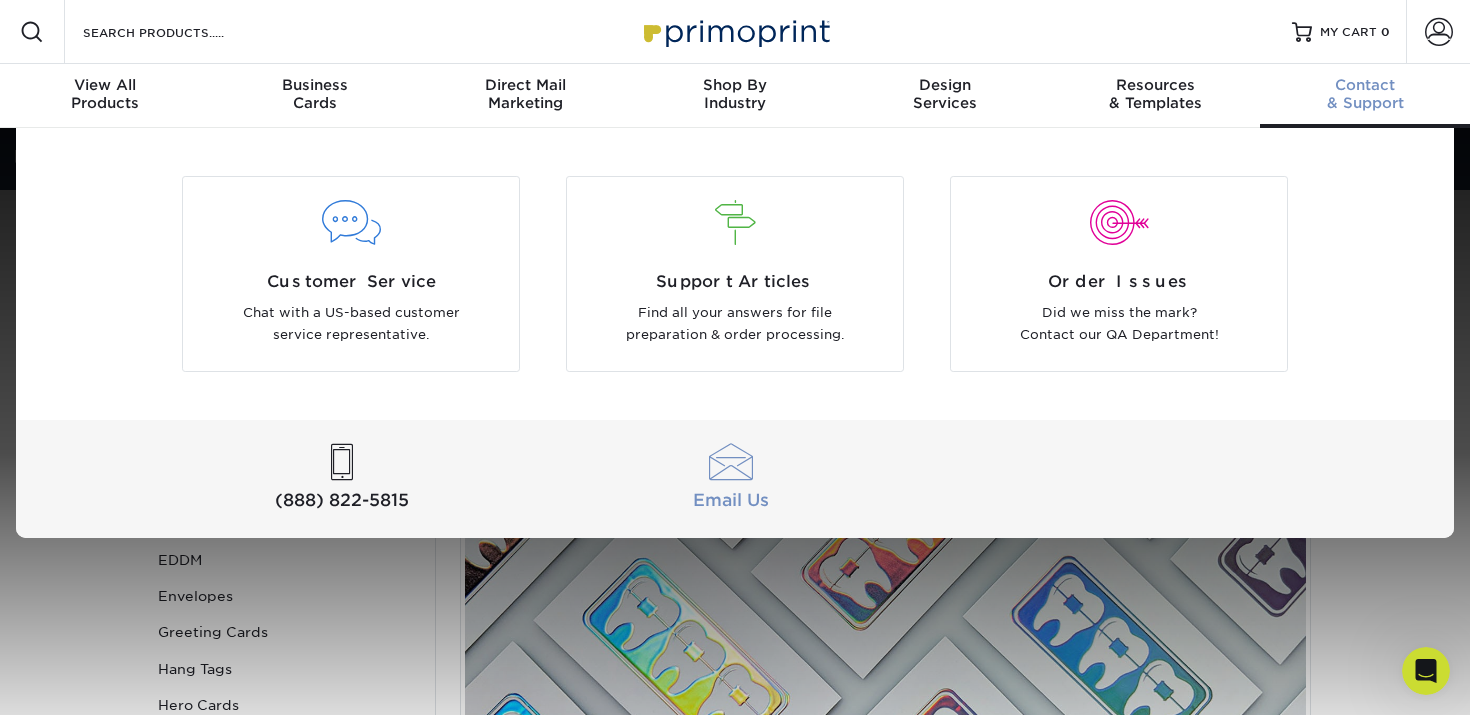 click at bounding box center (730, 462) 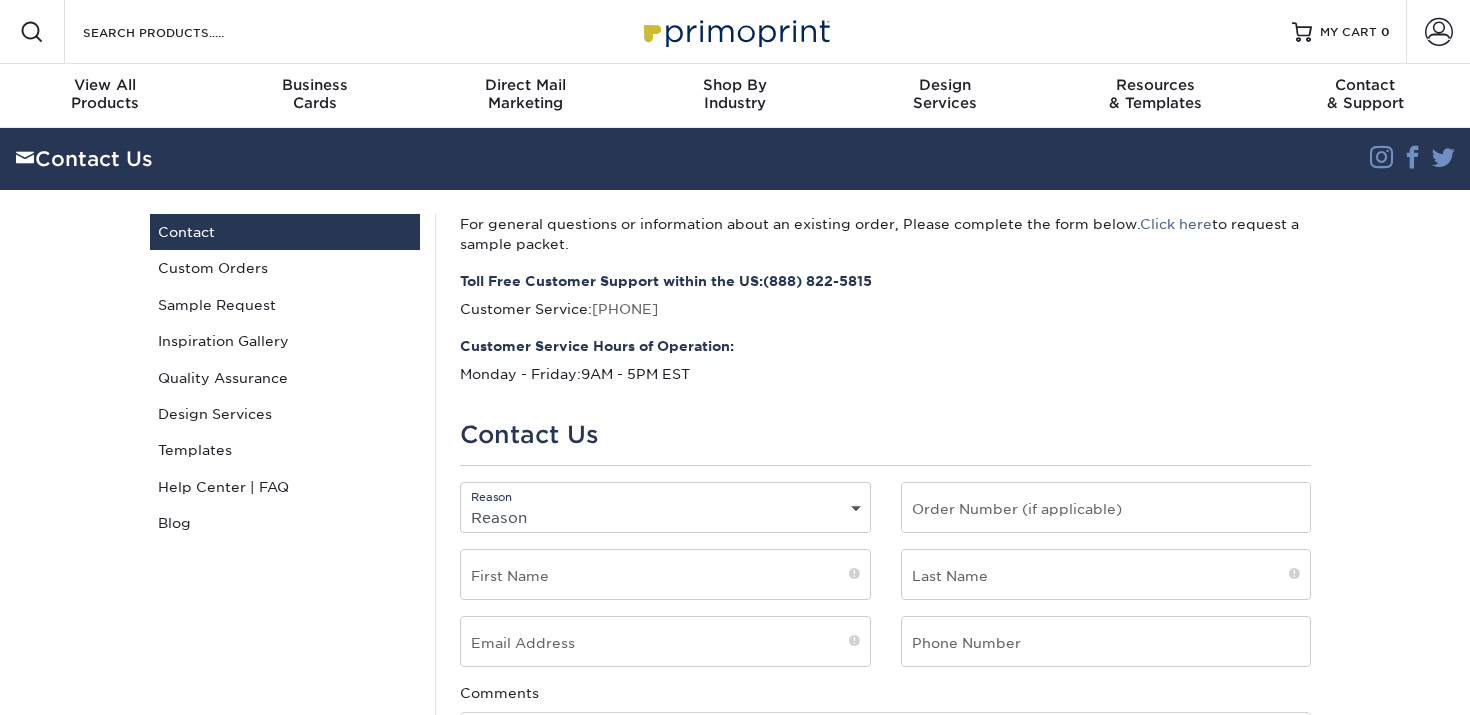 scroll, scrollTop: 0, scrollLeft: 0, axis: both 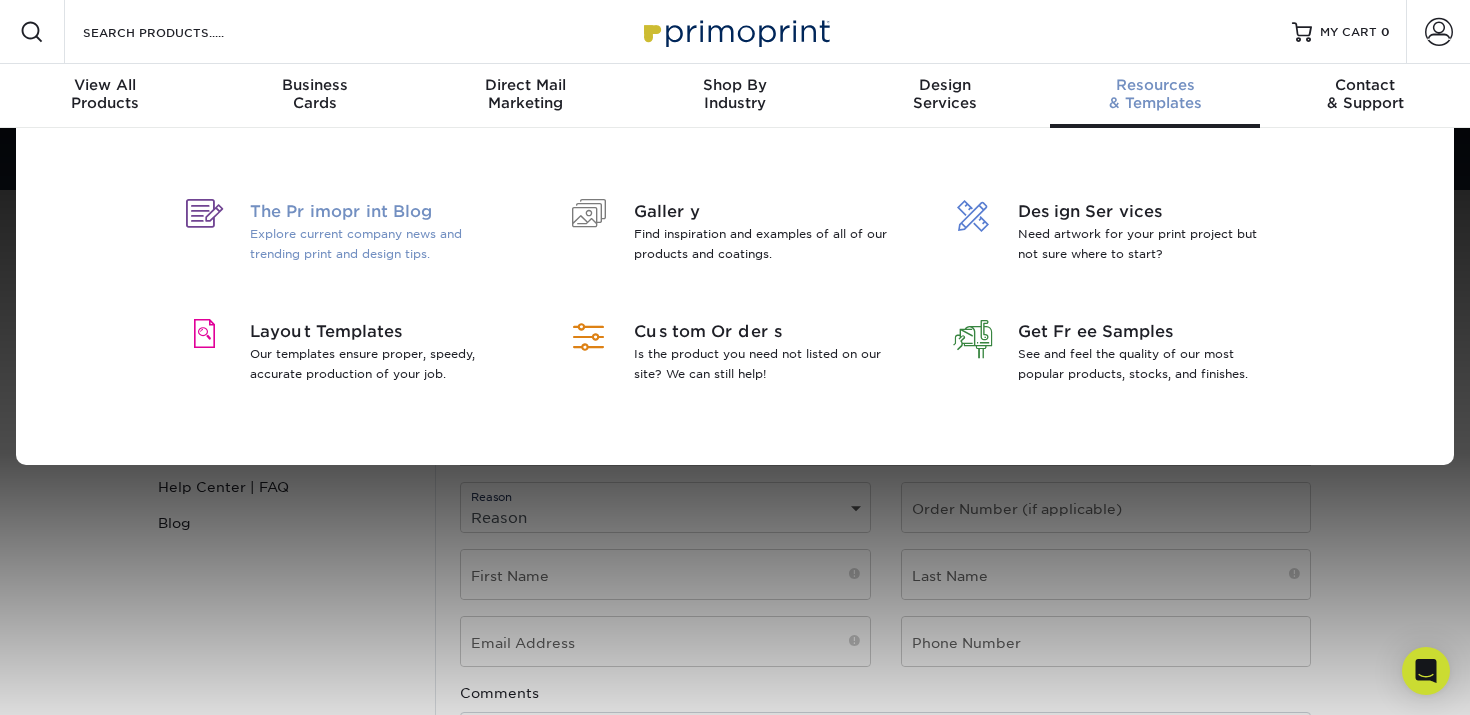 click on "Explore current company news and trending print and design tips." at bounding box center (379, 244) 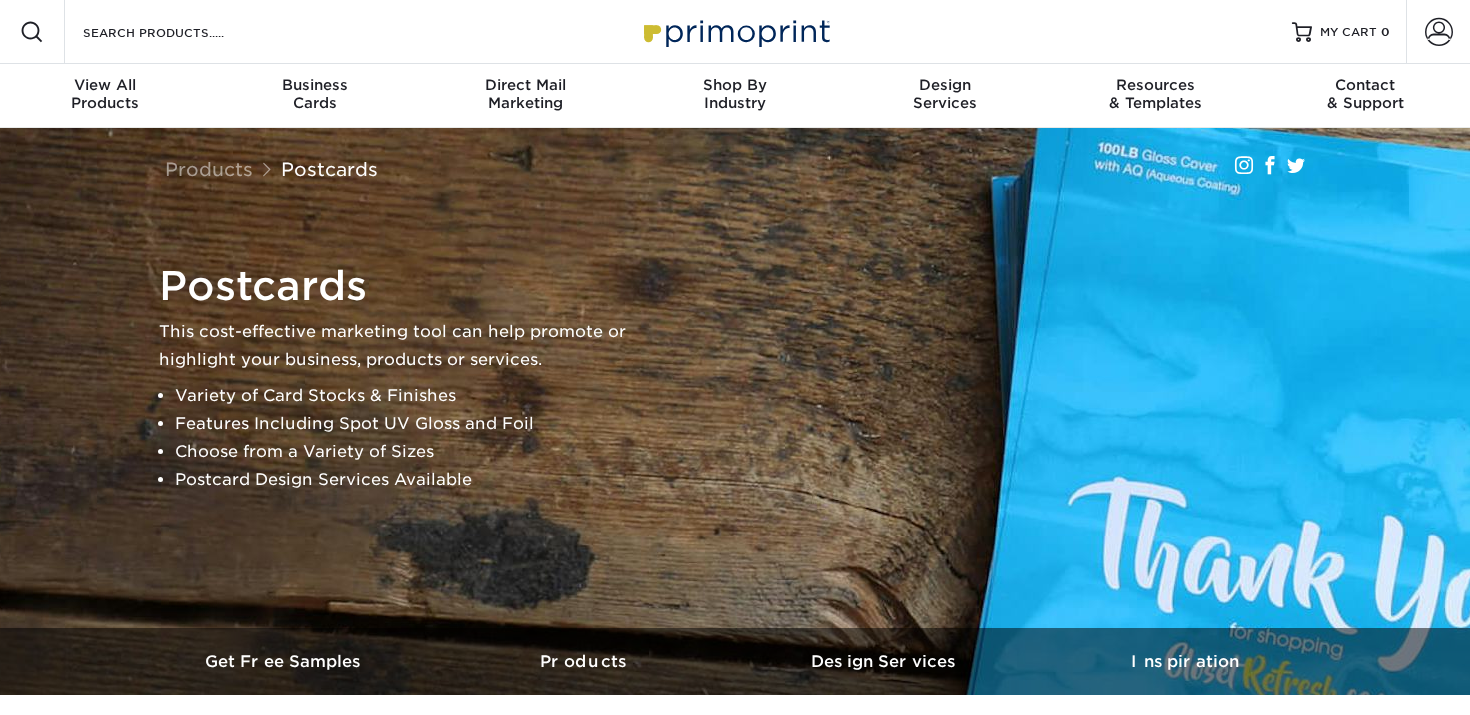 scroll, scrollTop: 0, scrollLeft: 0, axis: both 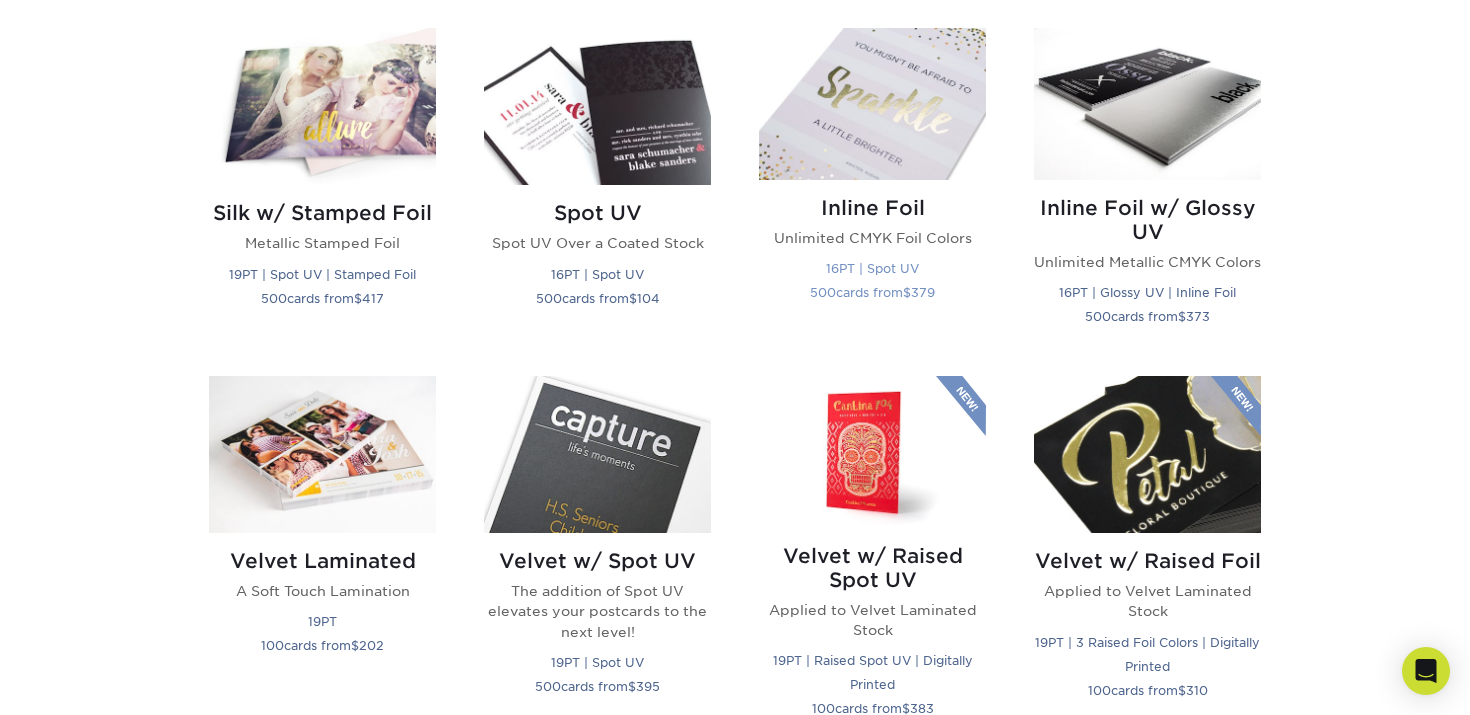 click on "Unlimited CMYK Foil Colors" at bounding box center (872, 238) 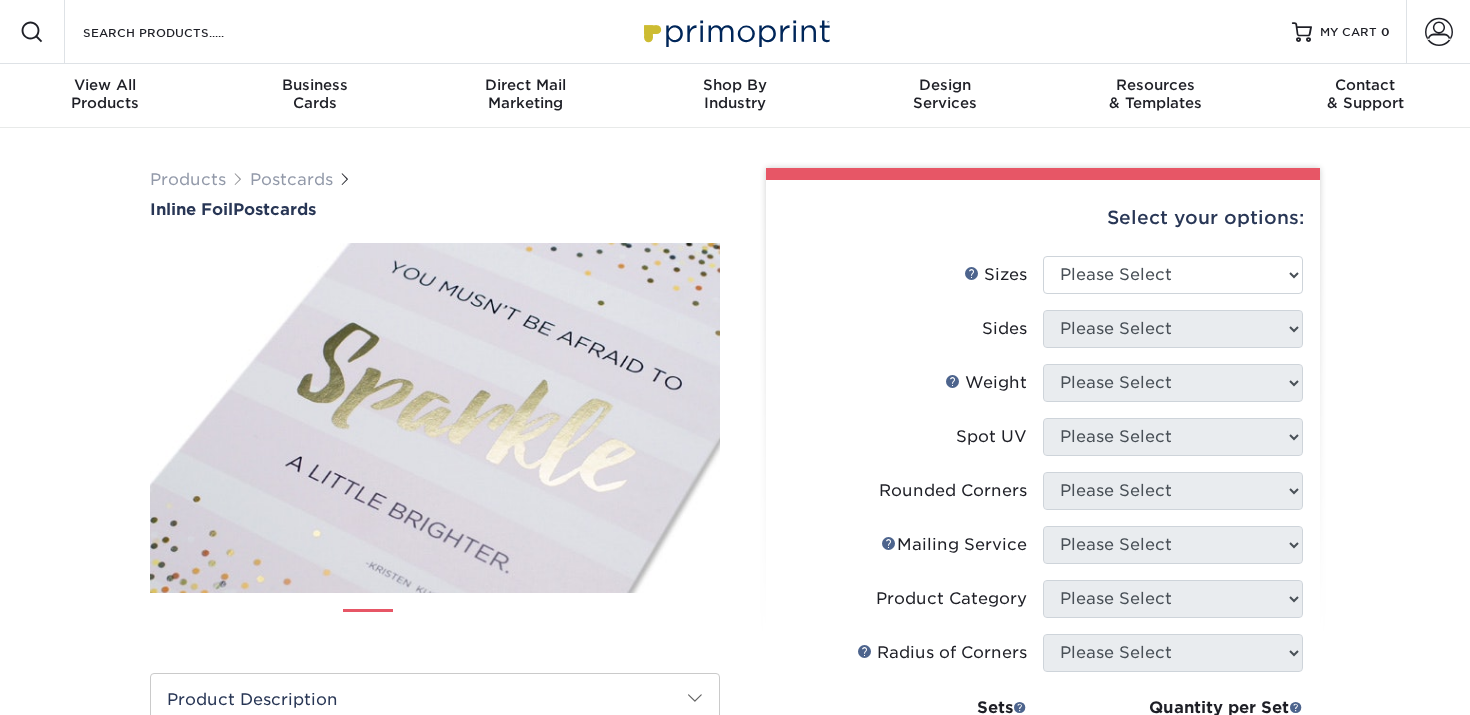 scroll, scrollTop: 0, scrollLeft: 0, axis: both 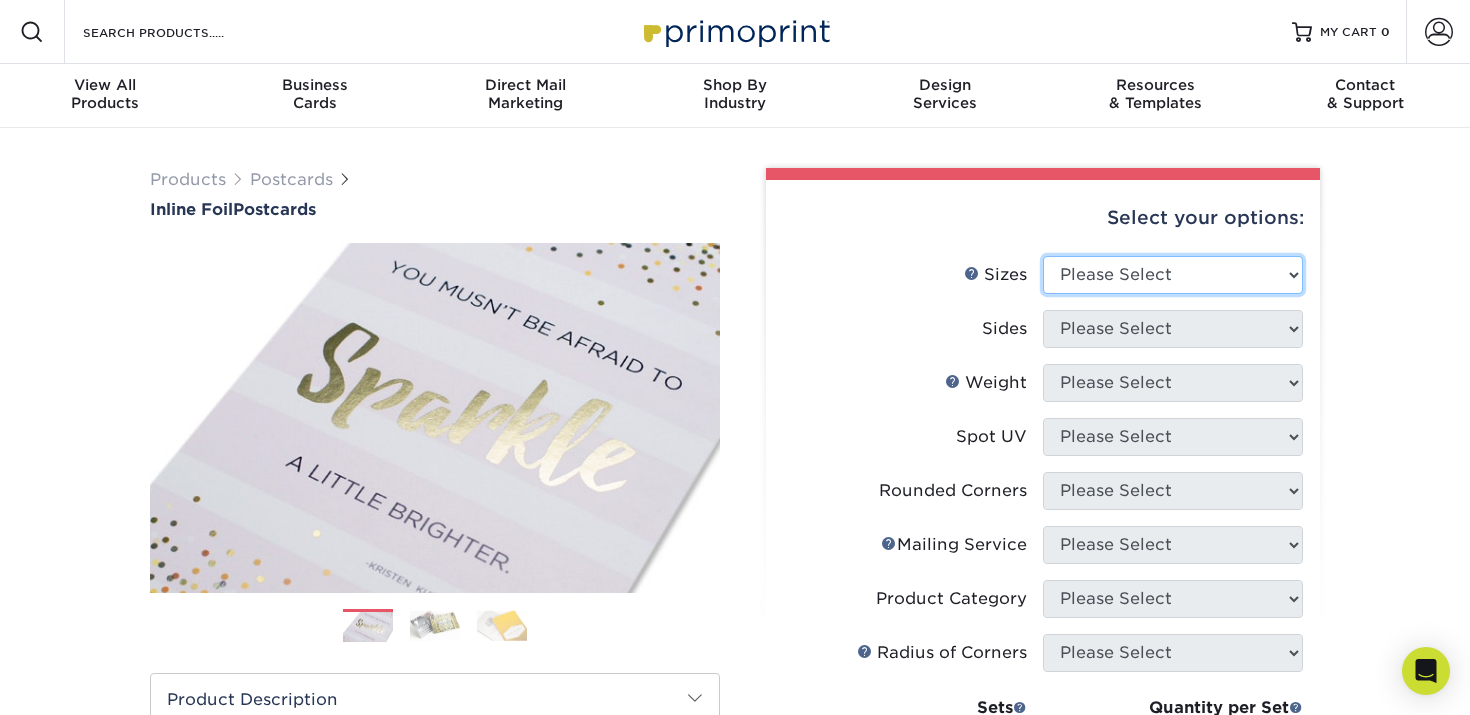 click on "Please Select
2.75" x 4.25"
3.5" x 8.5"
4" x 6"
4" x 9"
4.25" x 5.5"
4.25" x 6"
4.25" x 11"
5" x 7"
5.5" x 8.5"" at bounding box center (1173, 275) 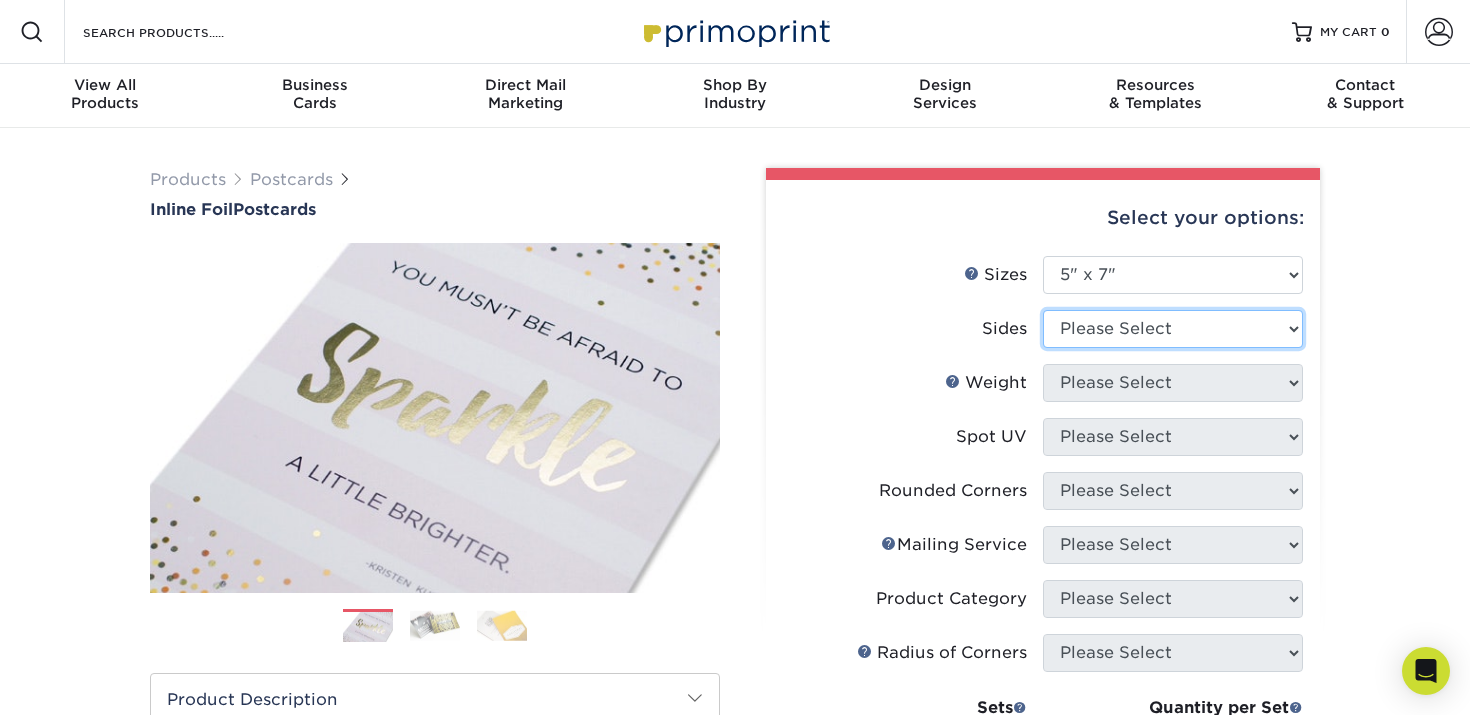 click on "Please Select Print Both Sides - Foil Back Only Print Both Sides - Foil Both Sides Print Both Sides - Foil Front Only Print Front Only - Foil Front Only" at bounding box center [1173, 329] 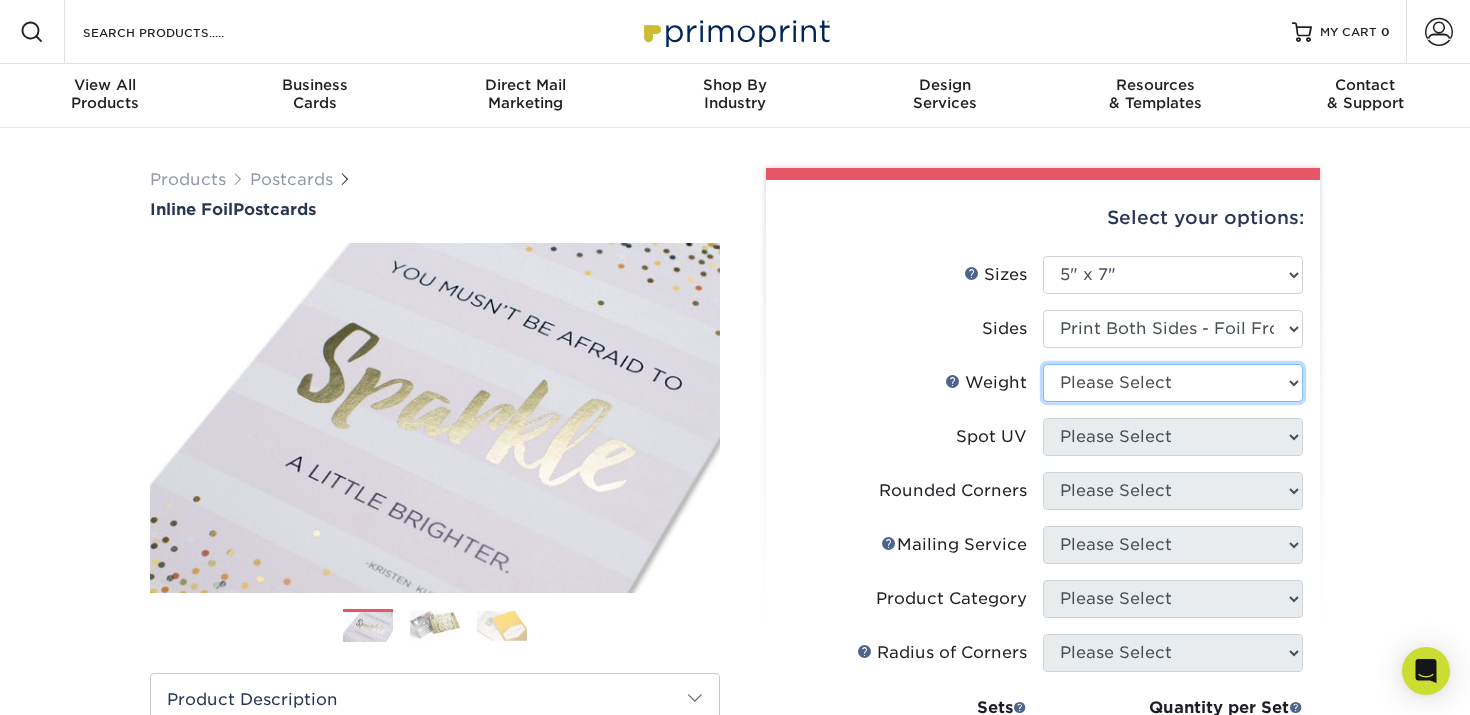 click on "Please Select 16PT" at bounding box center [1173, 383] 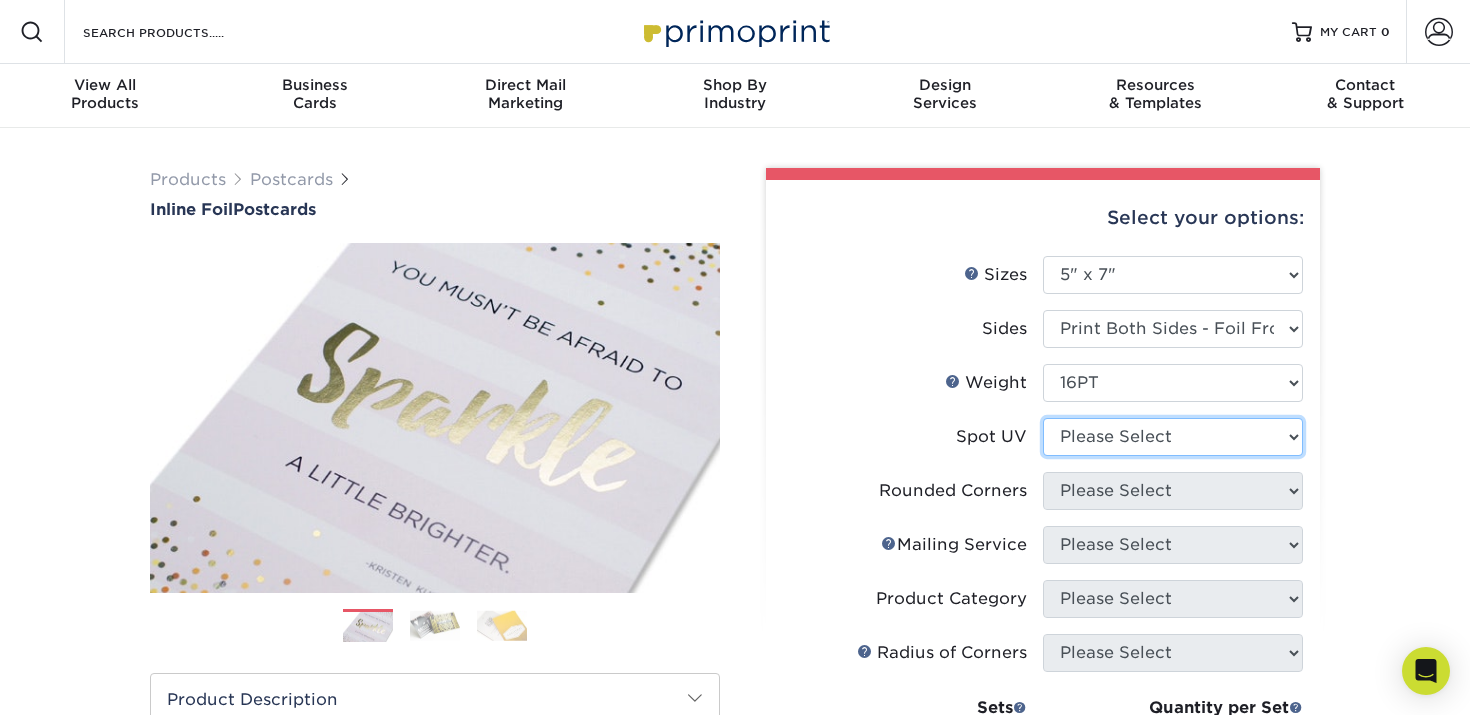 click on "Please Select No Spot UV Front and Back (Both Sides) Front Only Back Only" at bounding box center [1173, 437] 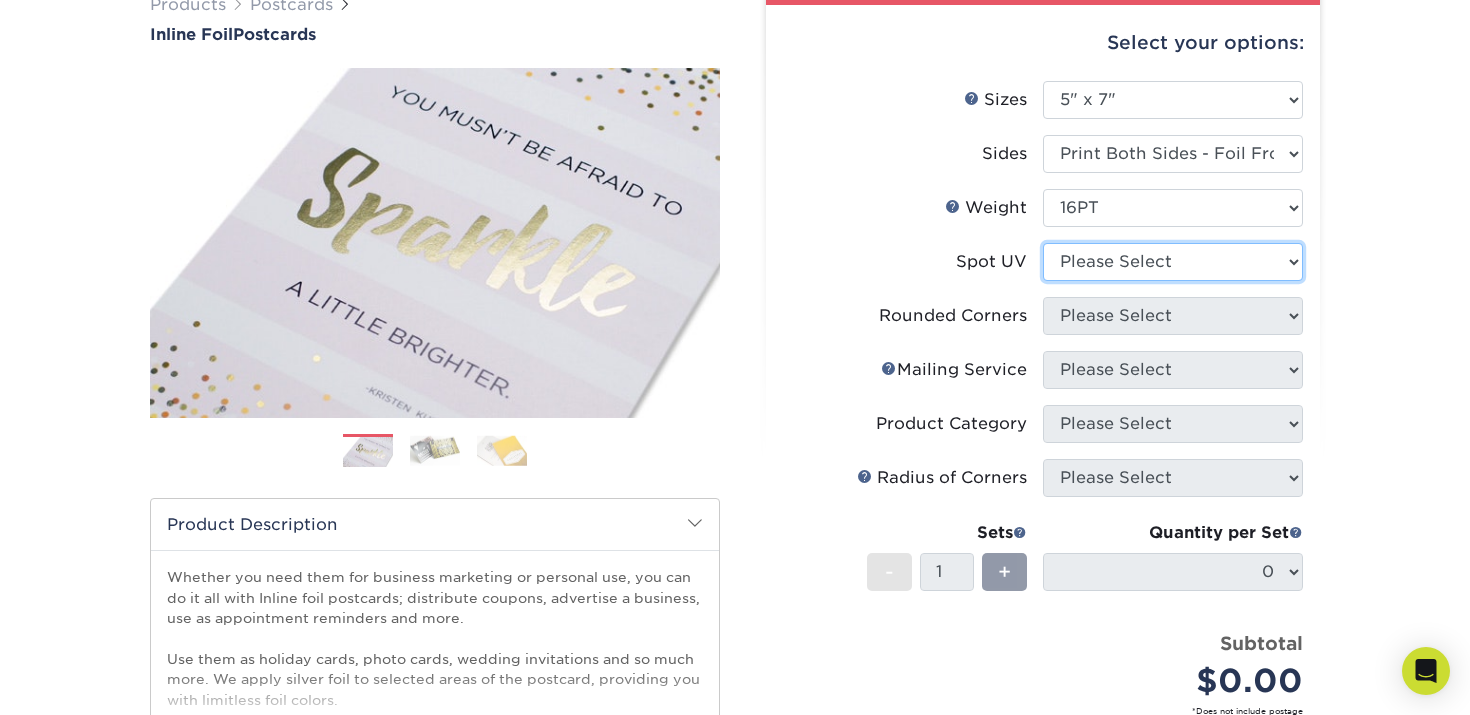 scroll, scrollTop: 197, scrollLeft: 0, axis: vertical 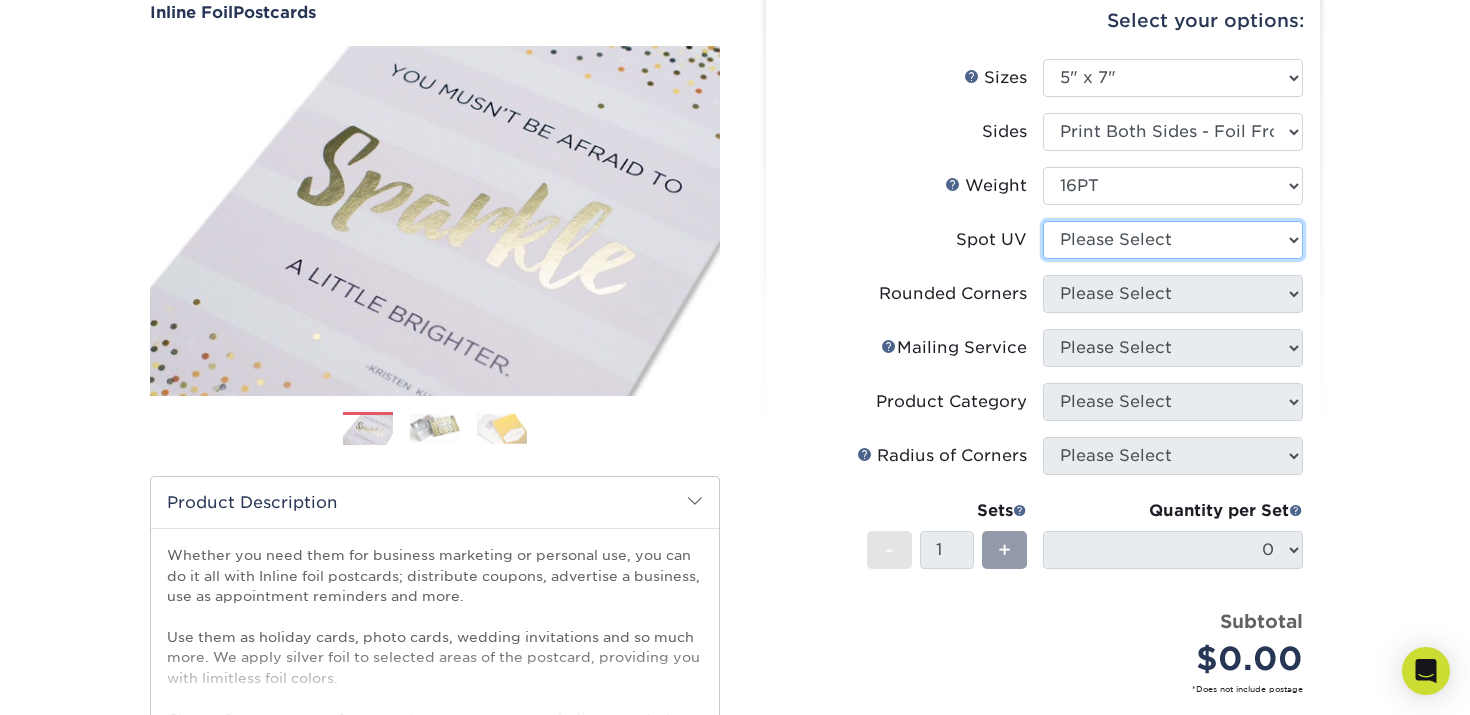click on "Please Select No Spot UV Front and Back (Both Sides) Front Only Back Only" at bounding box center [1173, 240] 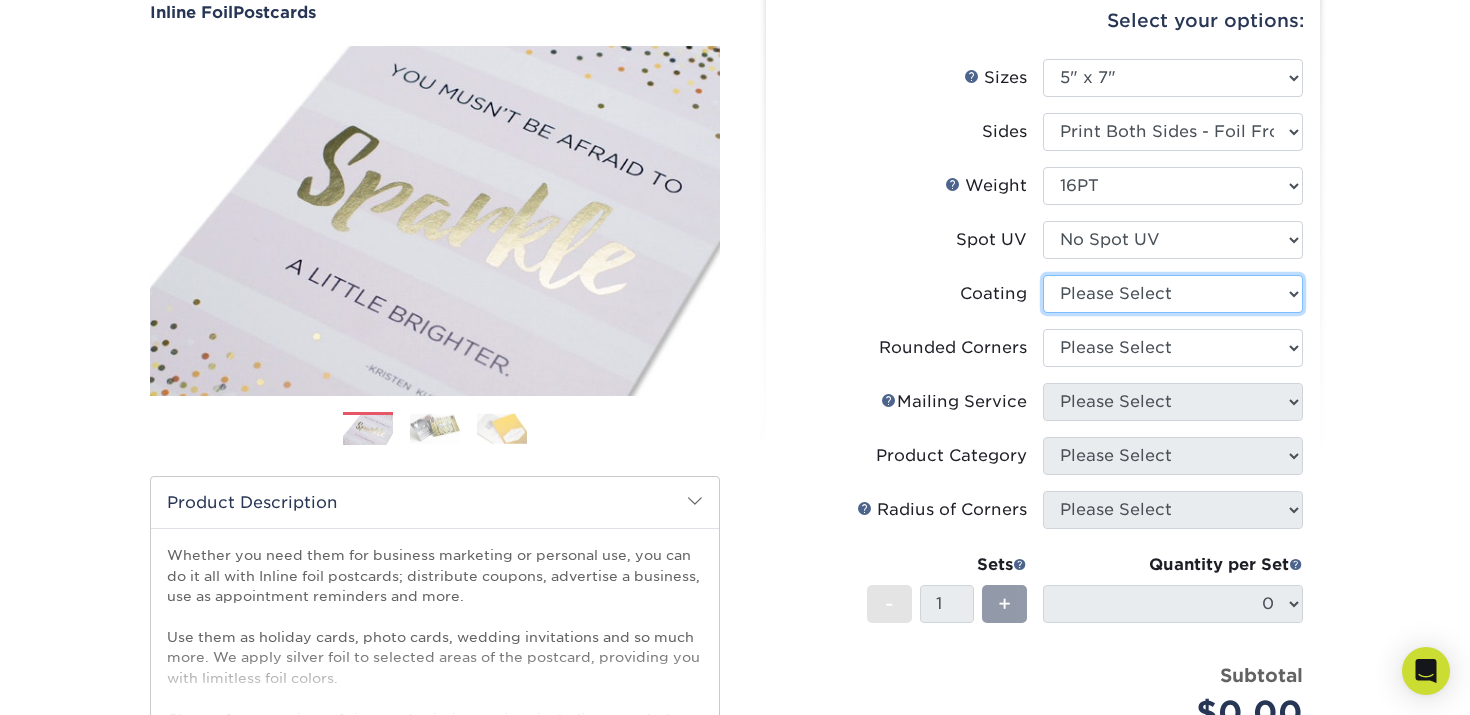 click at bounding box center (1173, 294) 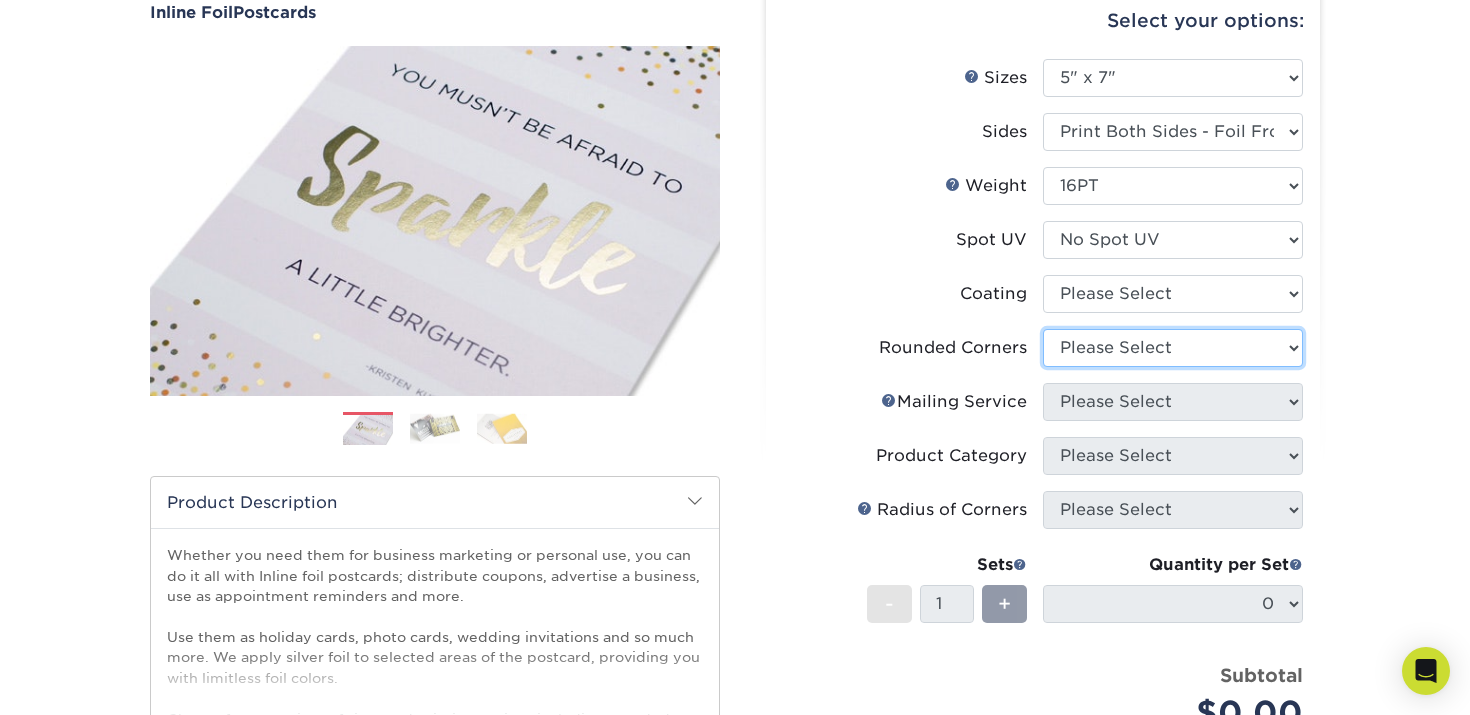 click on "Please Select
Yes - Round 4 Corners                                                    No" at bounding box center (1173, 348) 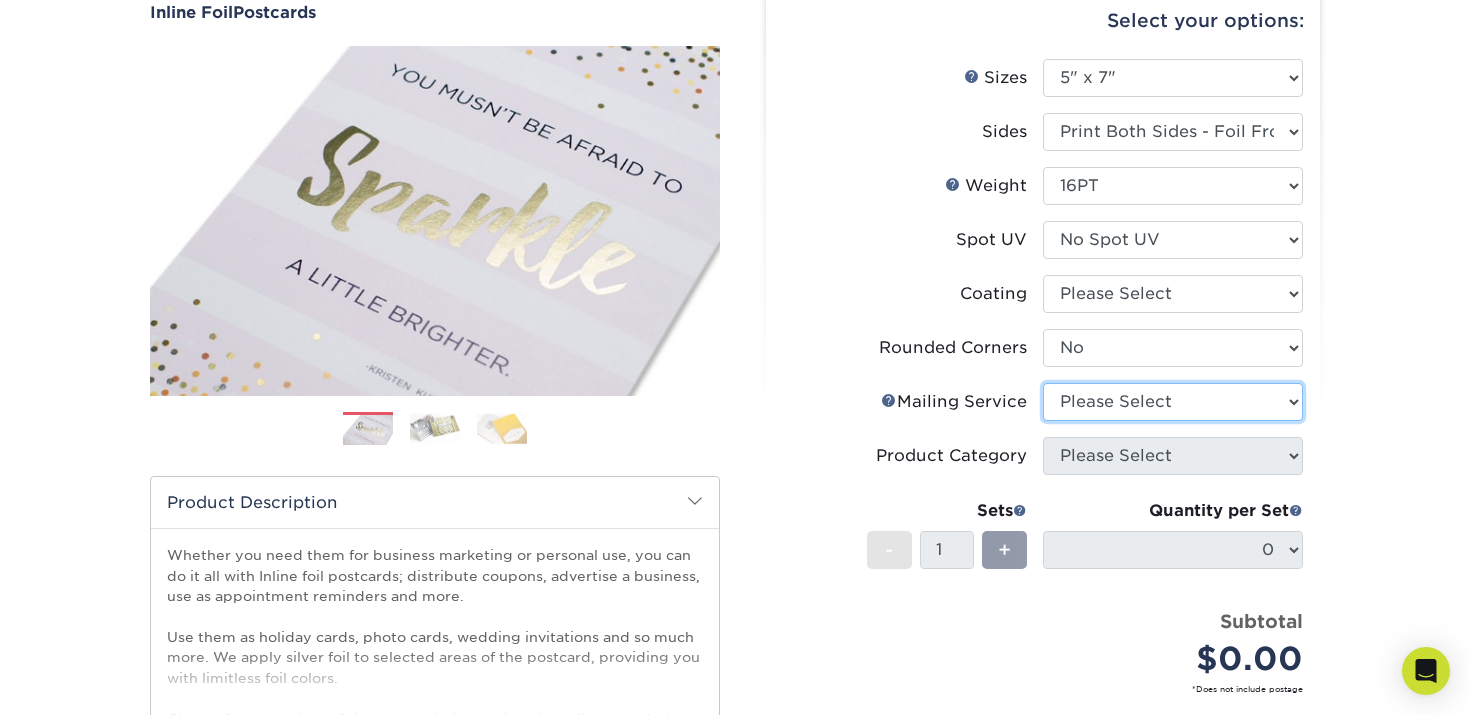 click on "Please Select" at bounding box center (1173, 402) 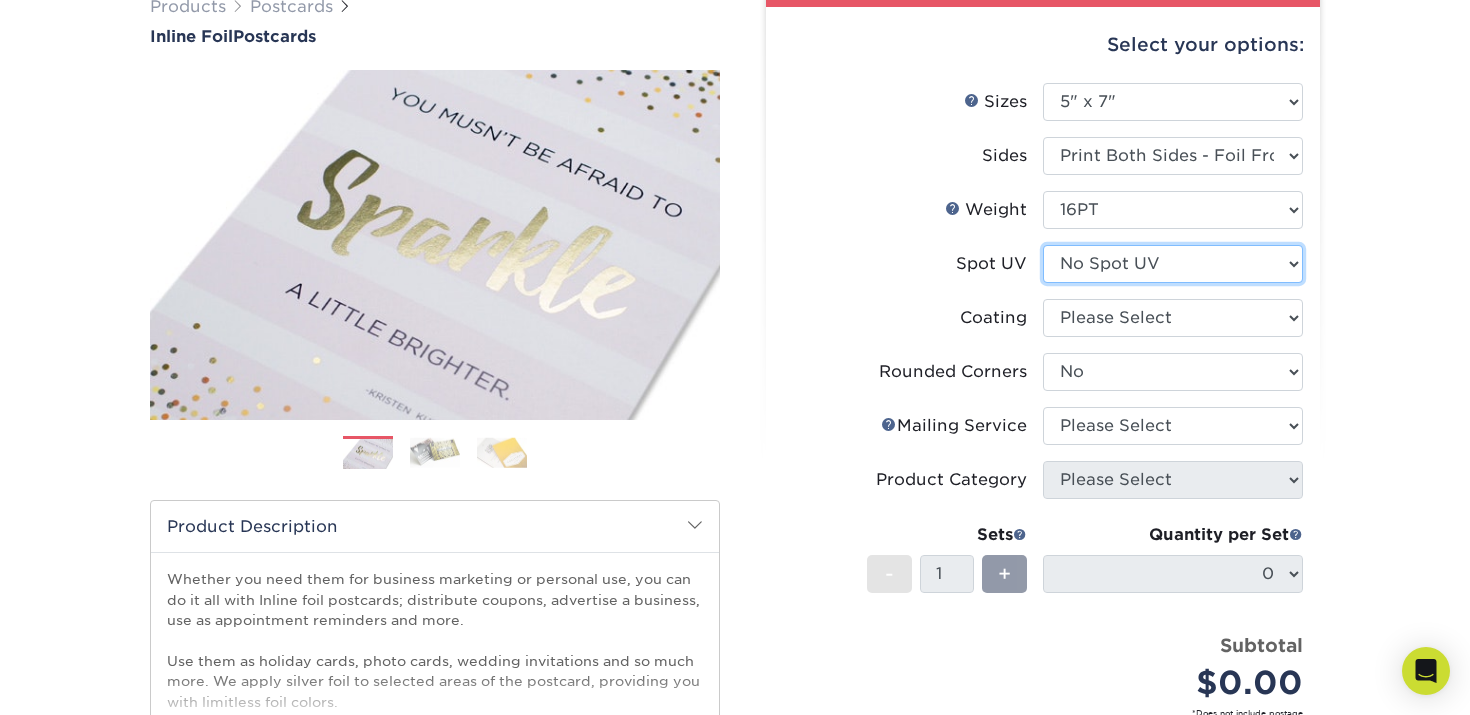 click on "Please Select No Spot UV Front and Back (Both Sides) Front Only Back Only" at bounding box center [1173, 264] 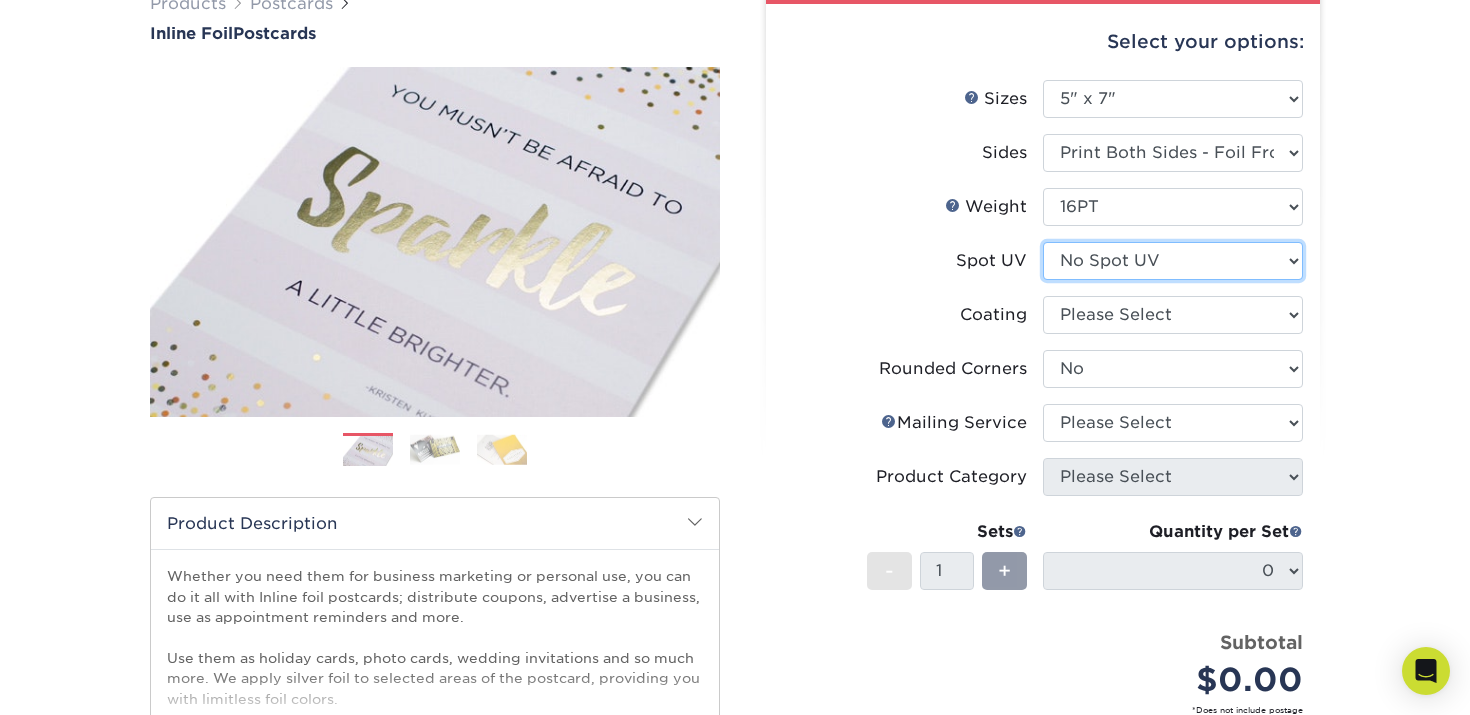 scroll, scrollTop: 182, scrollLeft: 0, axis: vertical 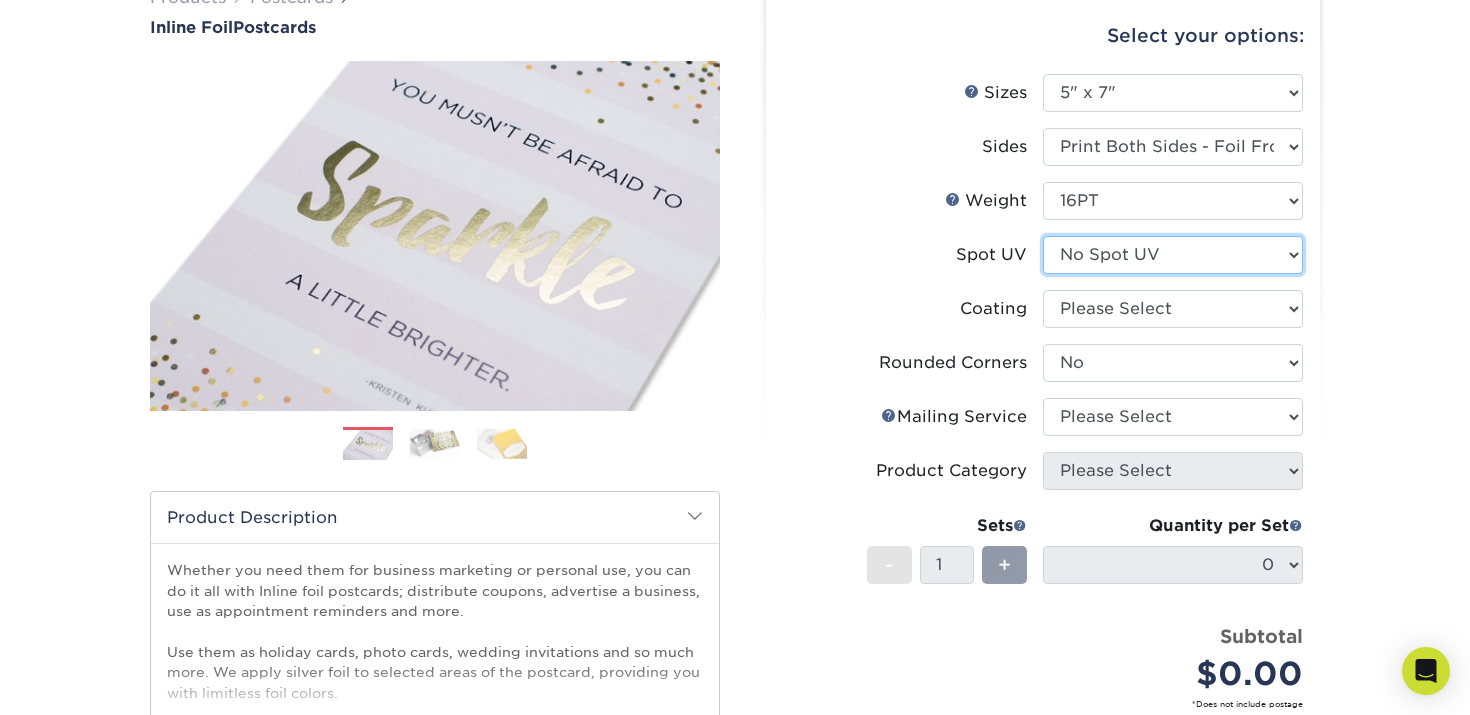 select on "1" 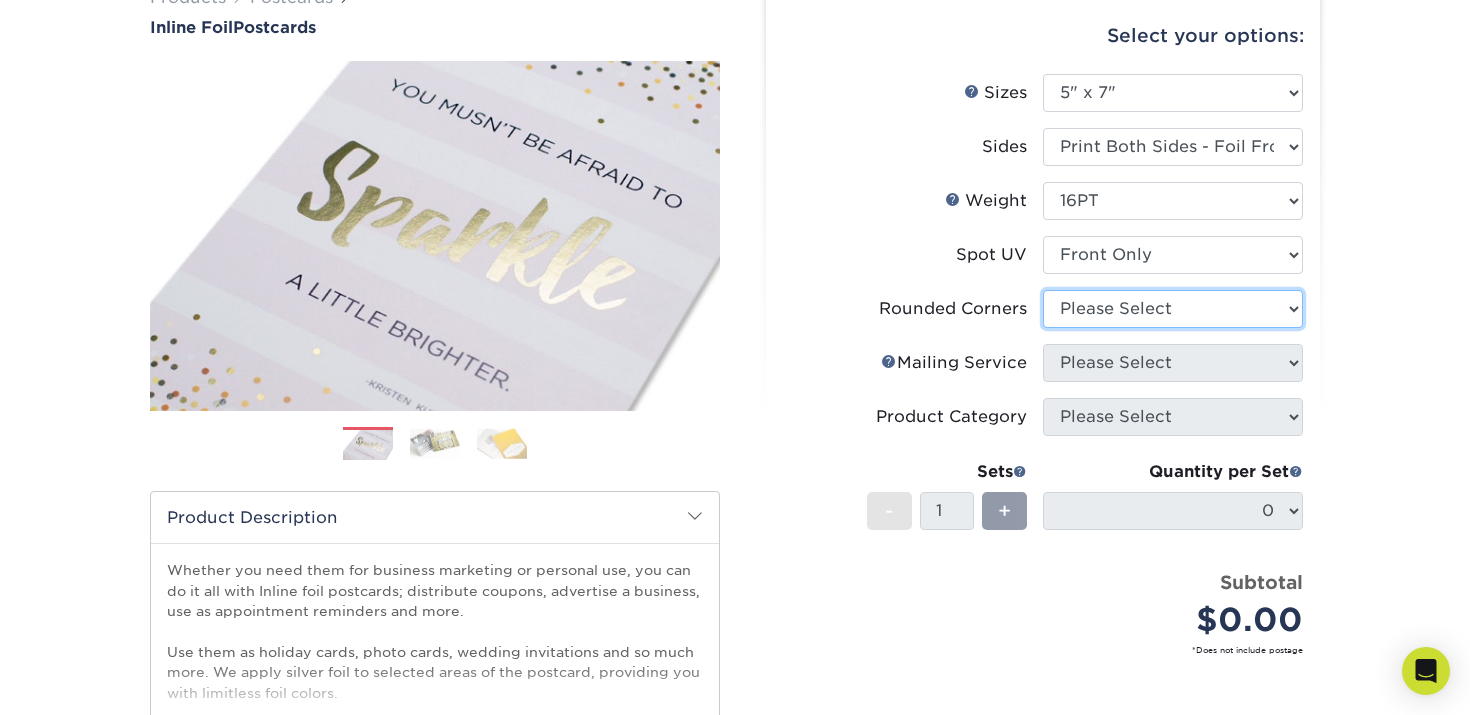 click on "Please Select
Yes - Round 4 Corners                                                    No" at bounding box center (1173, 309) 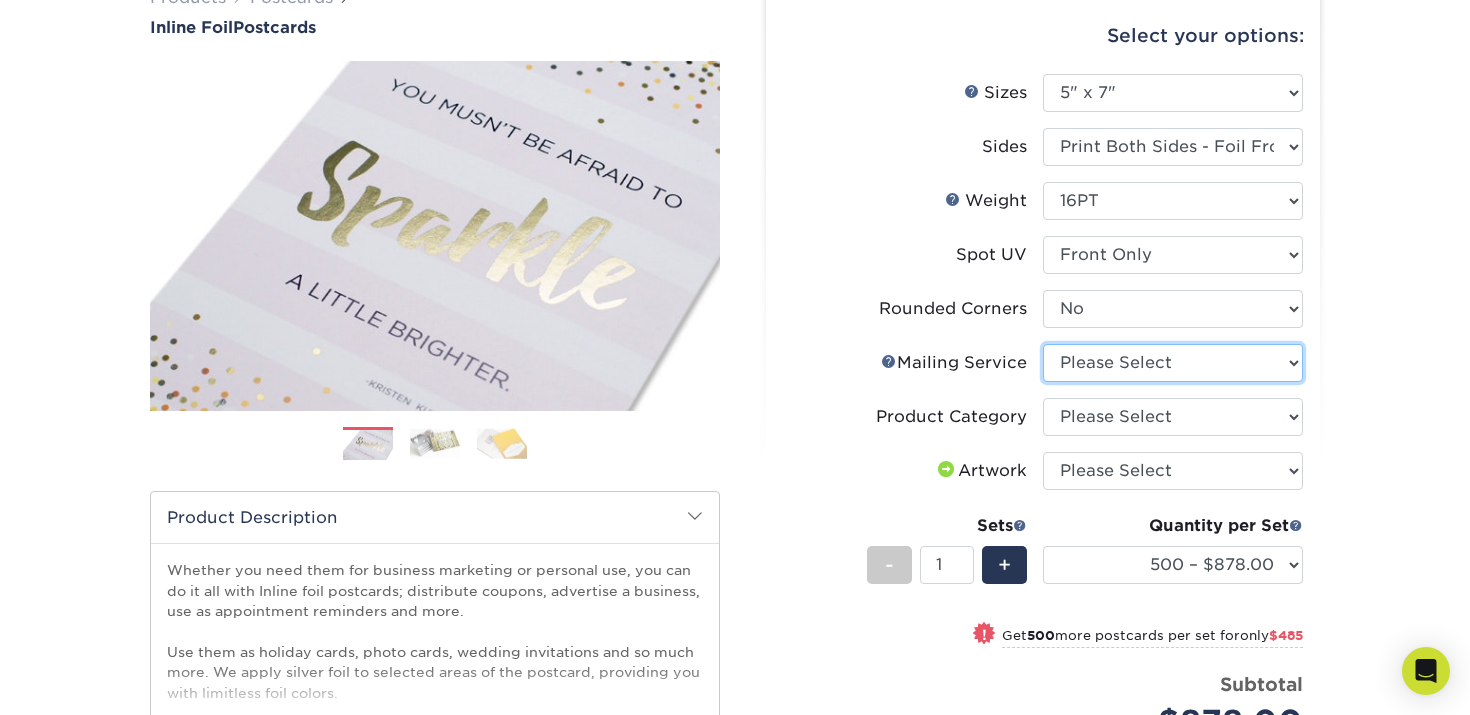 click on "Please Select No Direct Mailing Service No, I will mail/stamp/imprint Direct Mailing from CA" at bounding box center (1173, 363) 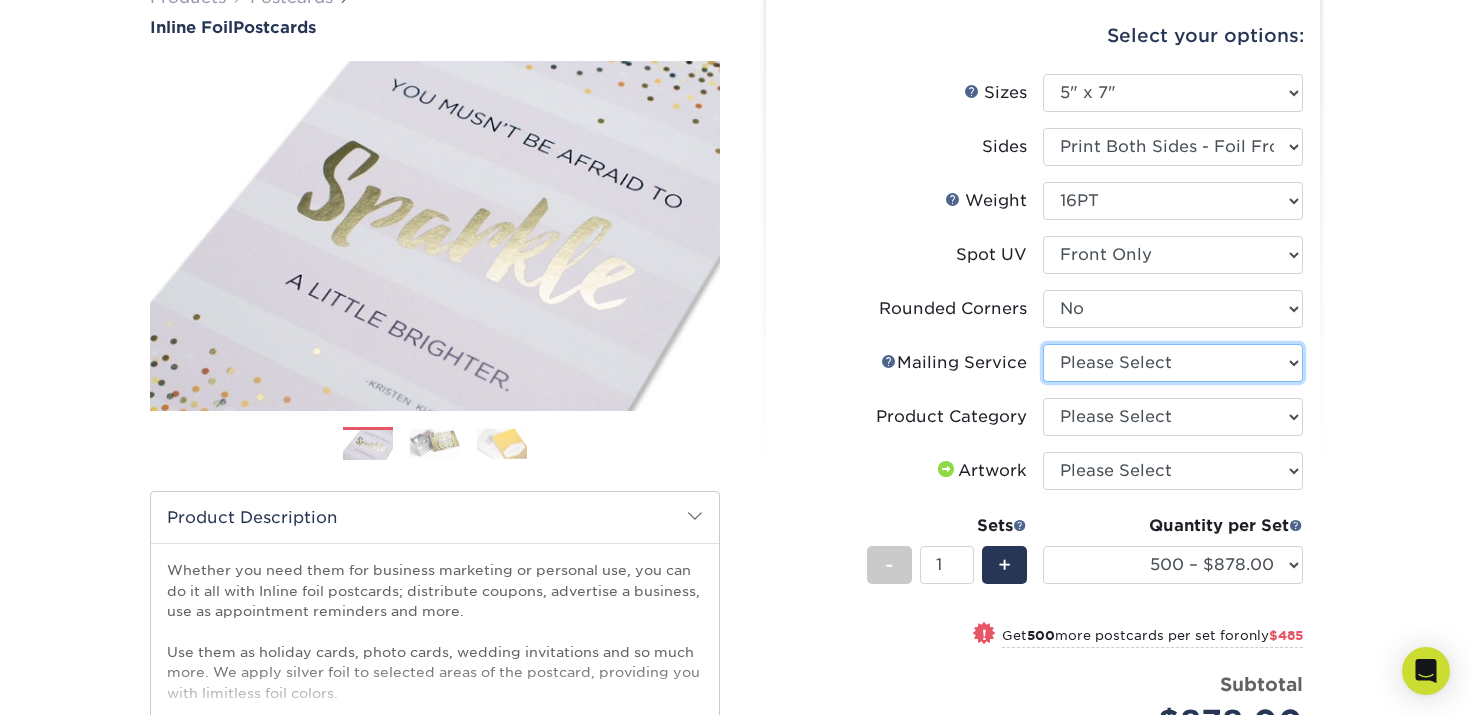 select on "3e5e9bdd-d78a-4c28-a41d-fe1407925ca6" 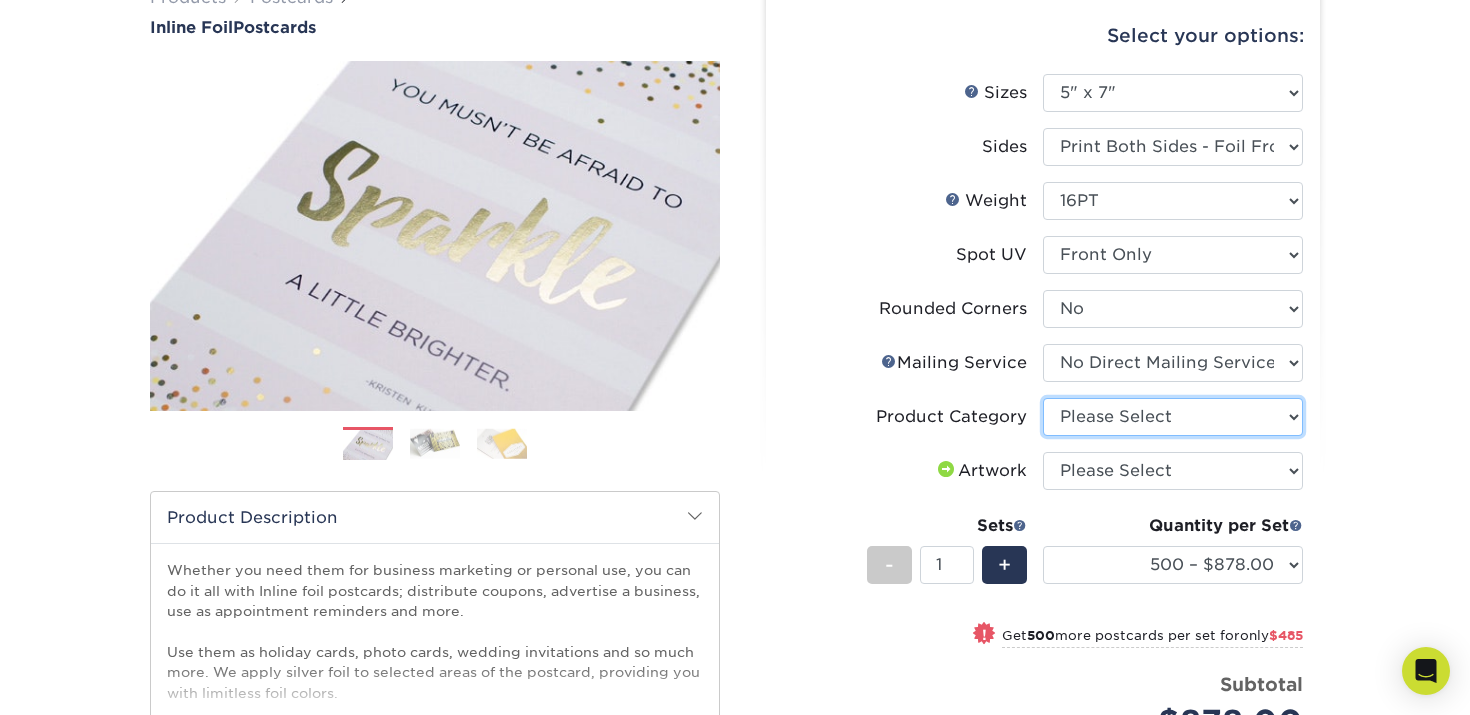 click on "Please Select Postcards" at bounding box center [1173, 417] 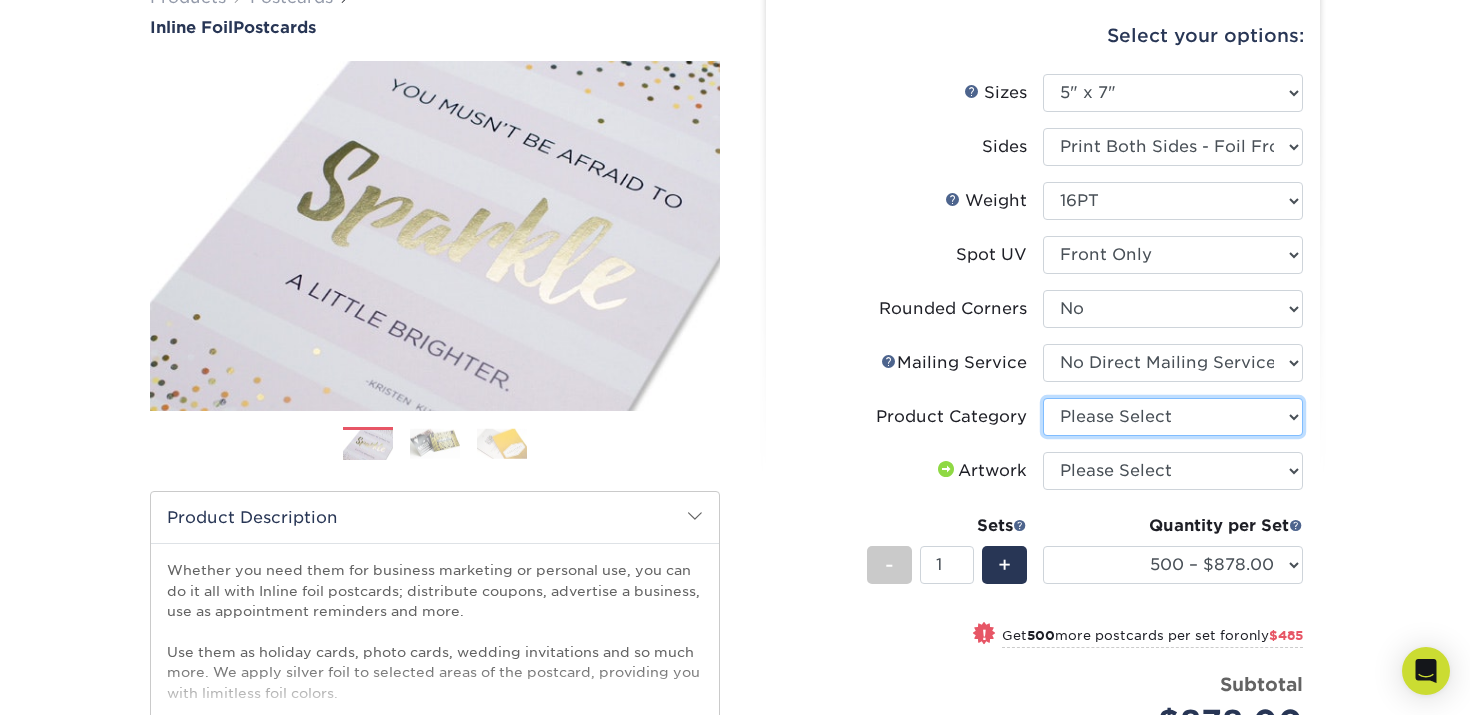 select on "9b7272e0-d6c8-4c3c-8e97-d3a1bcdab858" 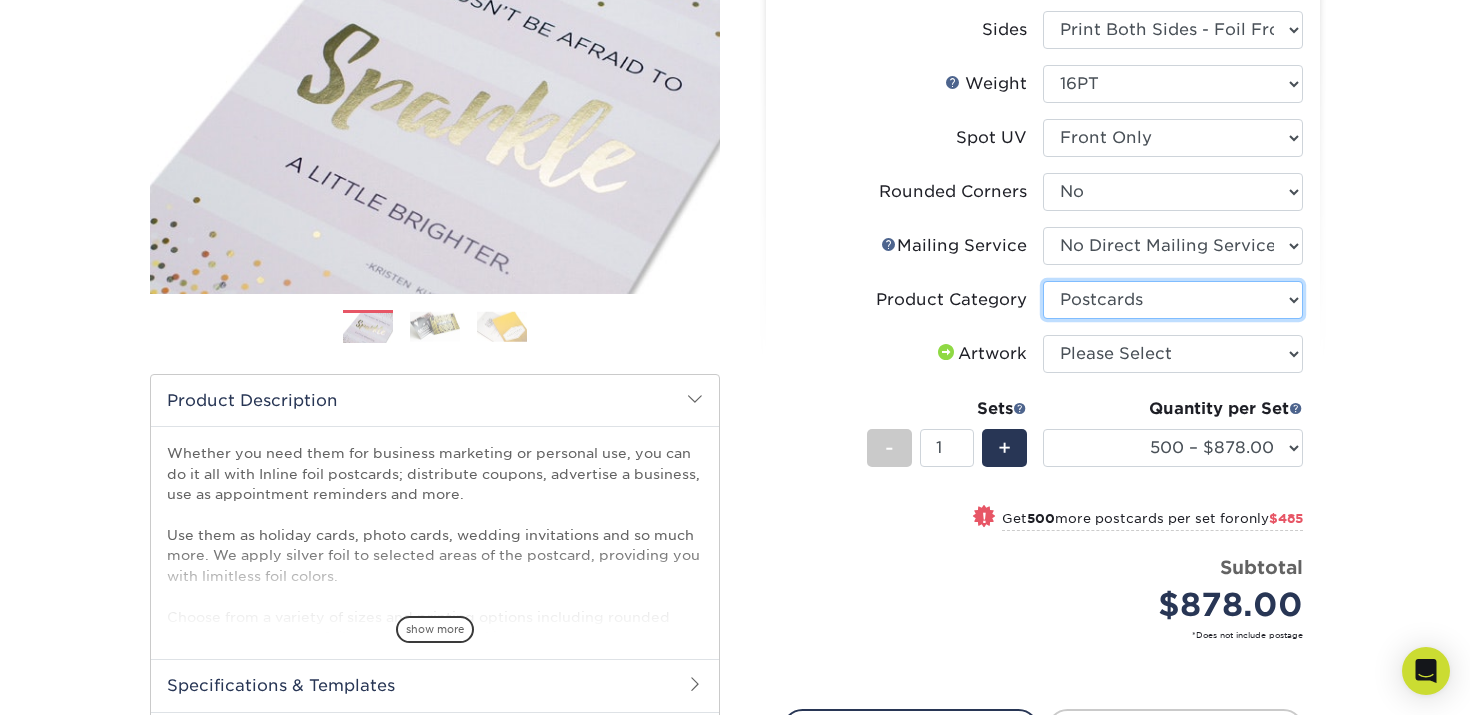 scroll, scrollTop: 301, scrollLeft: 0, axis: vertical 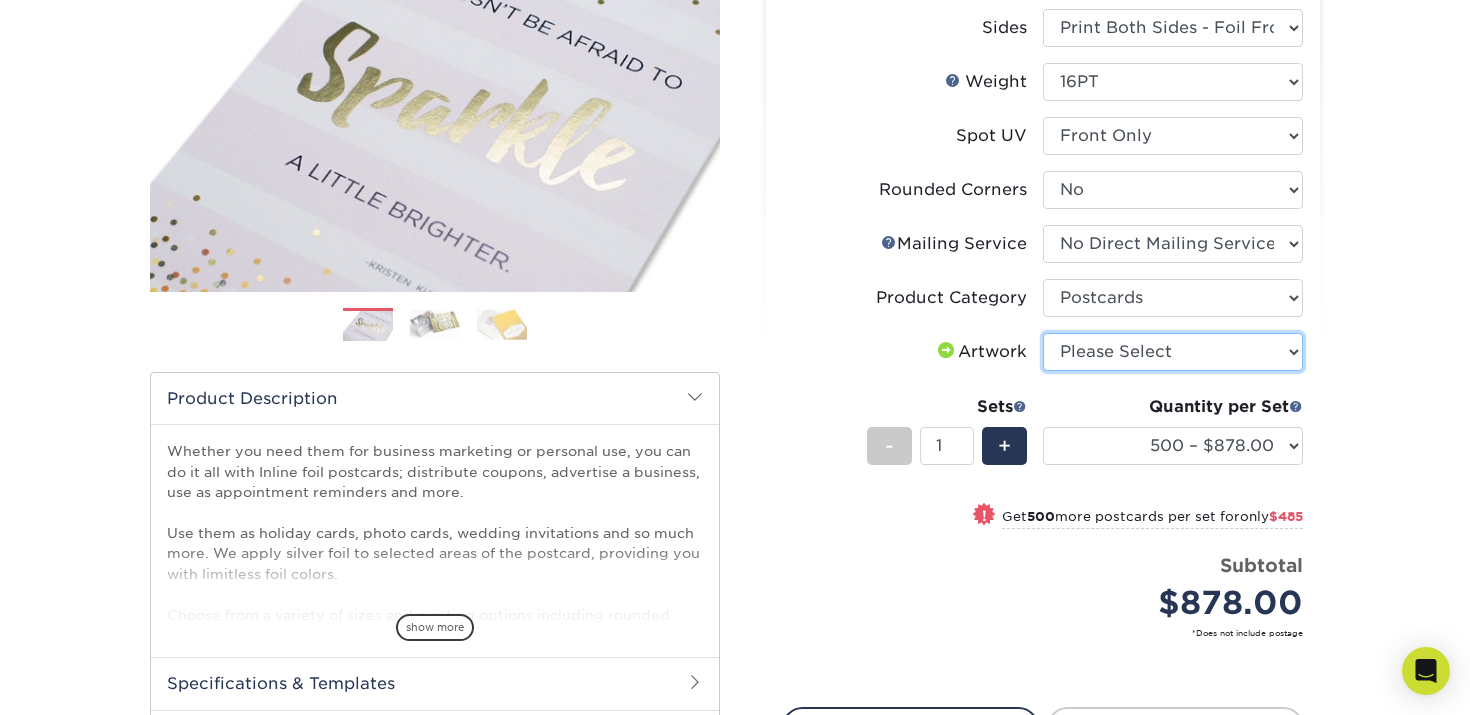 click on "Please Select I will upload files I need a design - $150" at bounding box center [1173, 352] 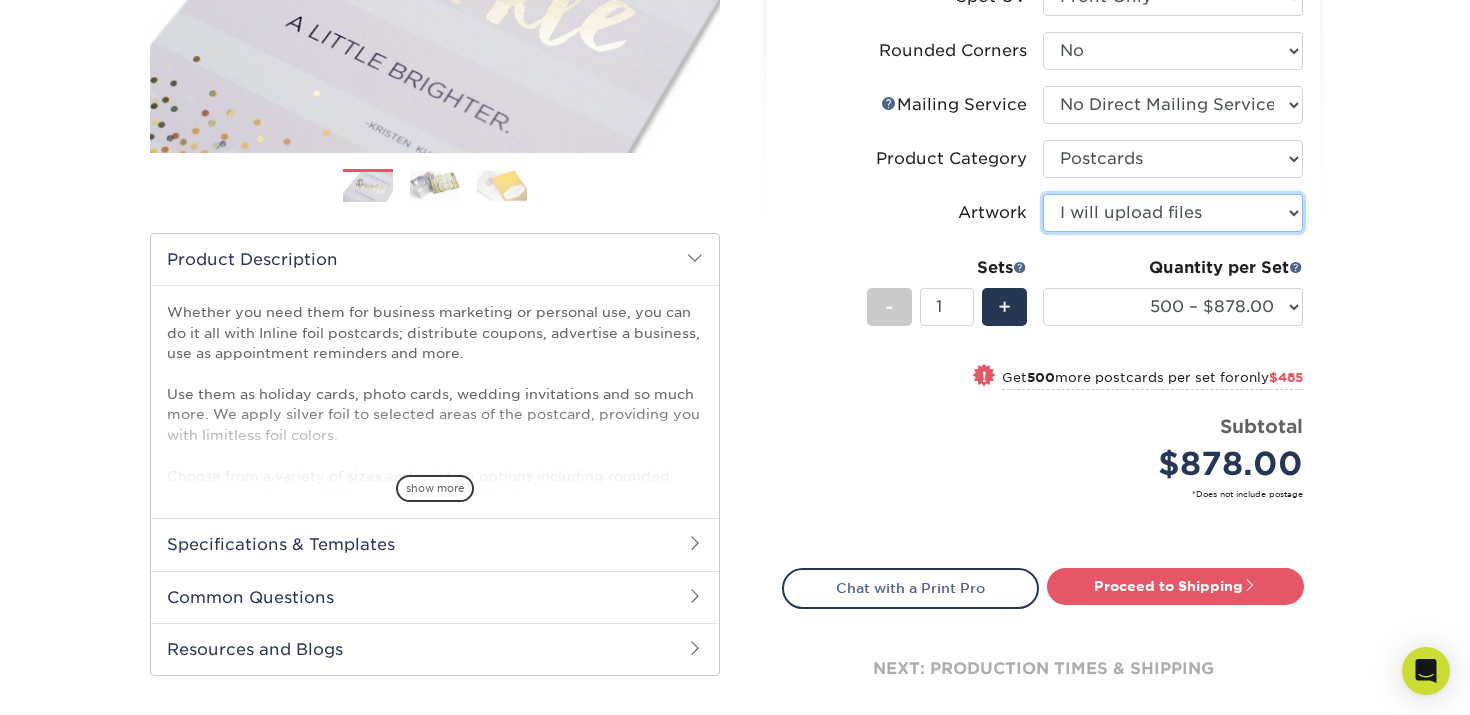 scroll, scrollTop: 445, scrollLeft: 0, axis: vertical 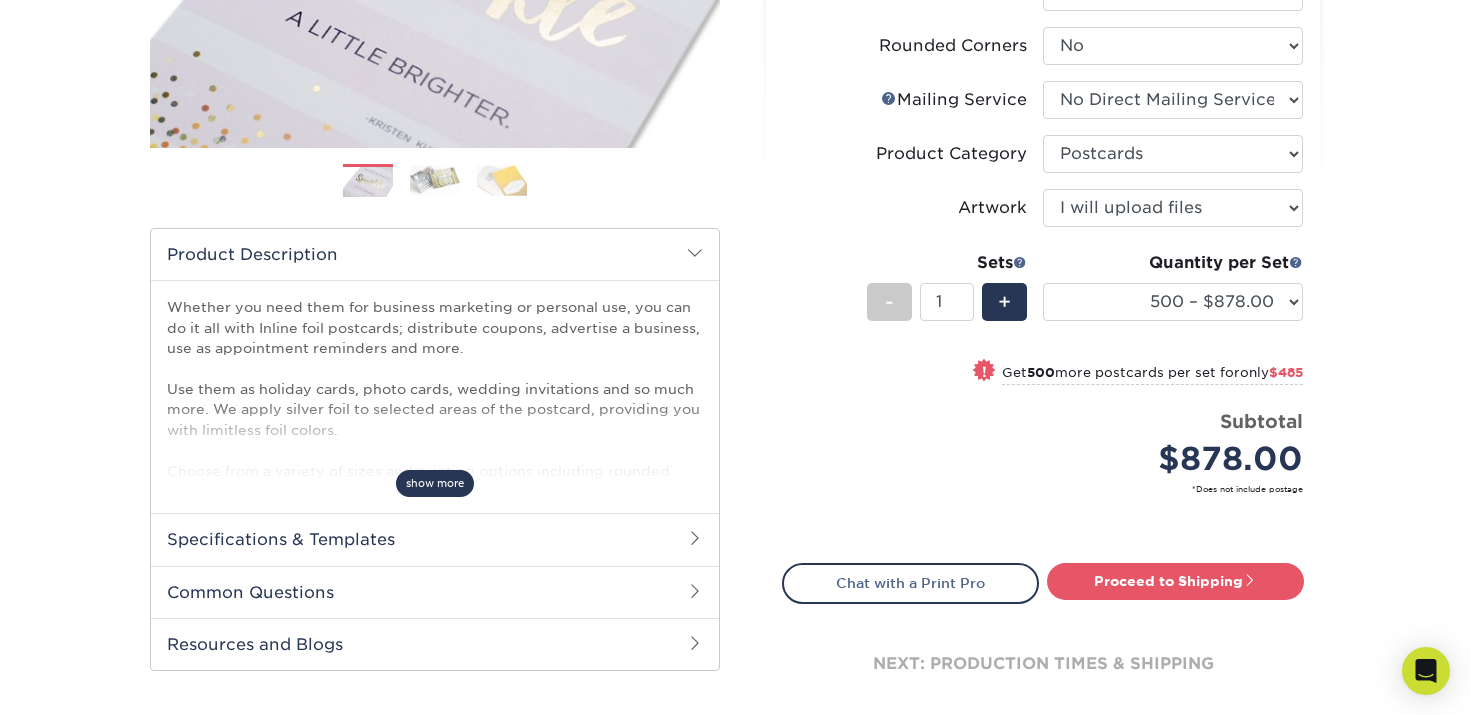 click on "show more" at bounding box center [435, 483] 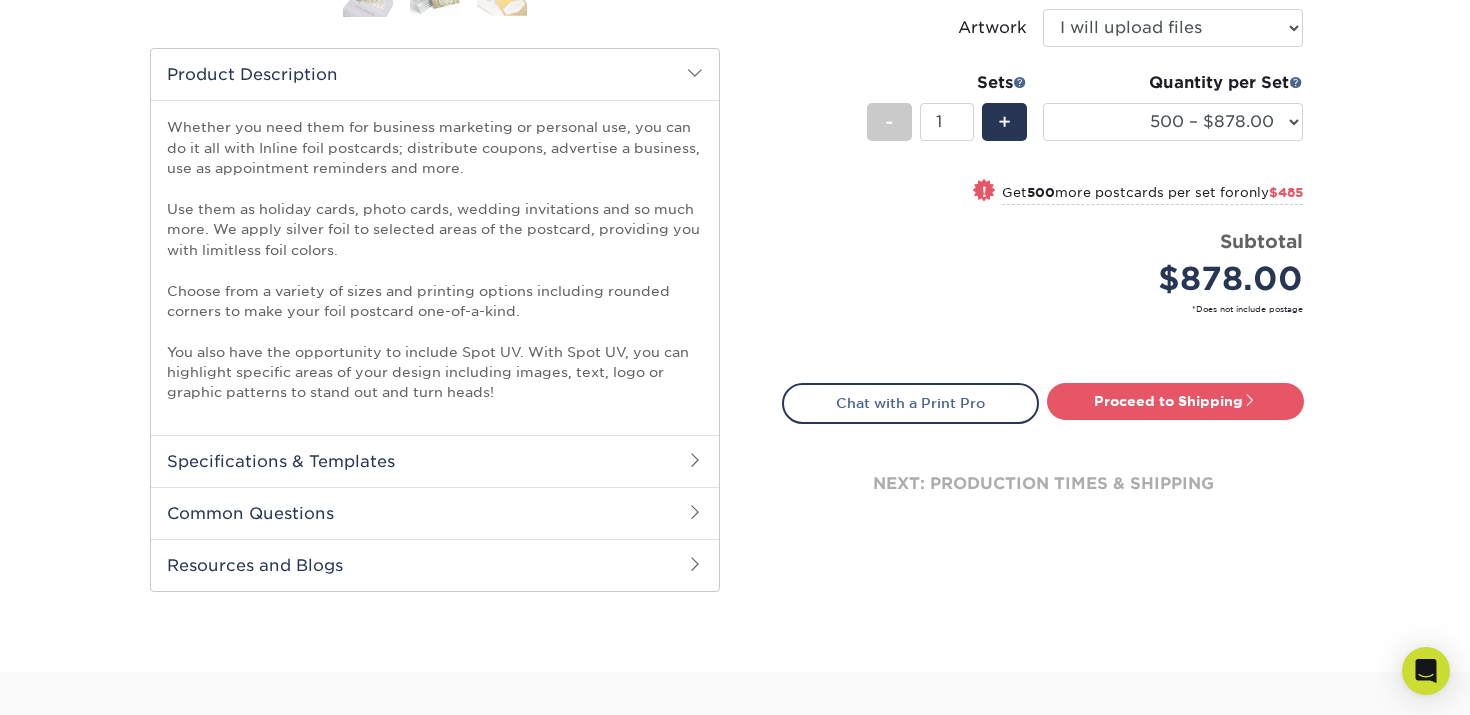 scroll, scrollTop: 628, scrollLeft: 0, axis: vertical 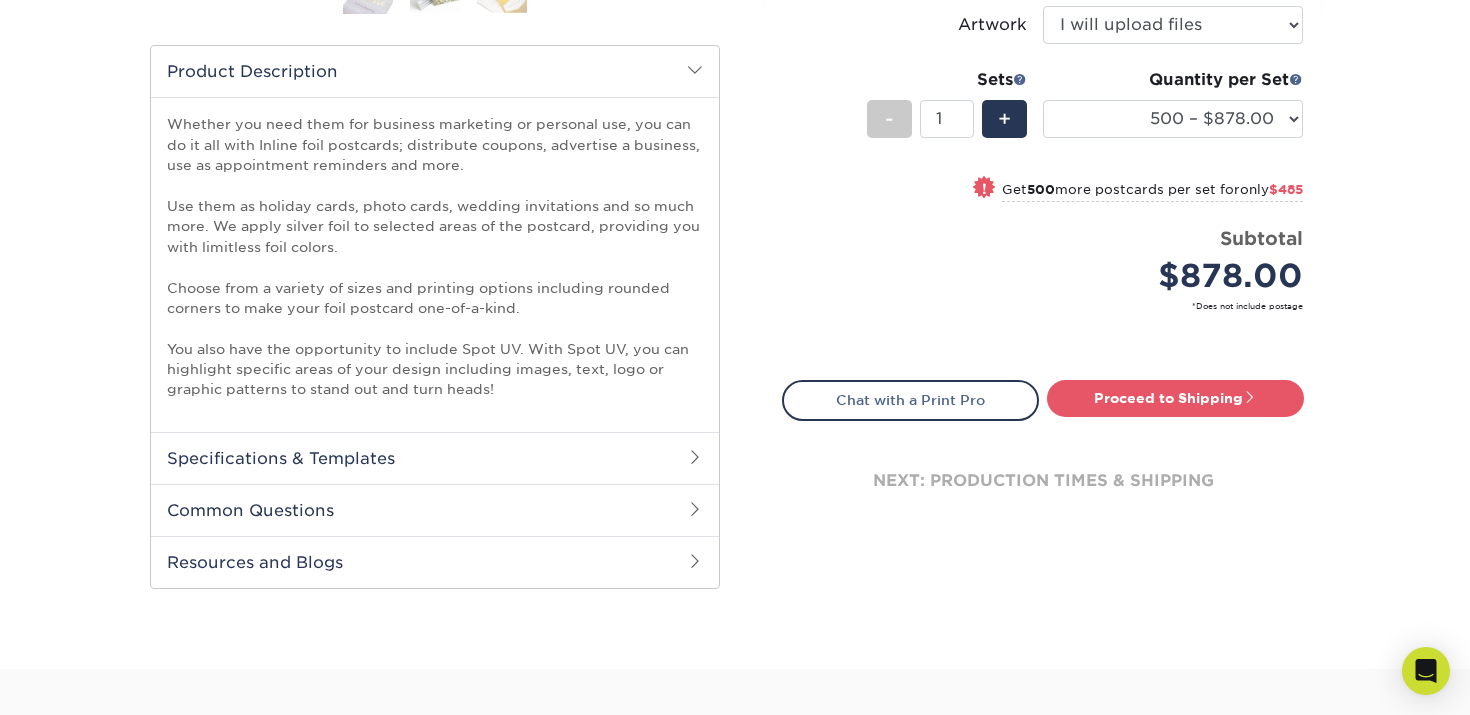click on "Specifications & Templates" at bounding box center [435, 458] 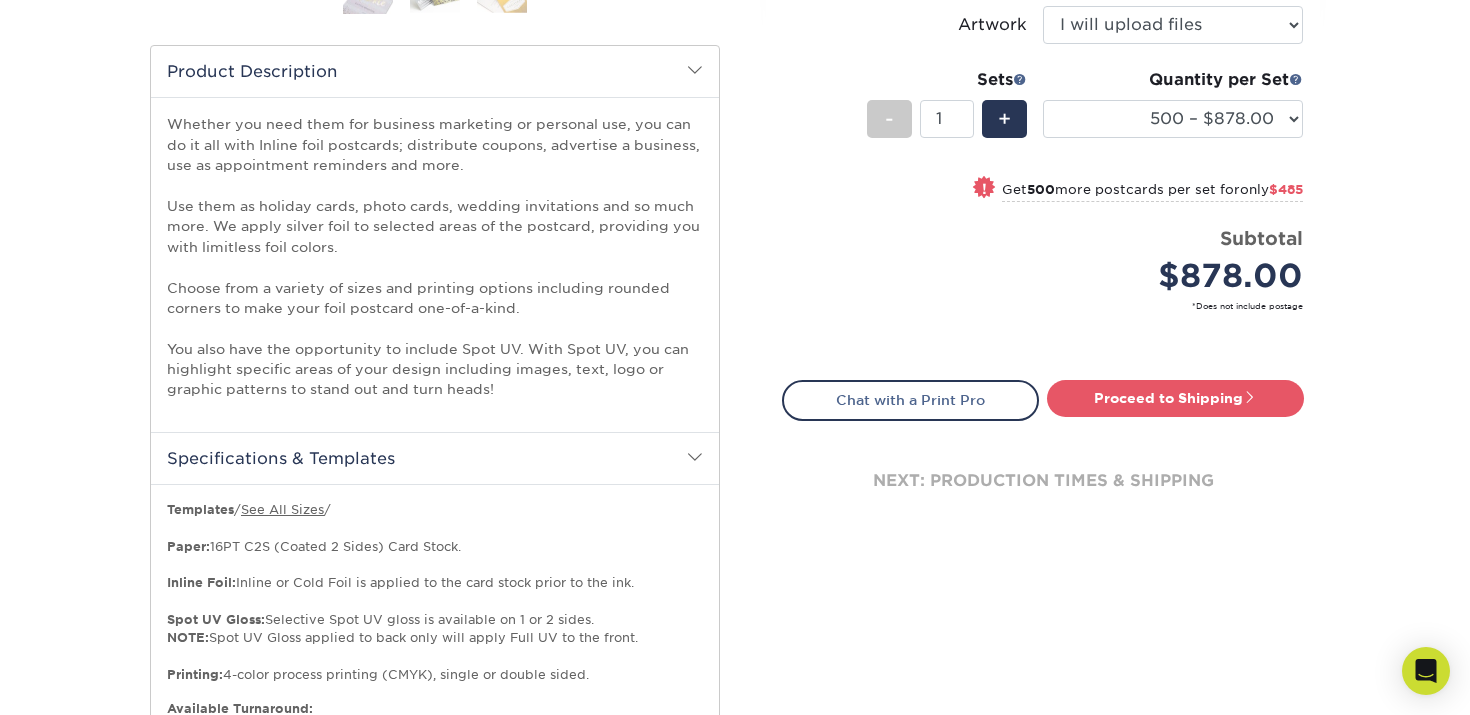 click on "Specifications & Templates" at bounding box center (435, 458) 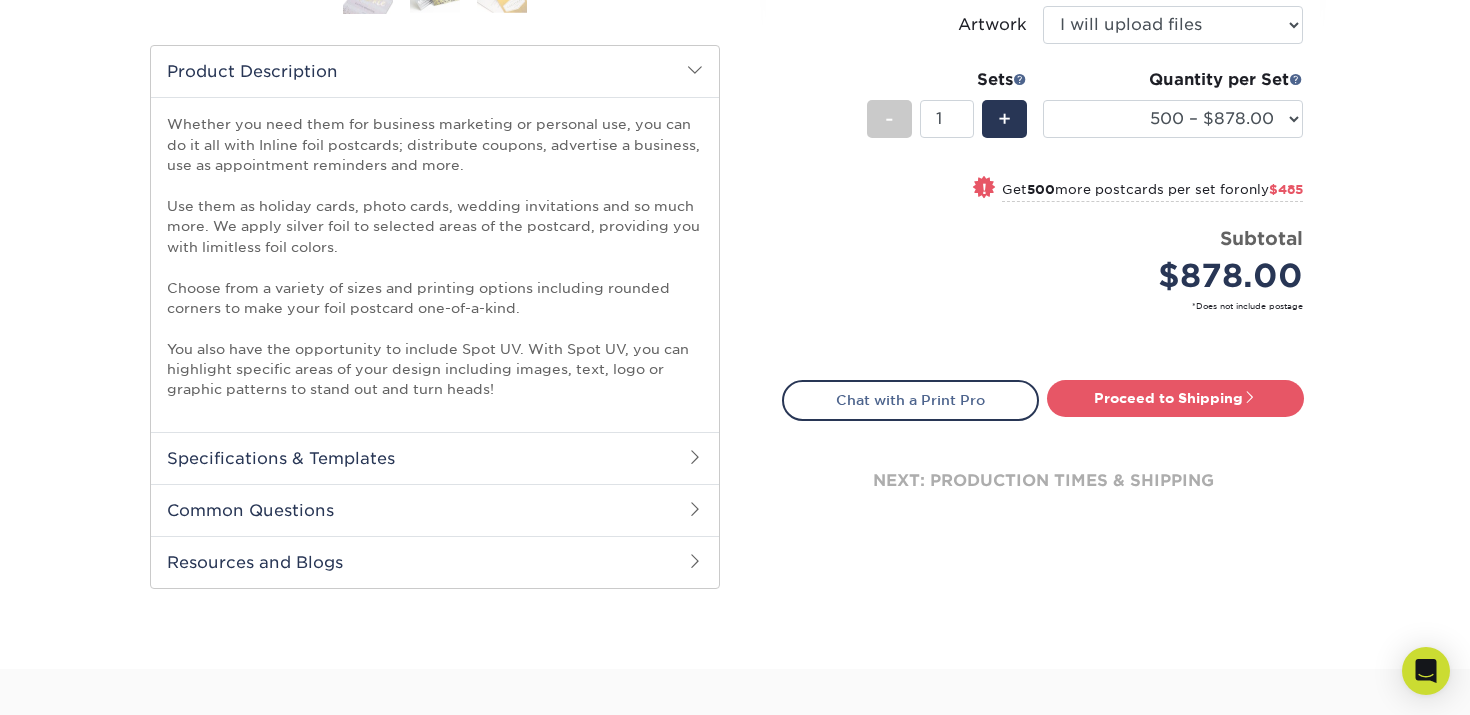 click on "Specifications & Templates" at bounding box center [435, 458] 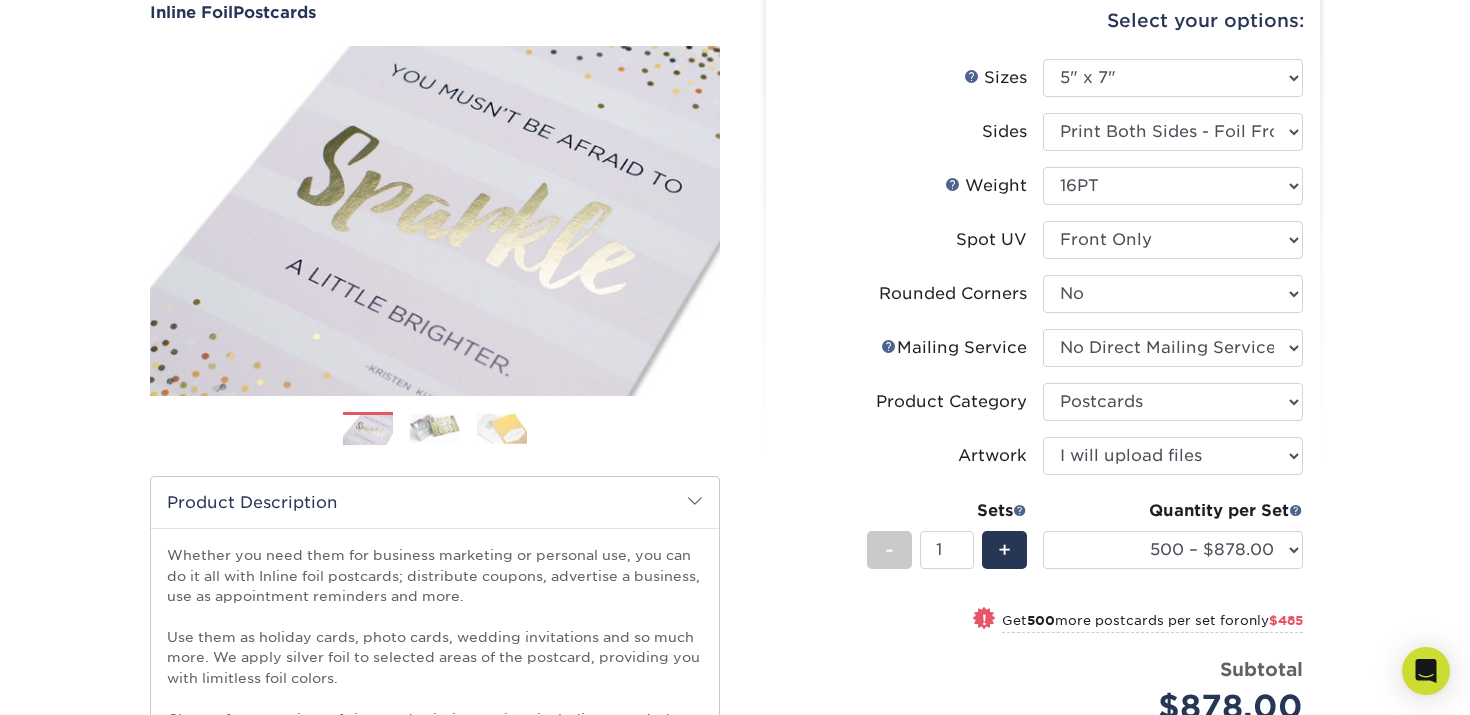 scroll, scrollTop: 186, scrollLeft: 0, axis: vertical 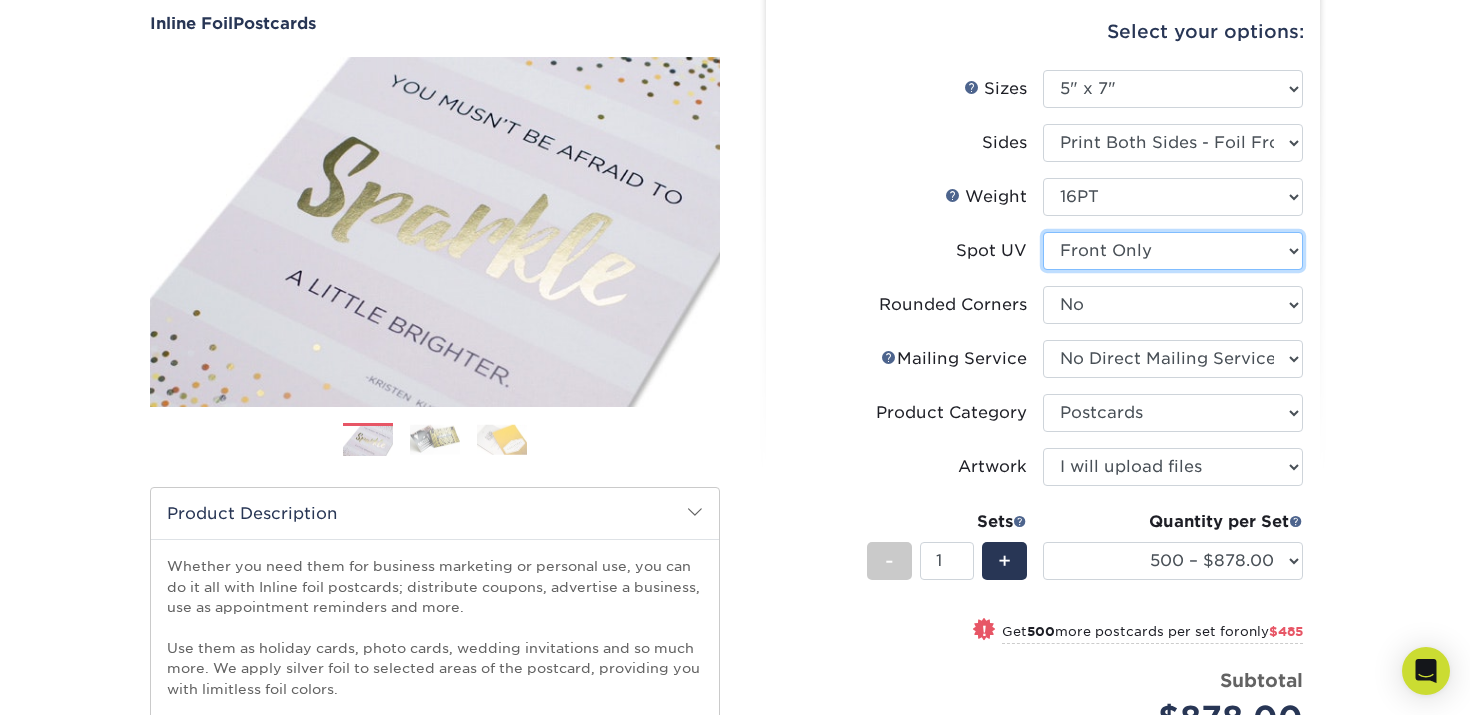 click on "Please Select No Spot UV Front and Back (Both Sides) Front Only Back Only" at bounding box center [1173, 251] 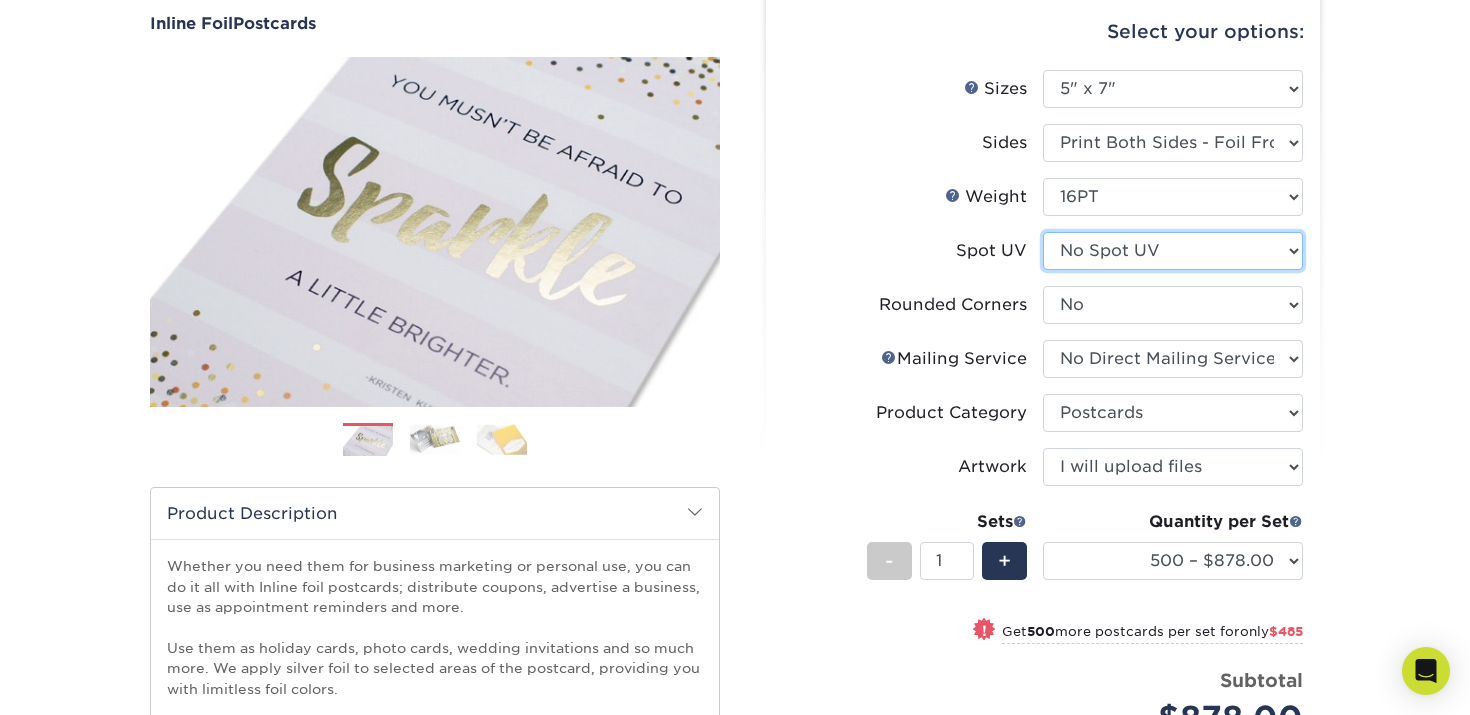select on "-1" 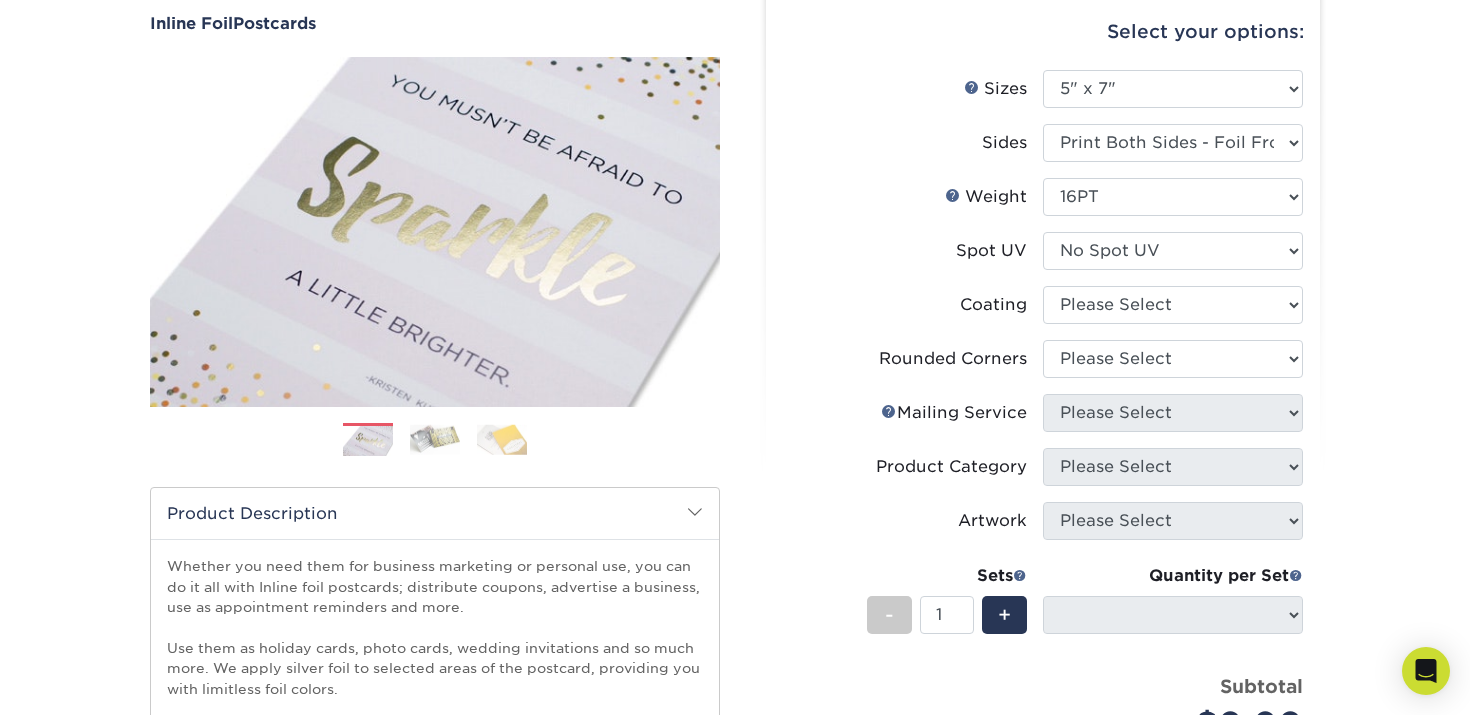 click on "Products
Postcards
Inline Foil  Postcards
$" at bounding box center [735, 672] 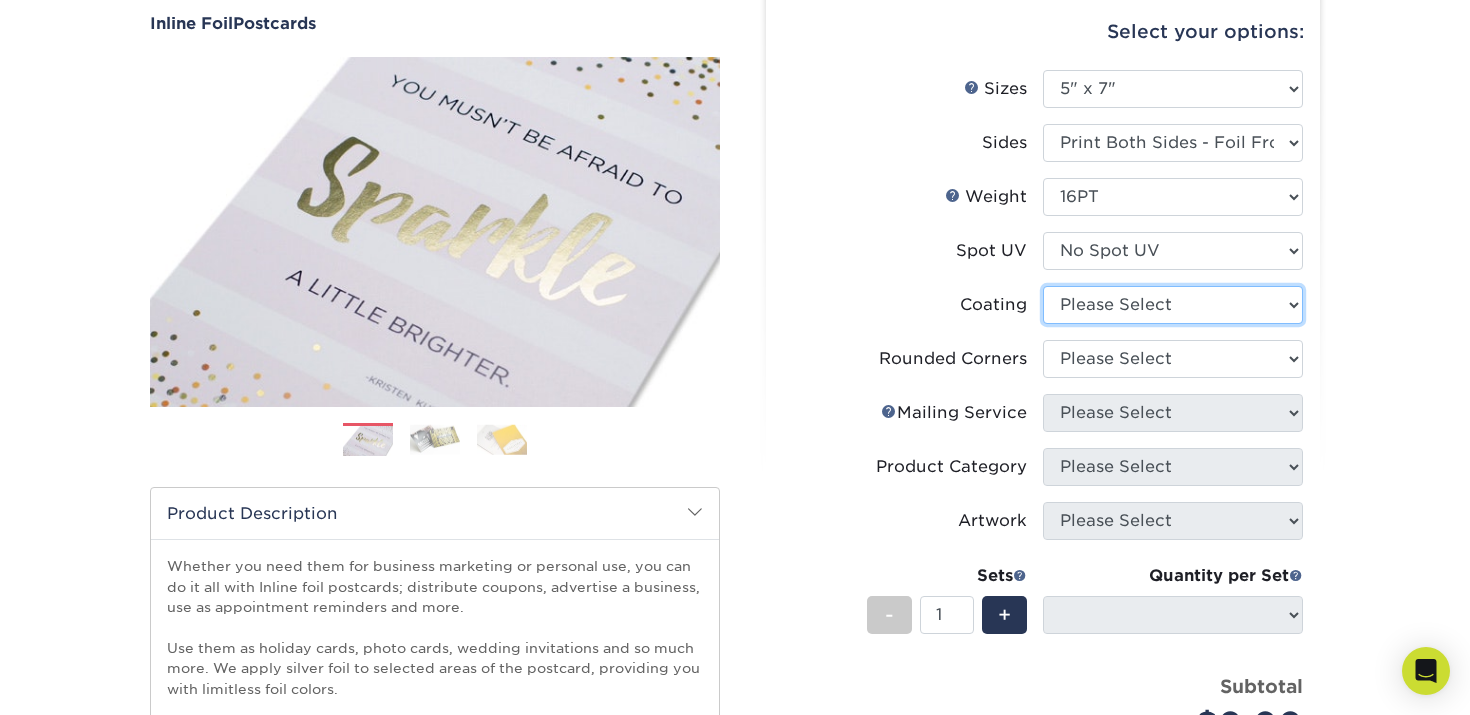click at bounding box center (1173, 305) 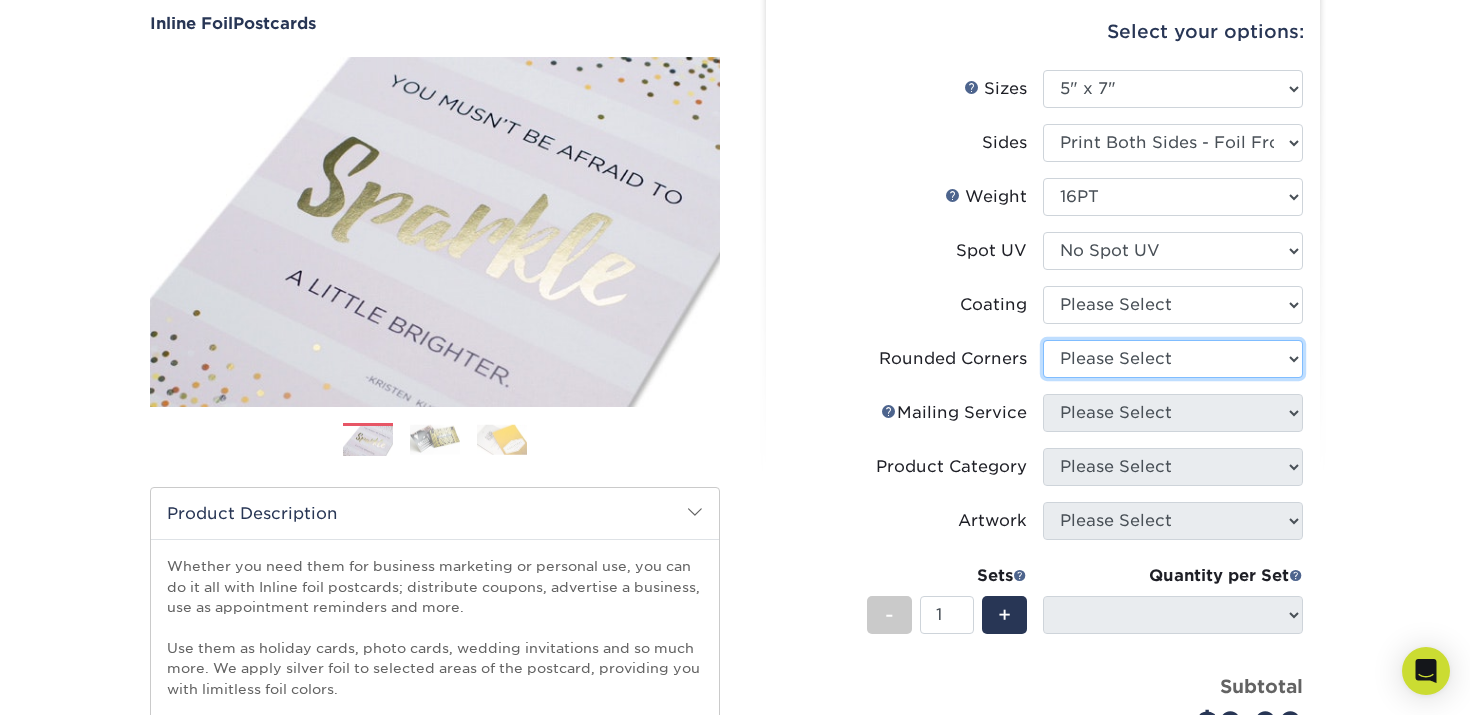 click on "Please Select
Yes - Round 4 Corners                                                    No" at bounding box center [1173, 359] 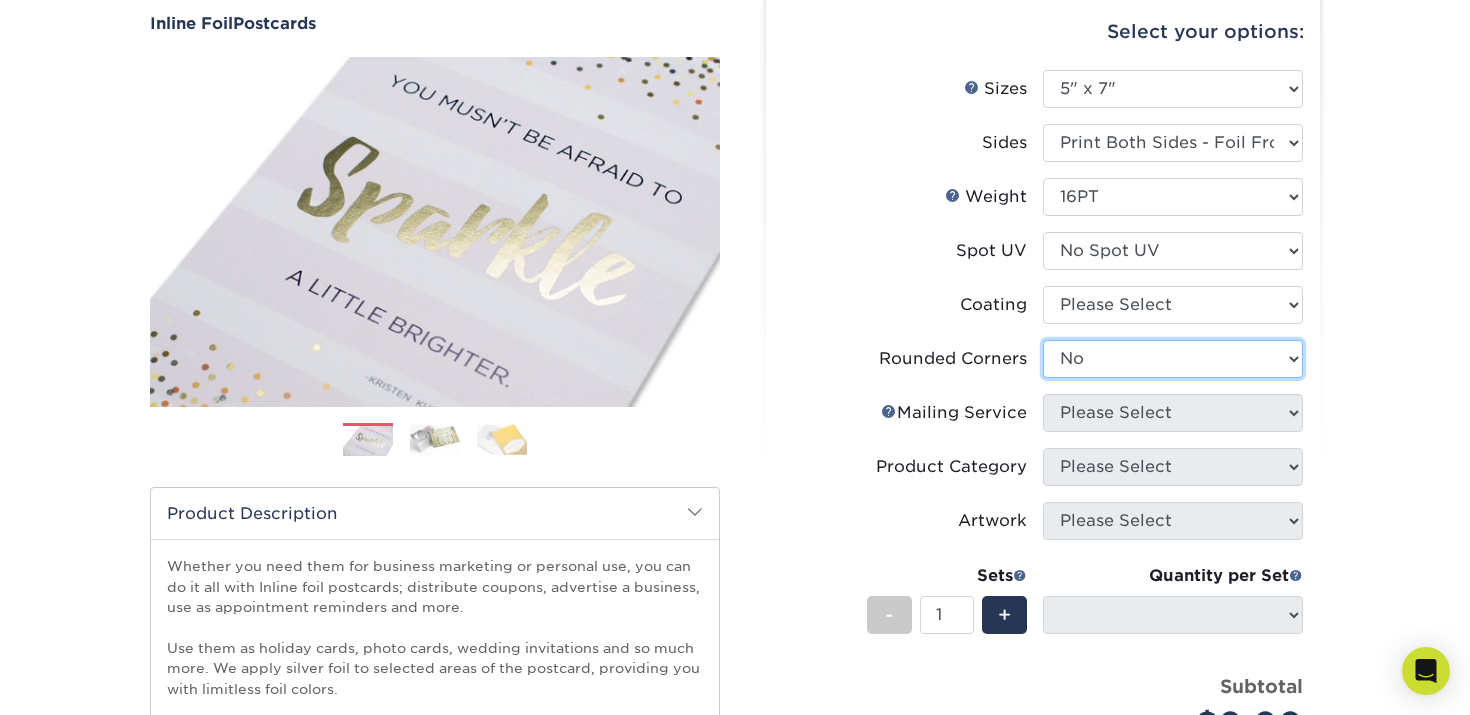 select 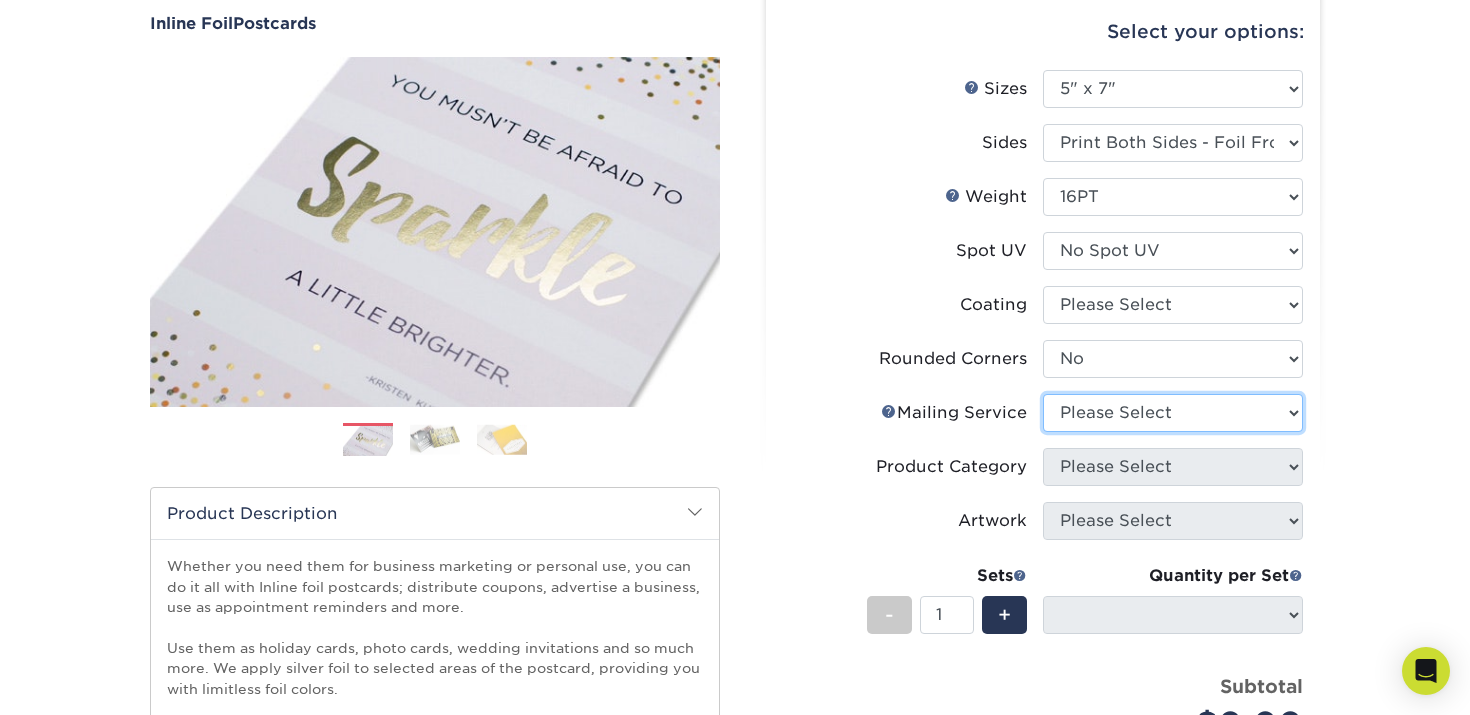 click on "Please Select No Direct Mailing Service No, I will mail/stamp/imprint Direct Mailing from CA" at bounding box center [1173, 413] 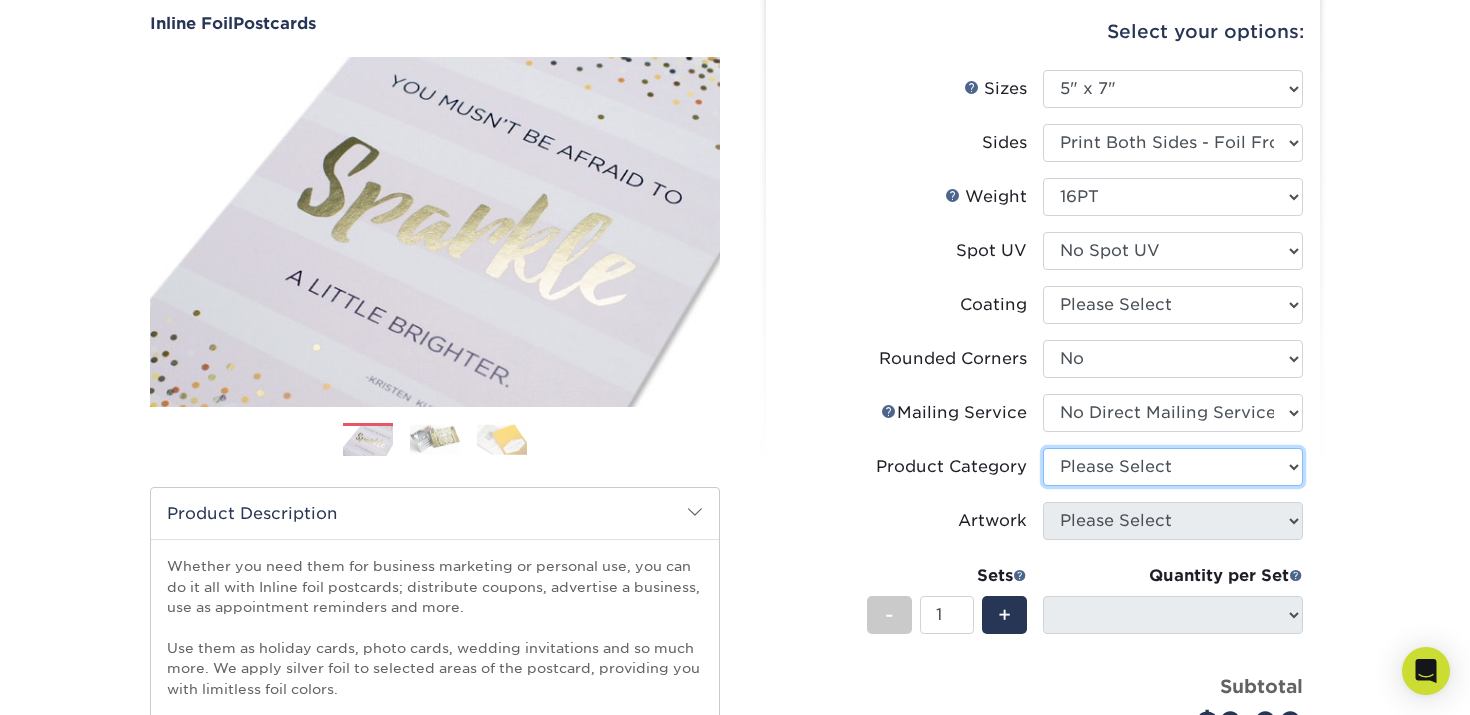 click on "Please Select Postcards" at bounding box center (1173, 467) 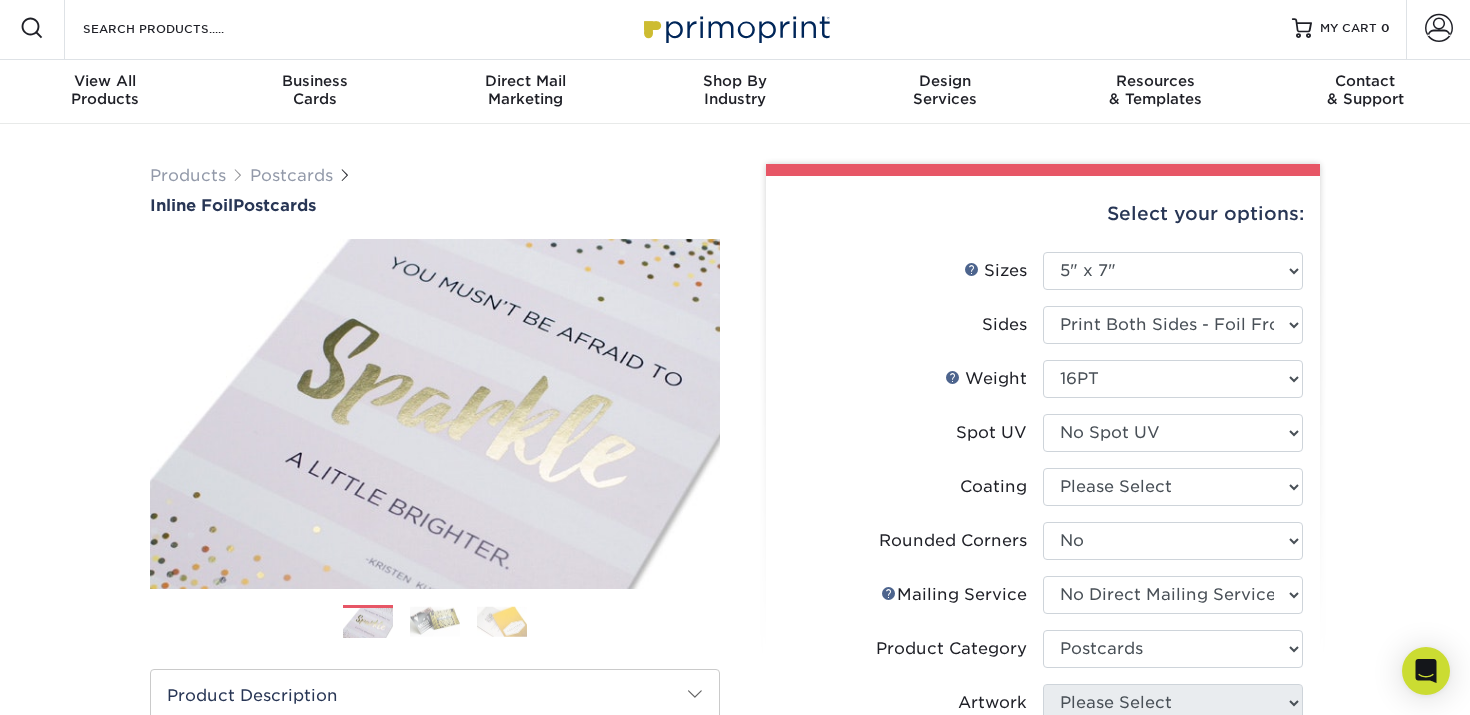 scroll, scrollTop: 0, scrollLeft: 0, axis: both 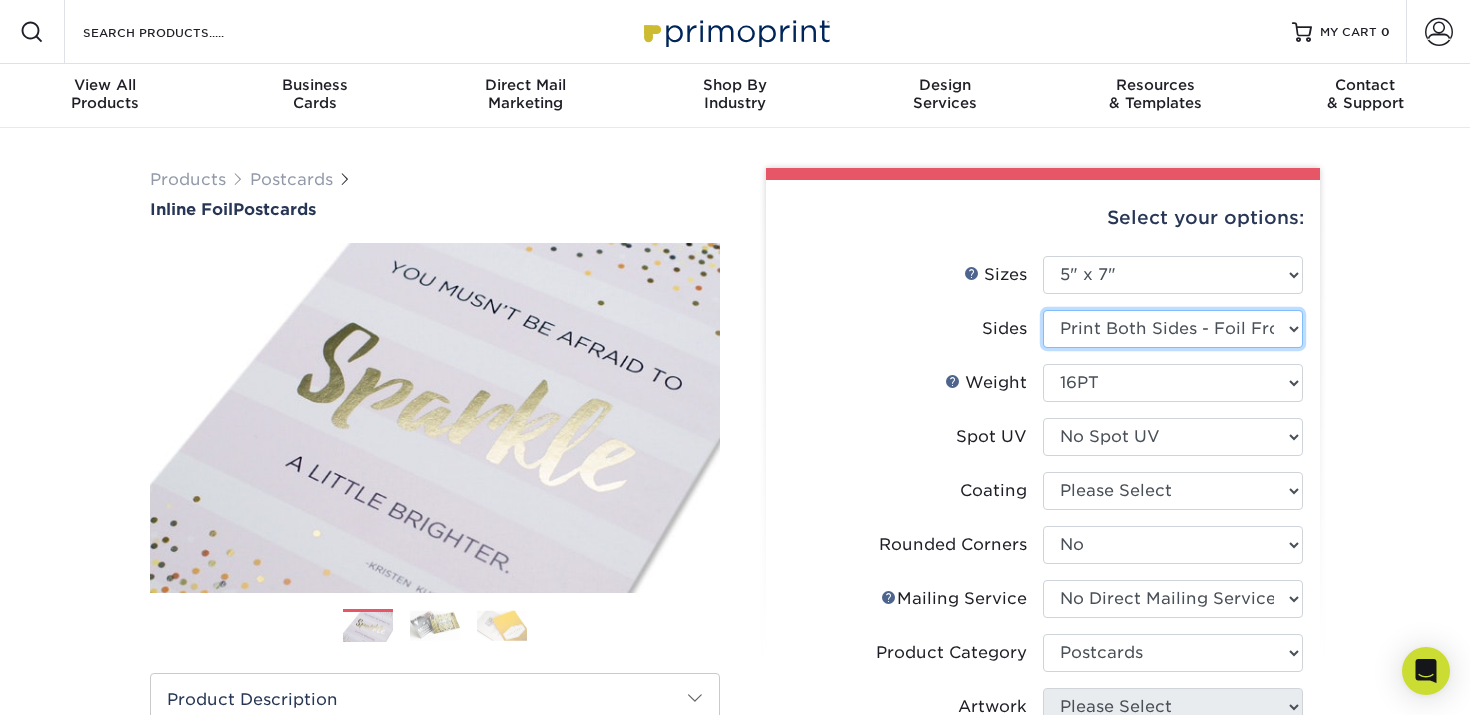 click on "Please Select Print Both Sides - Foil Back Only Print Both Sides - Foil Both Sides Print Both Sides - Foil Front Only Print Front Only - Foil Front Only" at bounding box center [1173, 329] 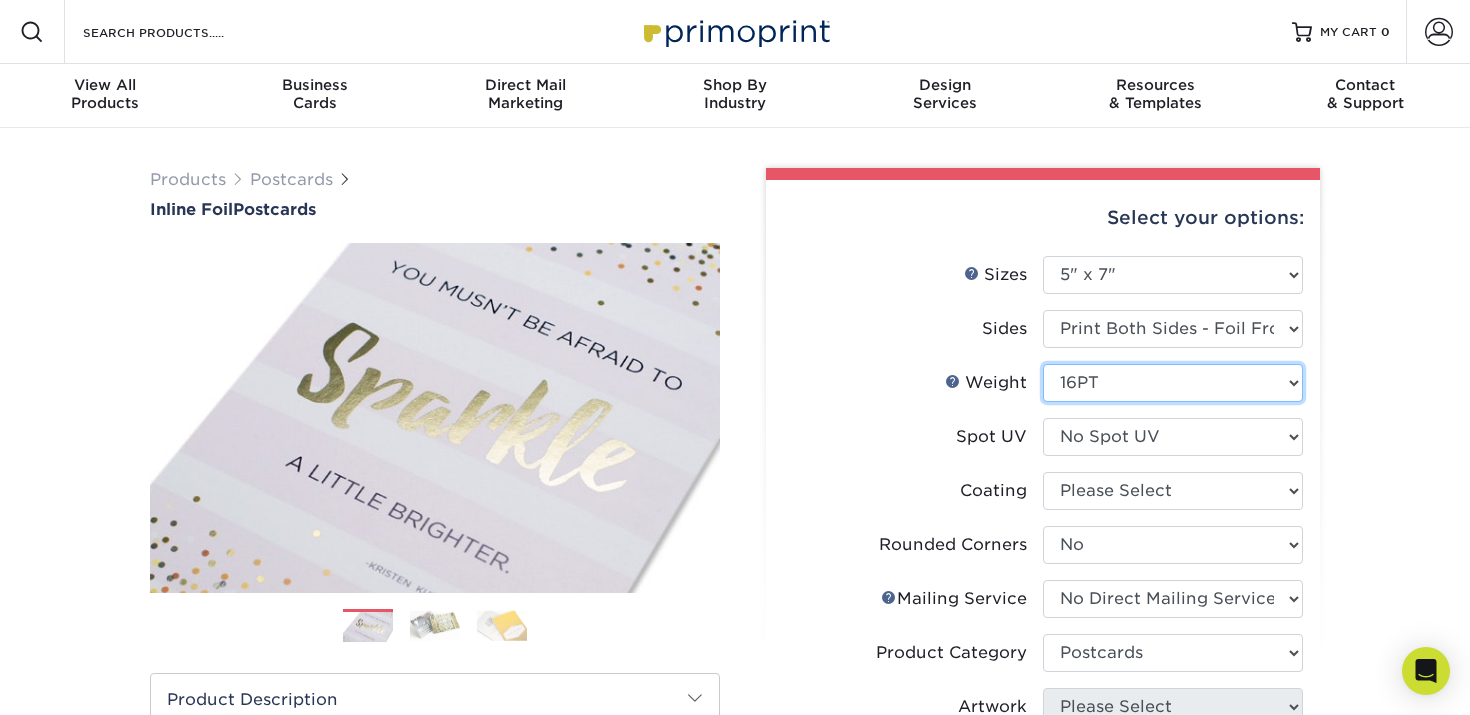 click on "Please Select 16PT" at bounding box center (1173, 383) 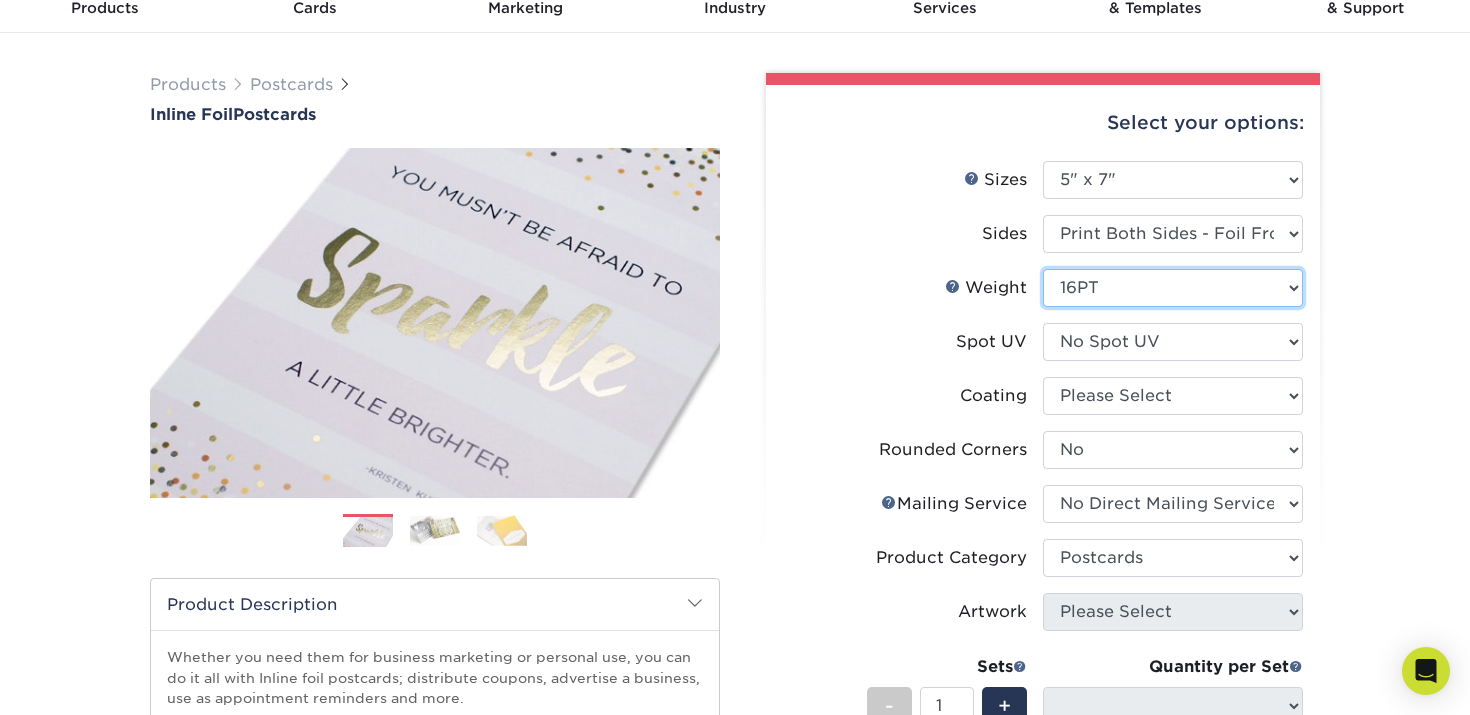 scroll, scrollTop: 96, scrollLeft: 0, axis: vertical 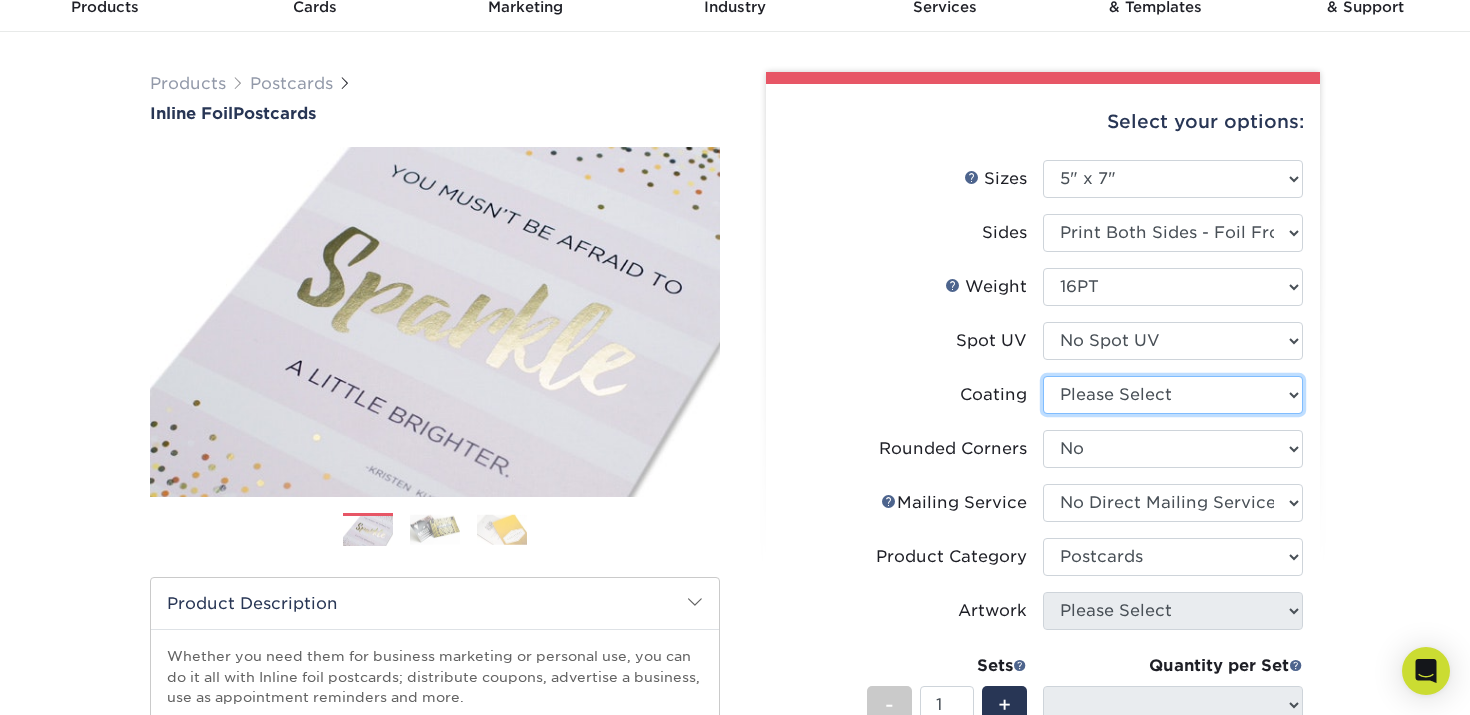 click at bounding box center (1173, 395) 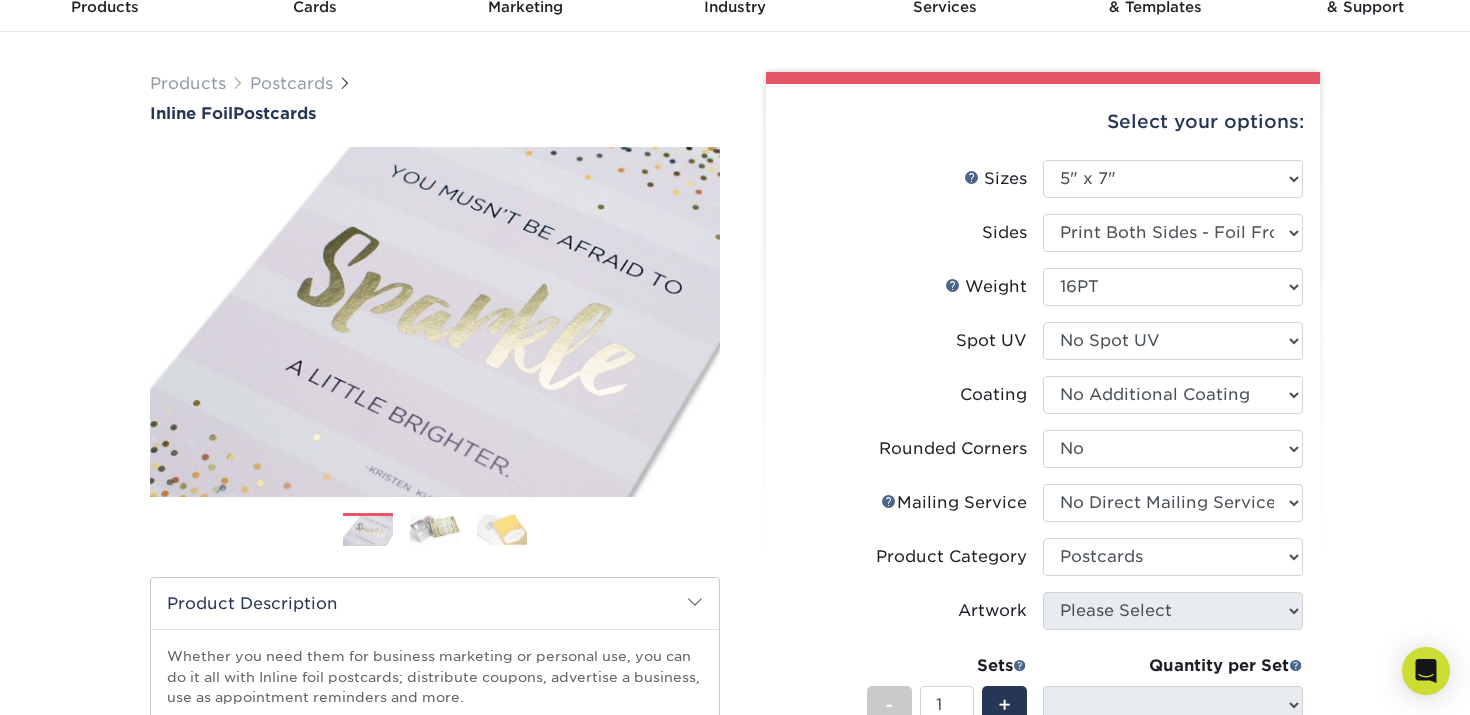 select on "-1" 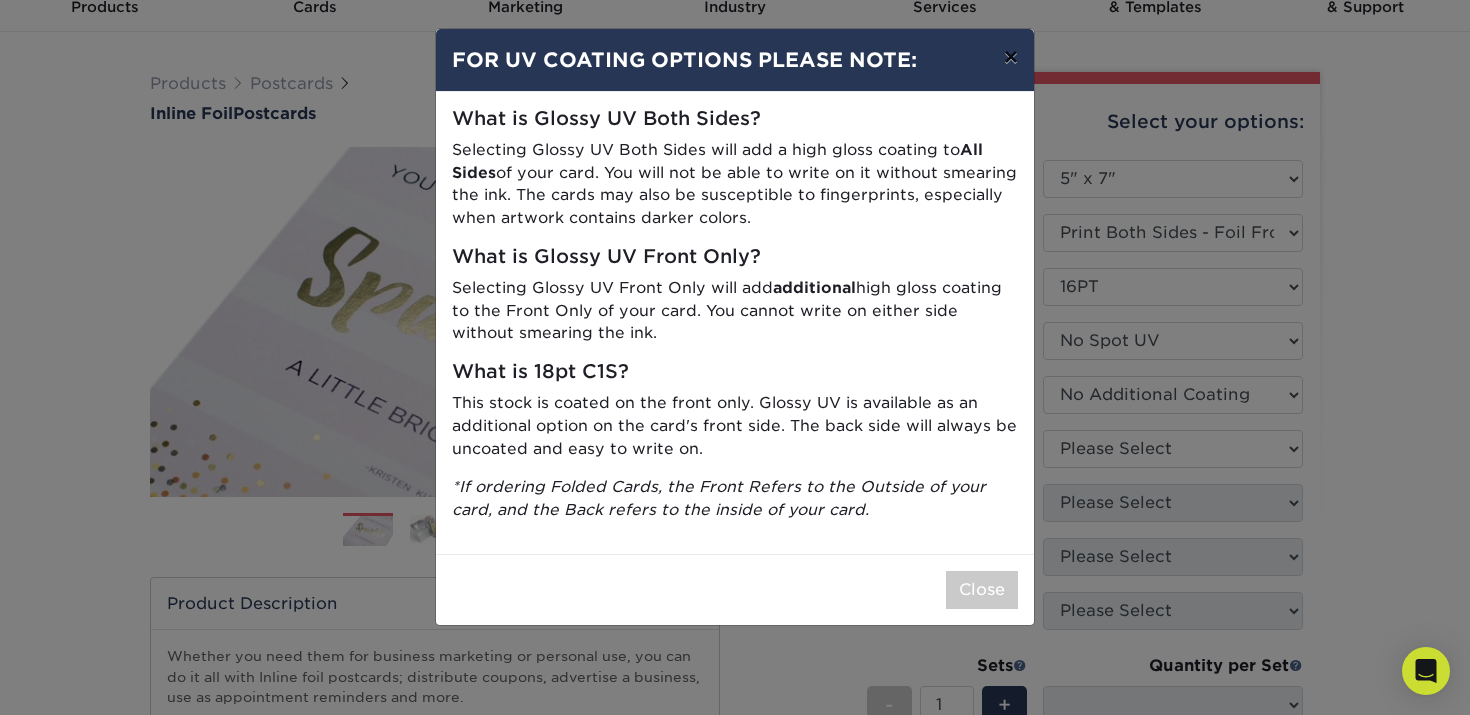 click on "×" at bounding box center (1011, 57) 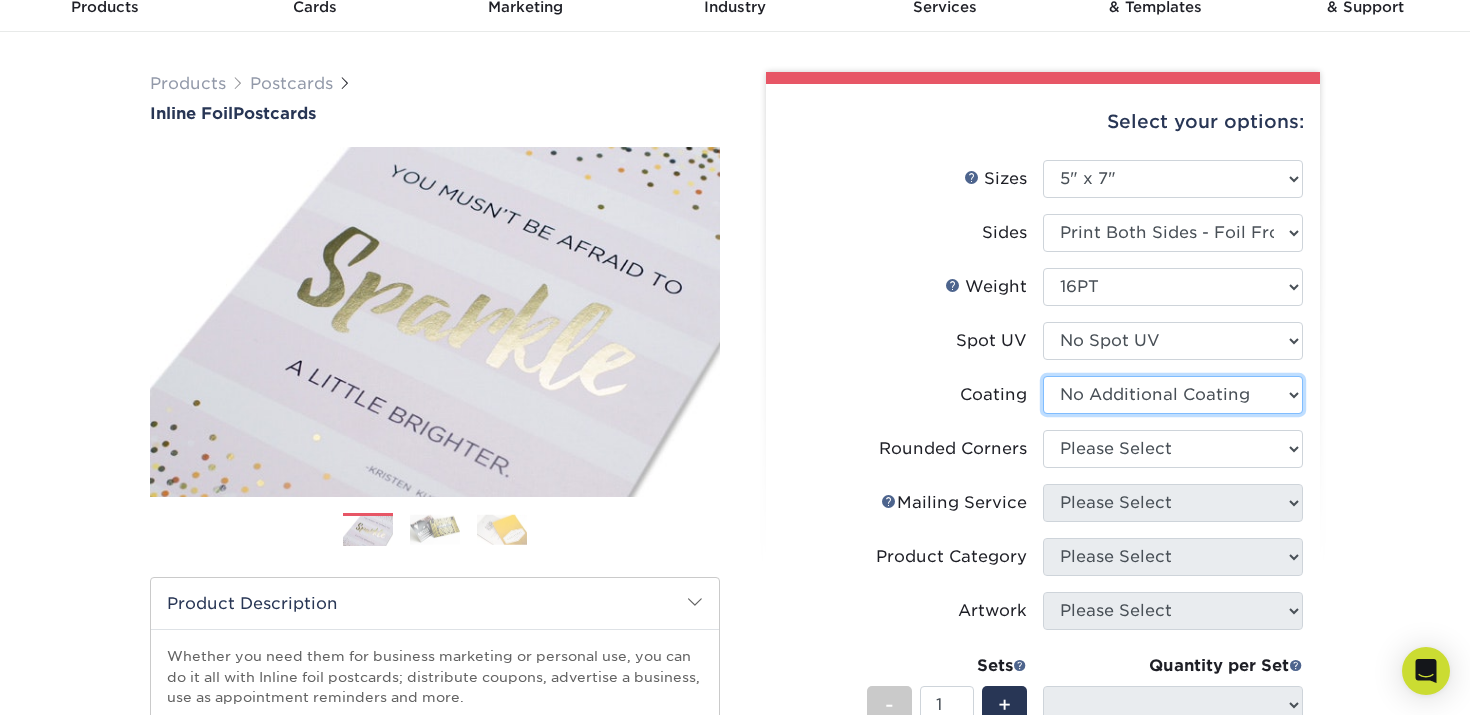 click at bounding box center [1173, 395] 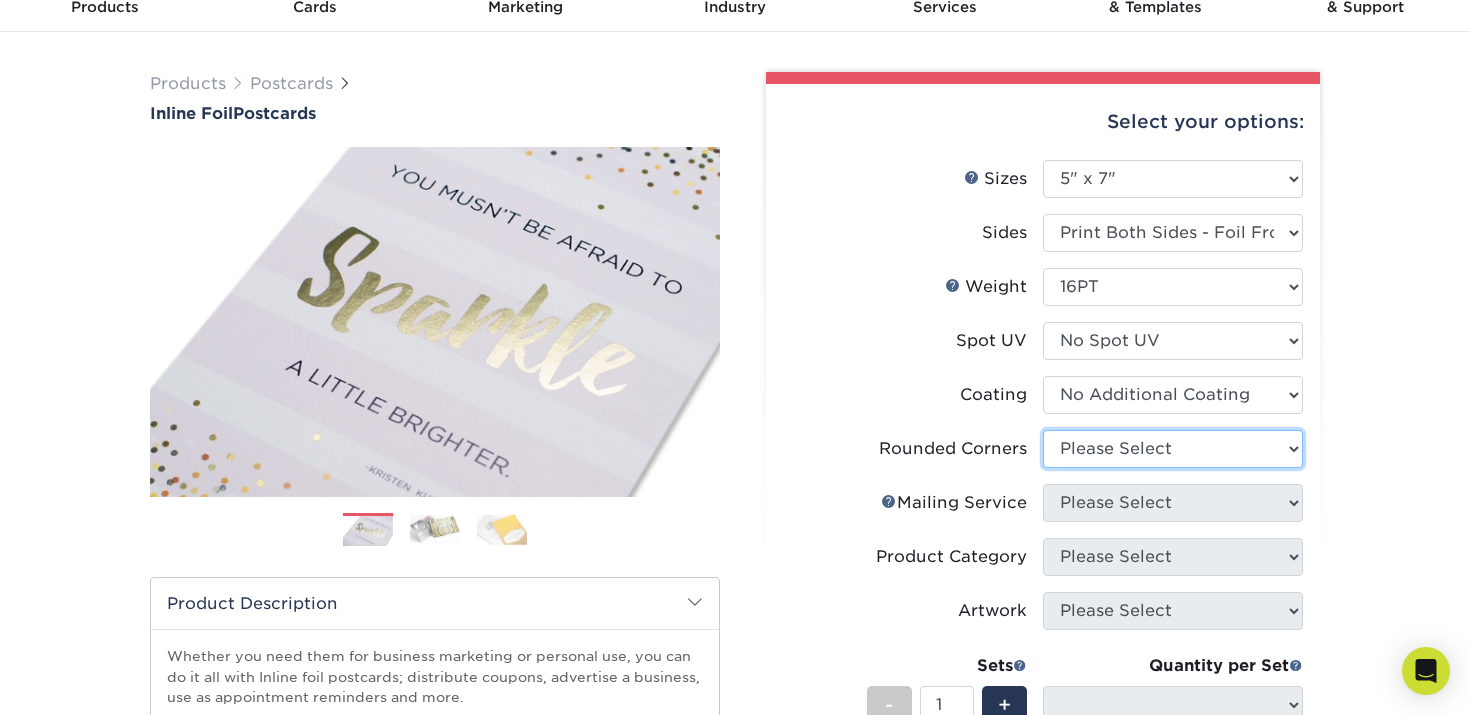 click on "Please Select
Yes - Round 4 Corners                                                    No" at bounding box center [1173, 449] 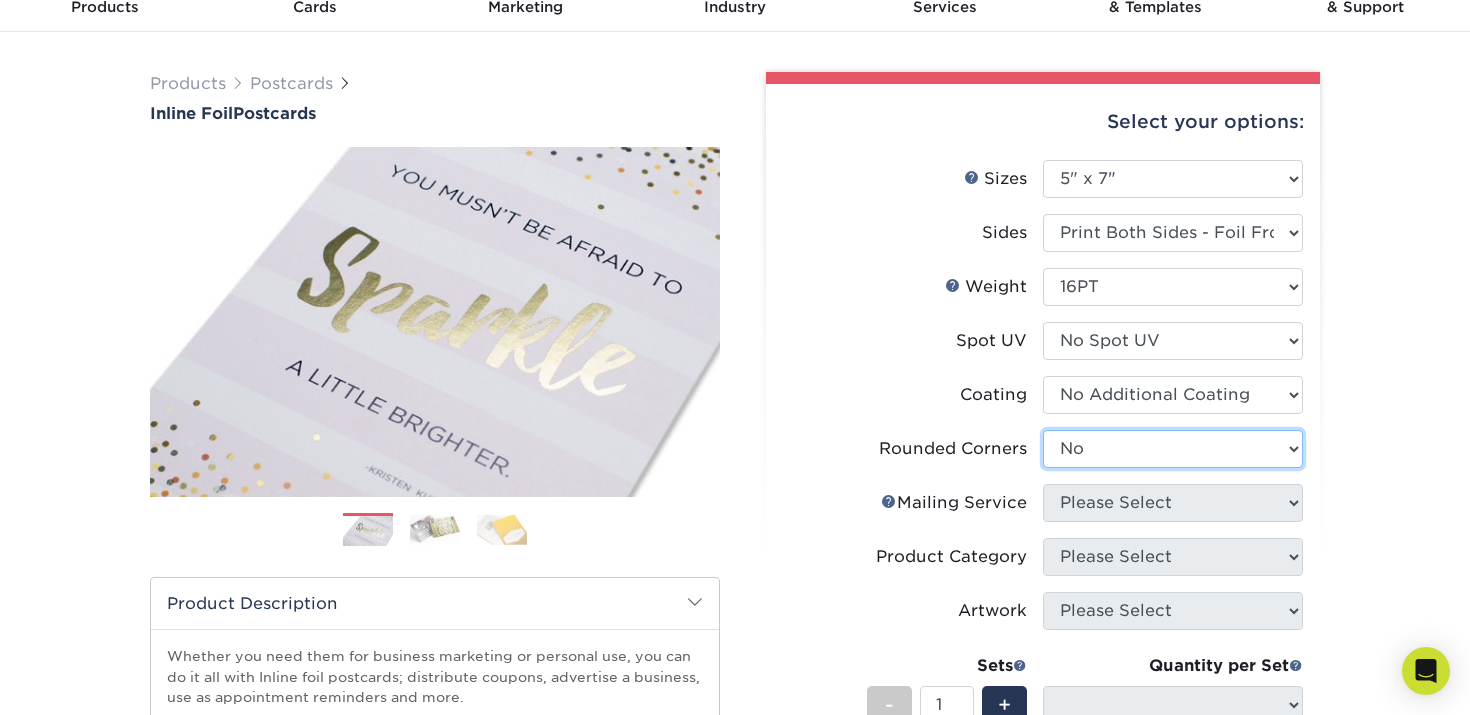 select on "-1" 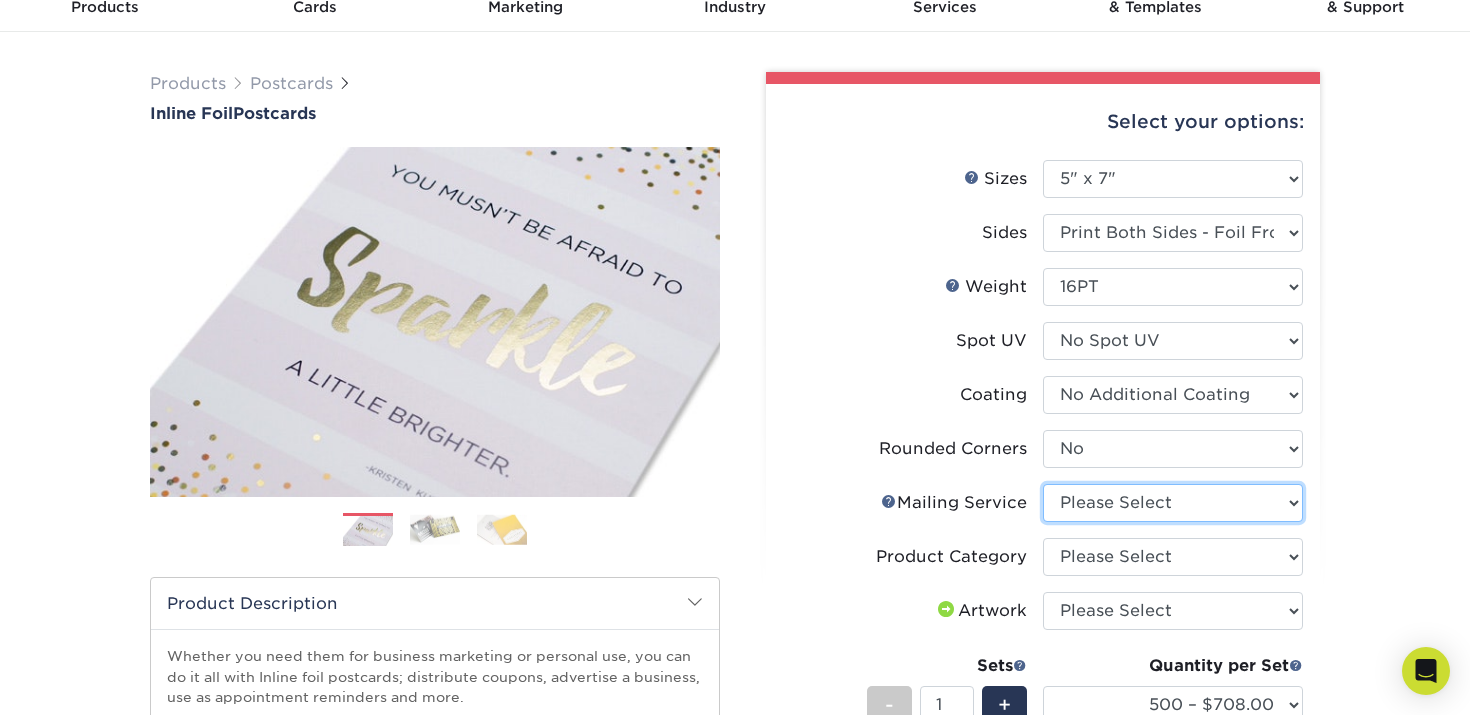 click on "Please Select No Direct Mailing Service No, I will mail/stamp/imprint Direct Mailing from CA" at bounding box center (1173, 503) 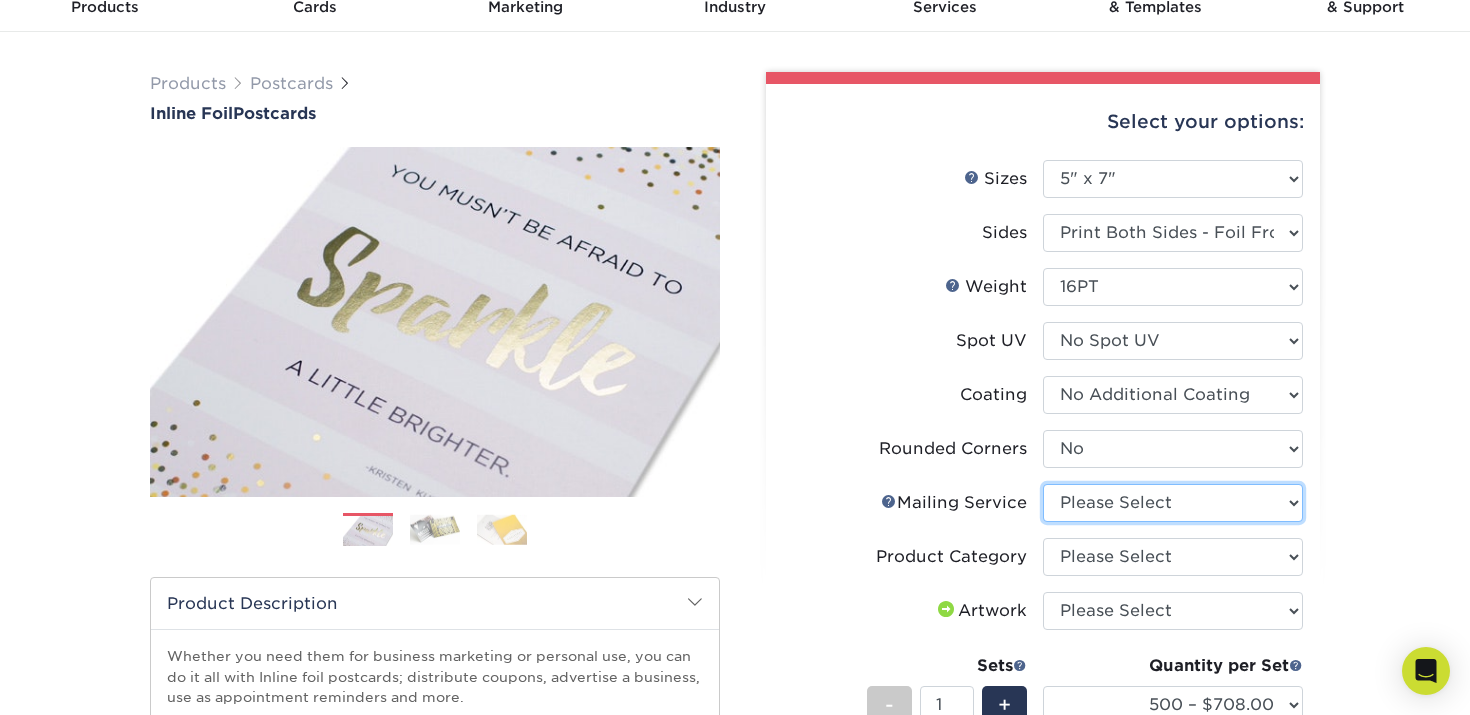 select on "3e5e9bdd-d78a-4c28-a41d-fe1407925ca6" 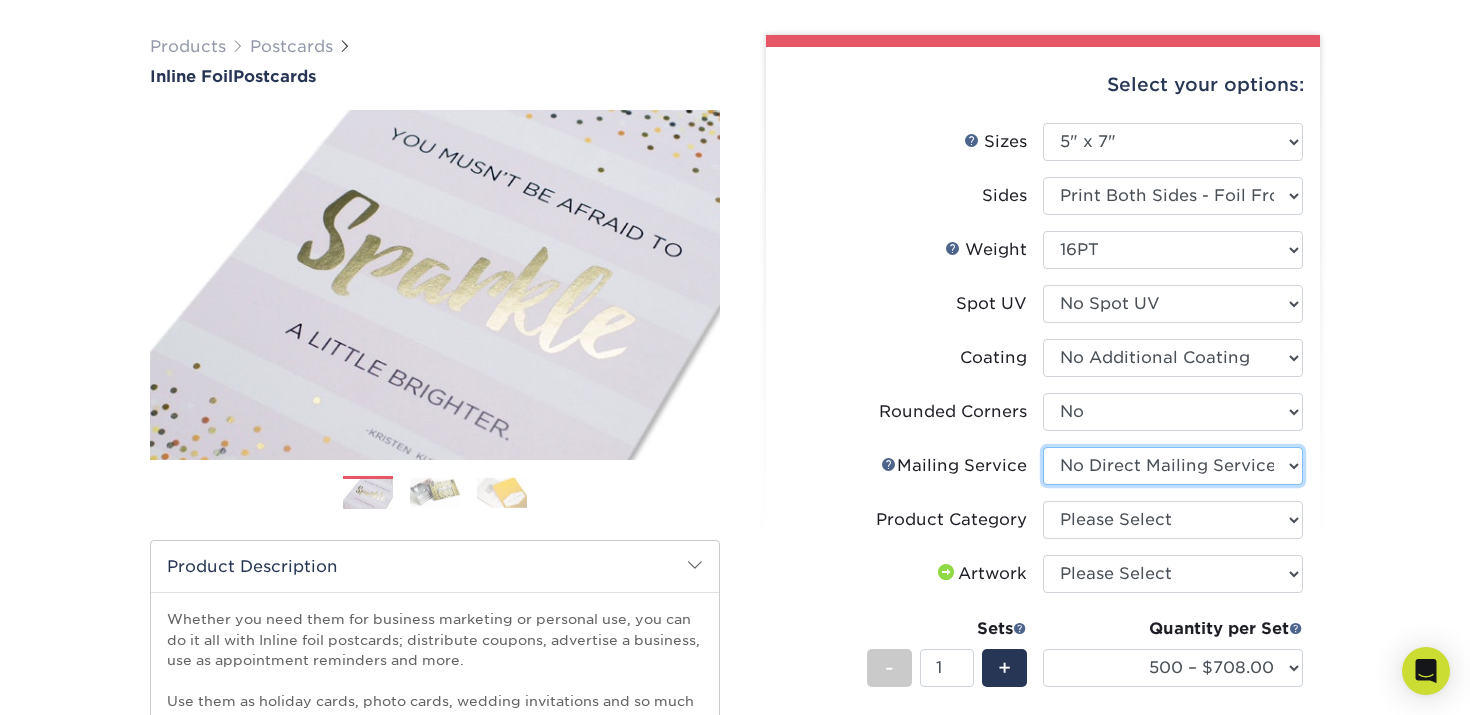 scroll, scrollTop: 131, scrollLeft: 0, axis: vertical 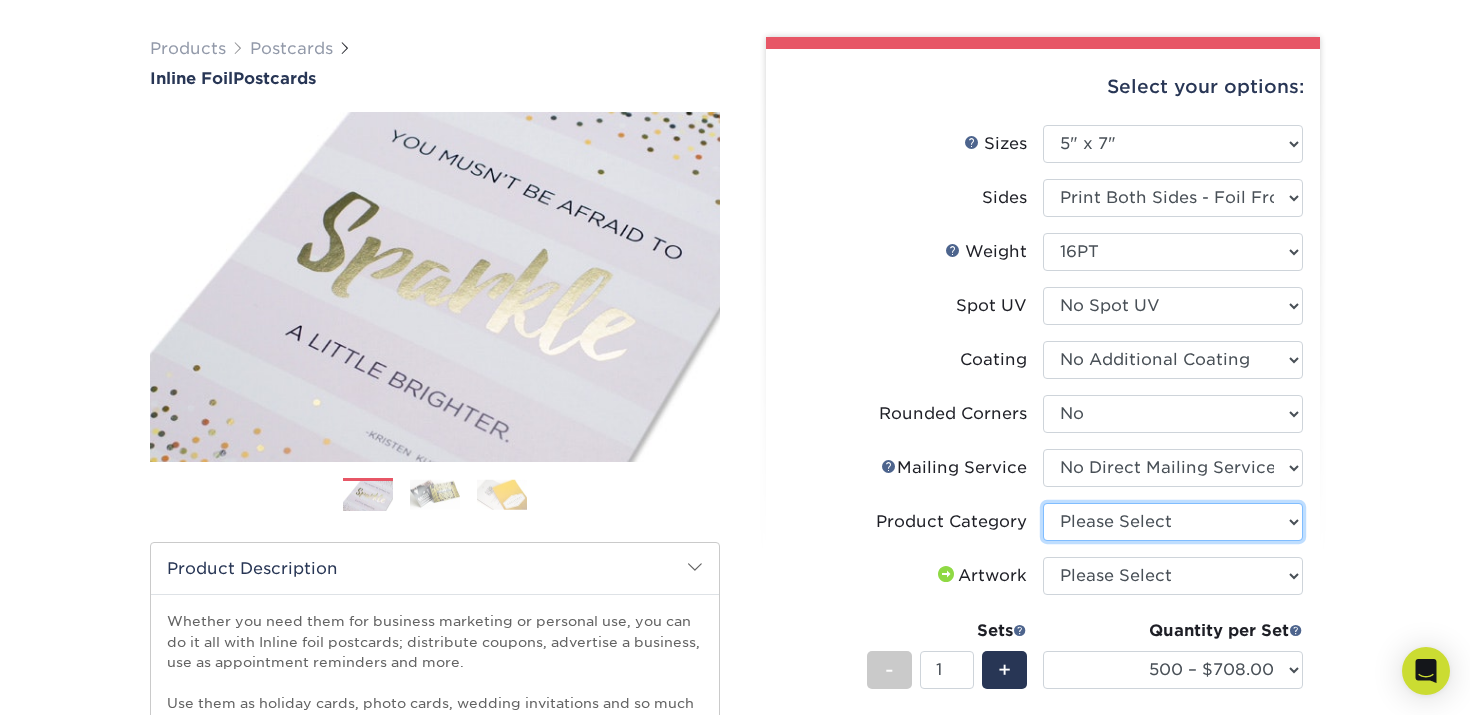 click on "Please Select Postcards" at bounding box center [1173, 522] 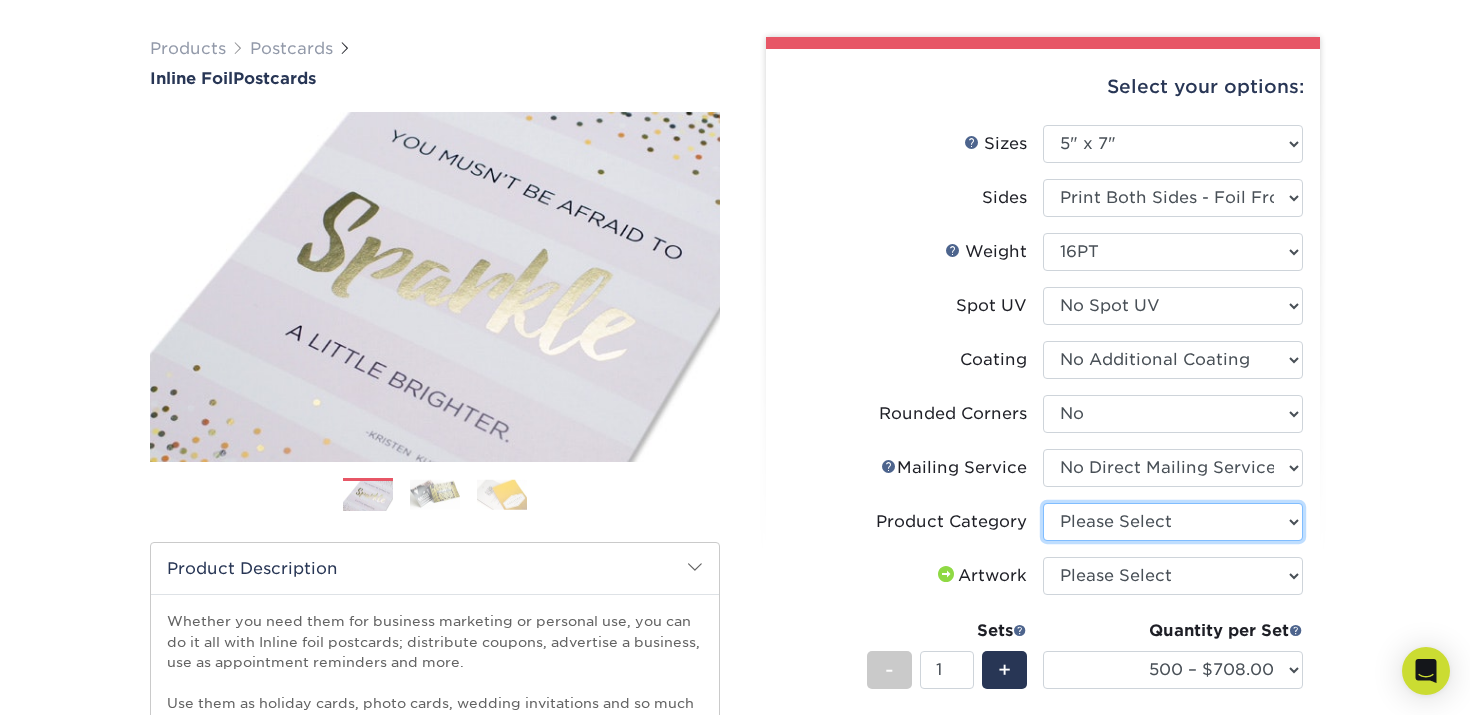 select on "9b7272e0-d6c8-4c3c-8e97-d3a1bcdab858" 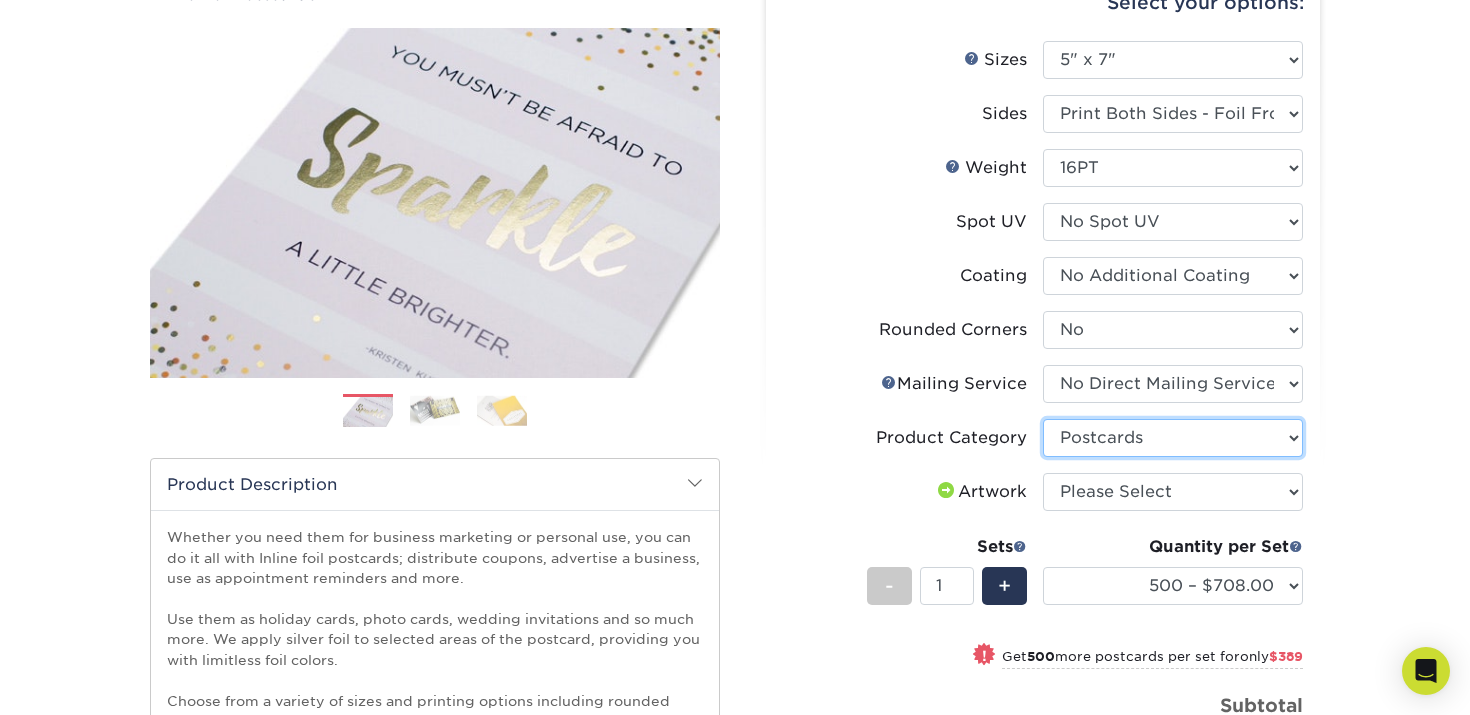 scroll, scrollTop: 218, scrollLeft: 0, axis: vertical 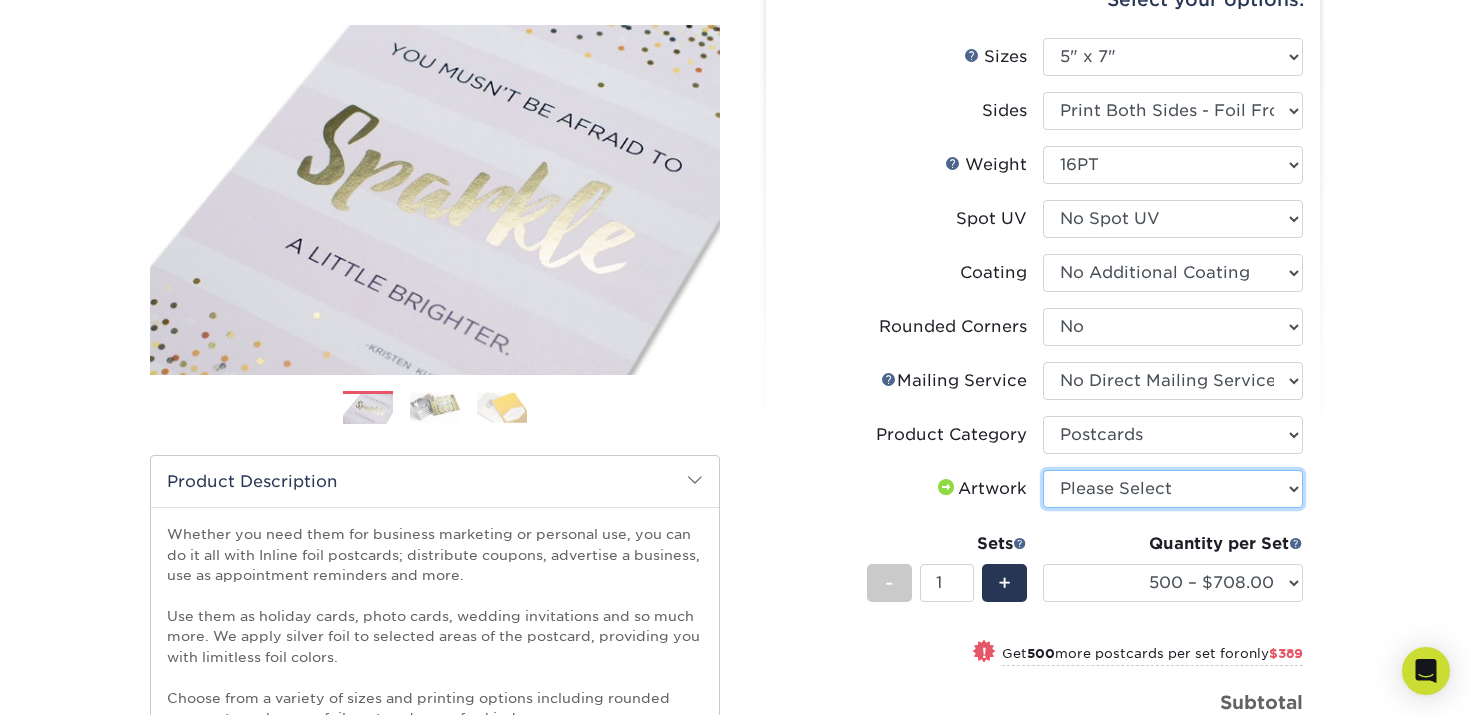 click on "Please Select I will upload files I need a design - $150" at bounding box center [1173, 489] 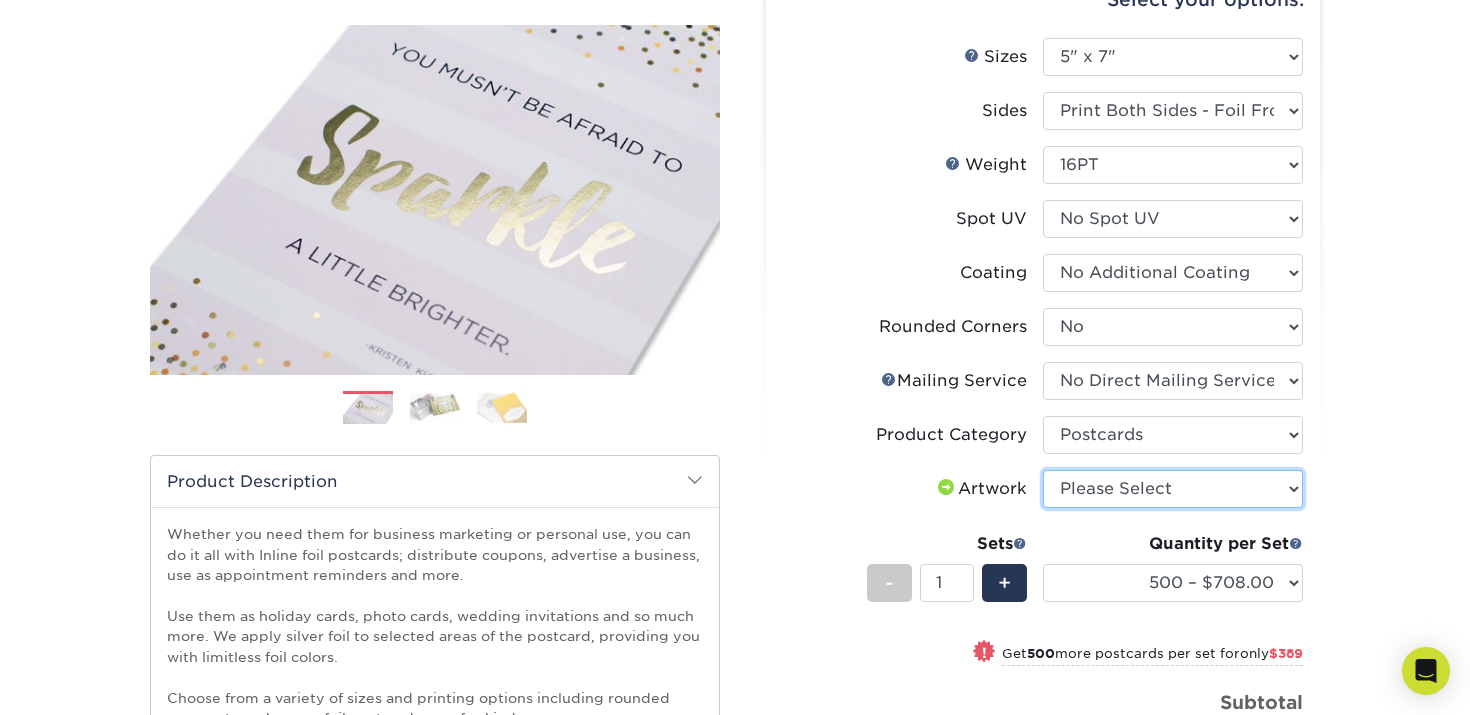 select on "upload" 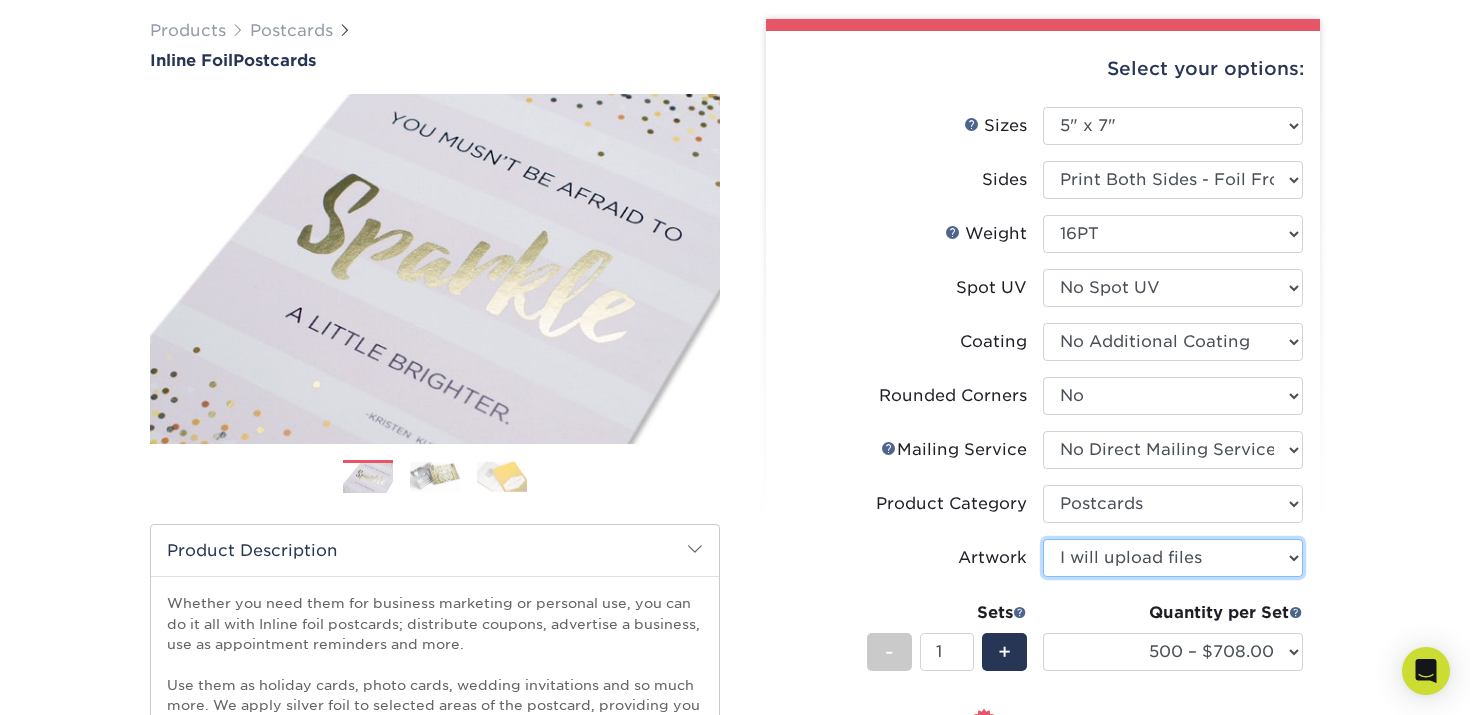 scroll, scrollTop: 154, scrollLeft: 0, axis: vertical 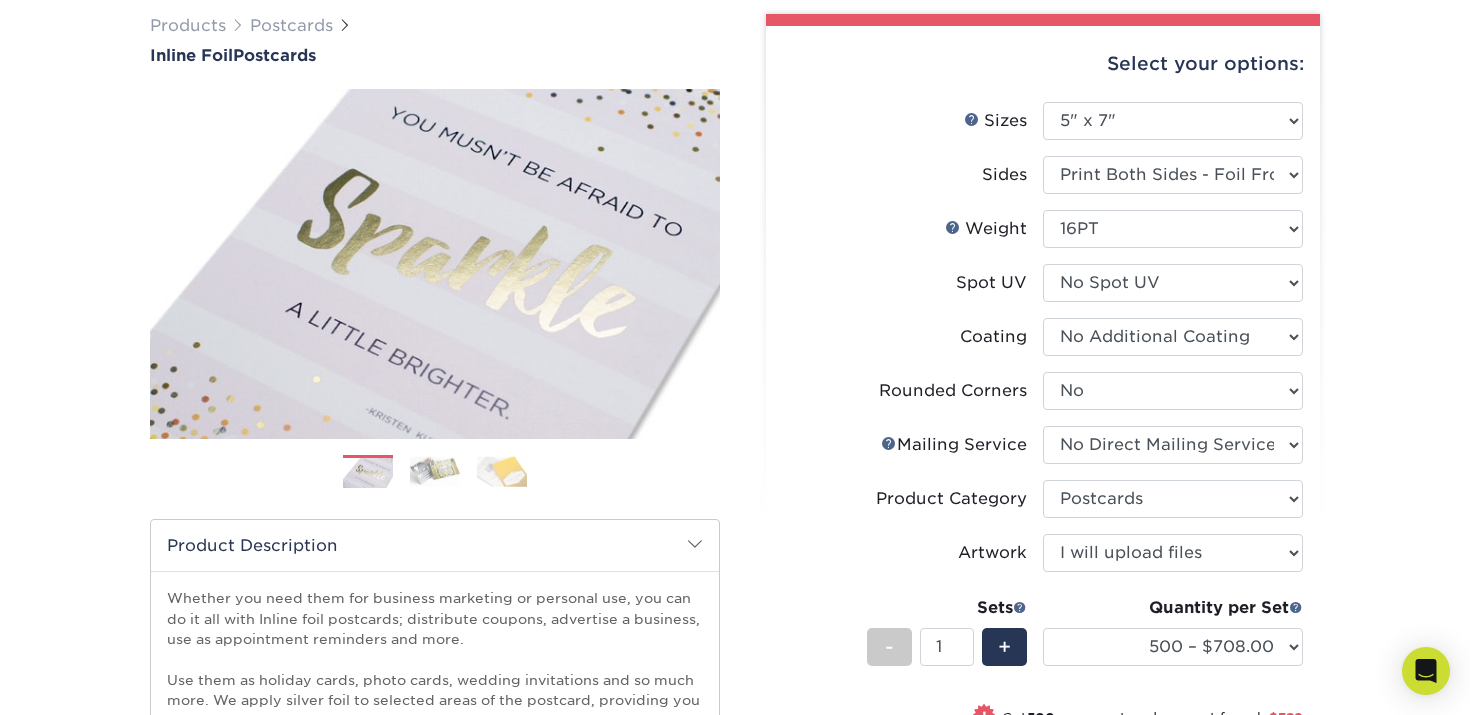 click on "Select your options:
Sizes Help Sizes
Please Select 2.75" x 4.25" 4" x 6"" at bounding box center (1035, 696) 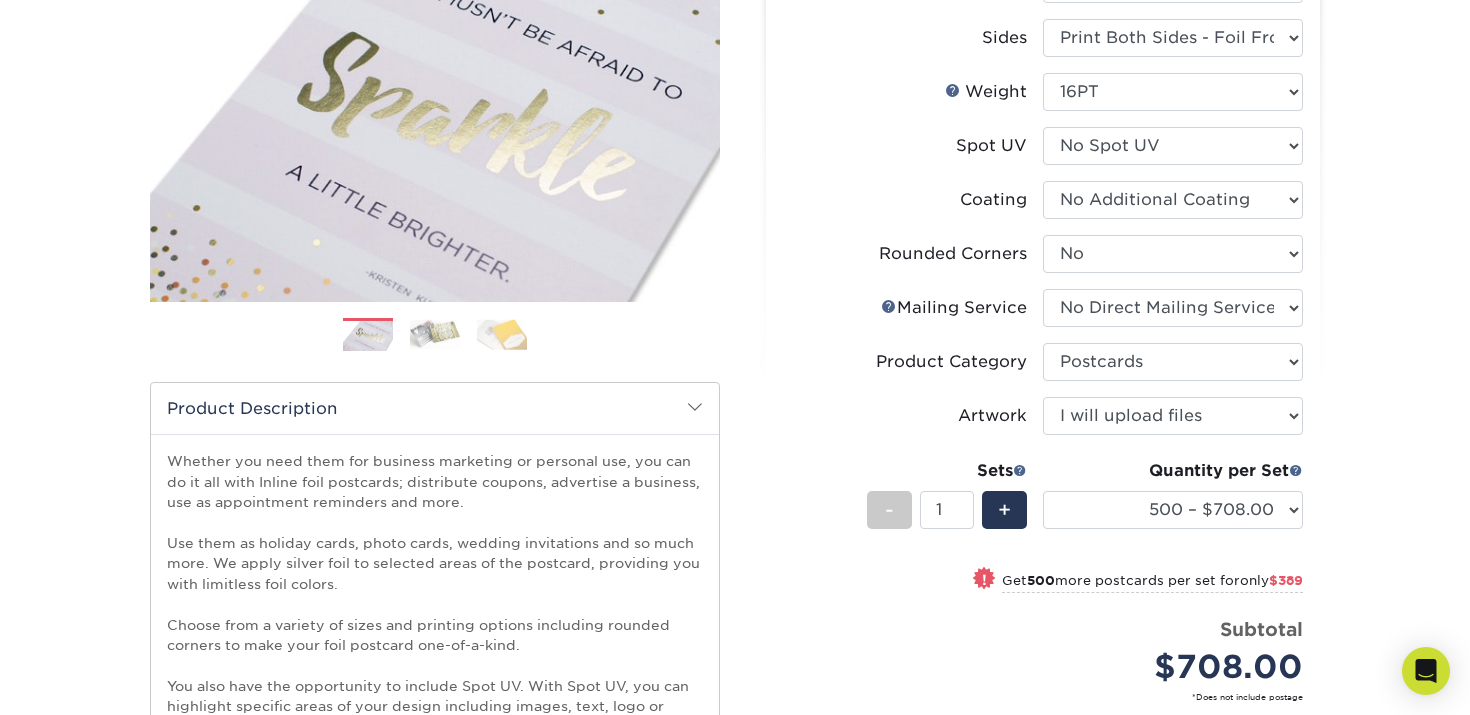 scroll, scrollTop: 293, scrollLeft: 0, axis: vertical 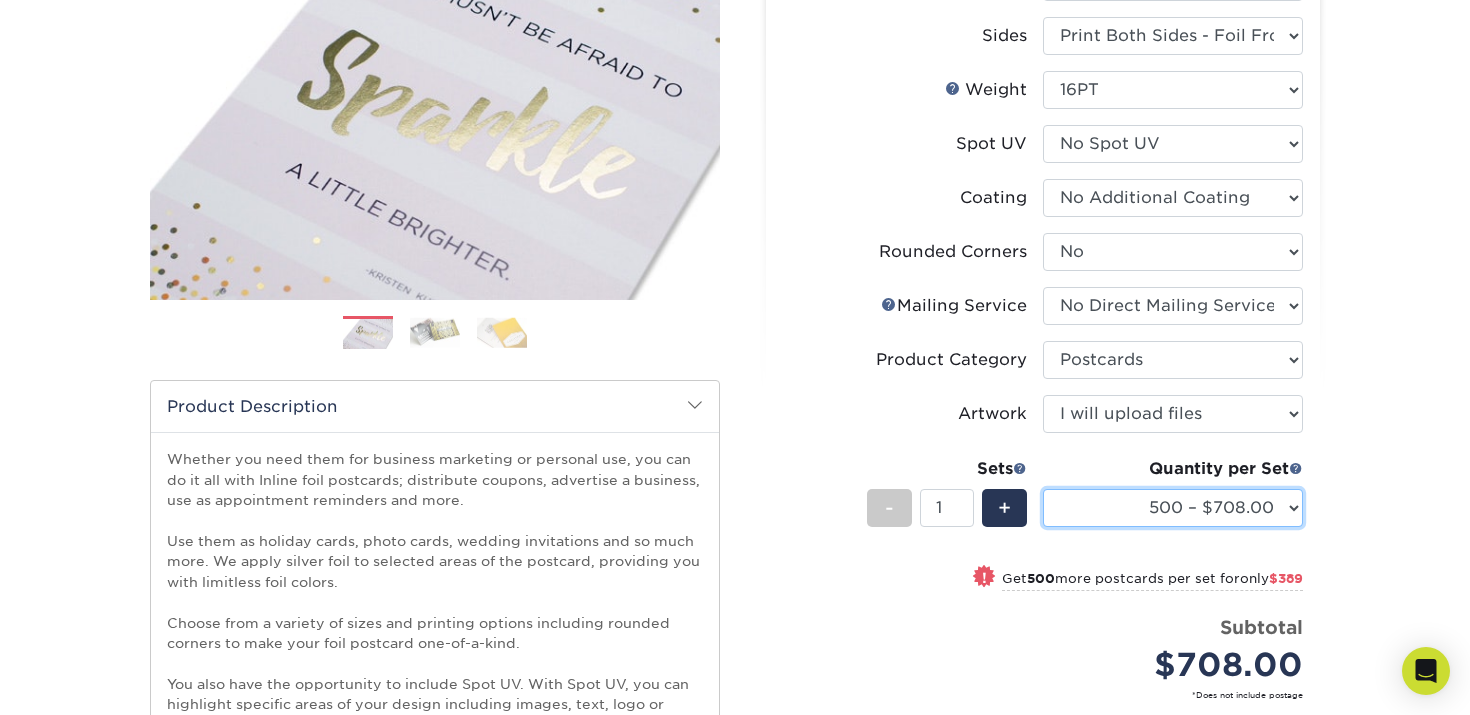 click on "500 – $708.00 1000 – $1097.00 2500 – $1566.00 5000 – $2205.00" at bounding box center (1173, 508) 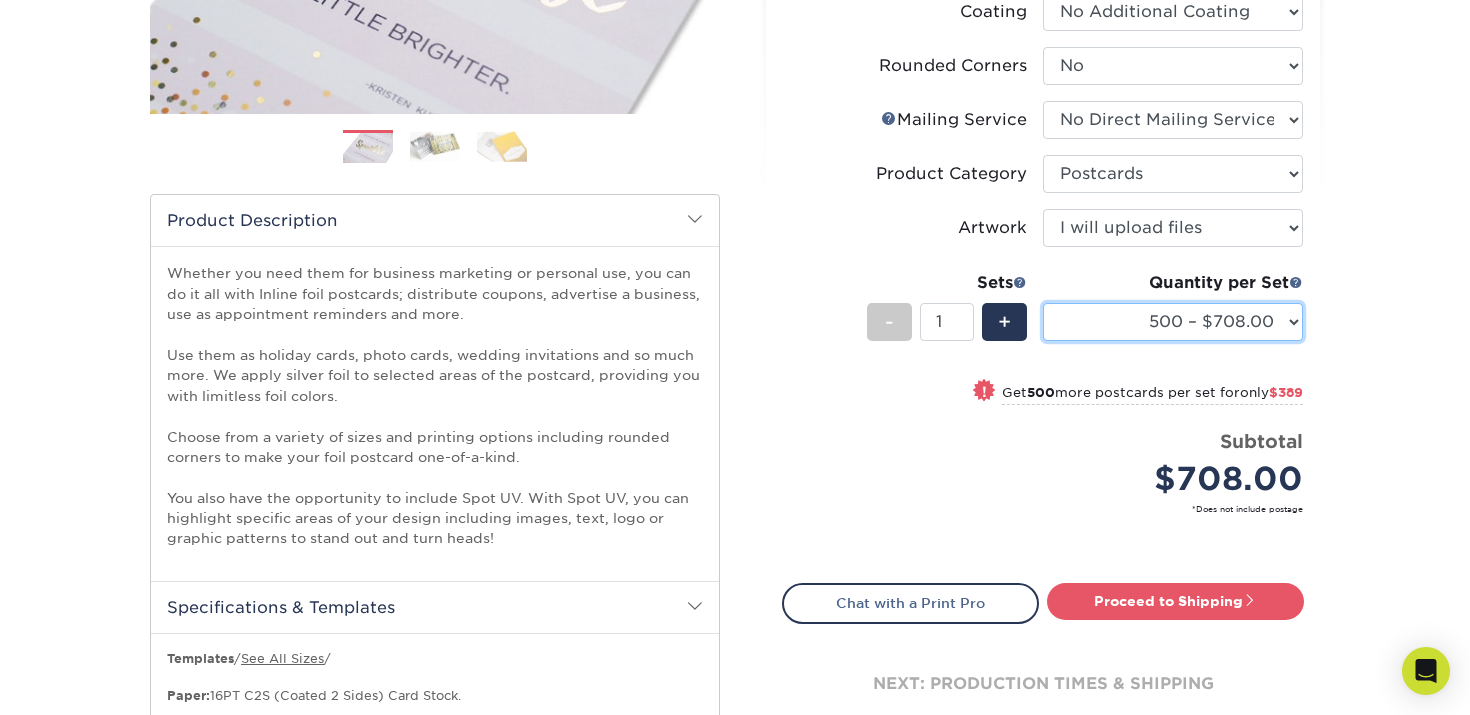 scroll, scrollTop: 486, scrollLeft: 0, axis: vertical 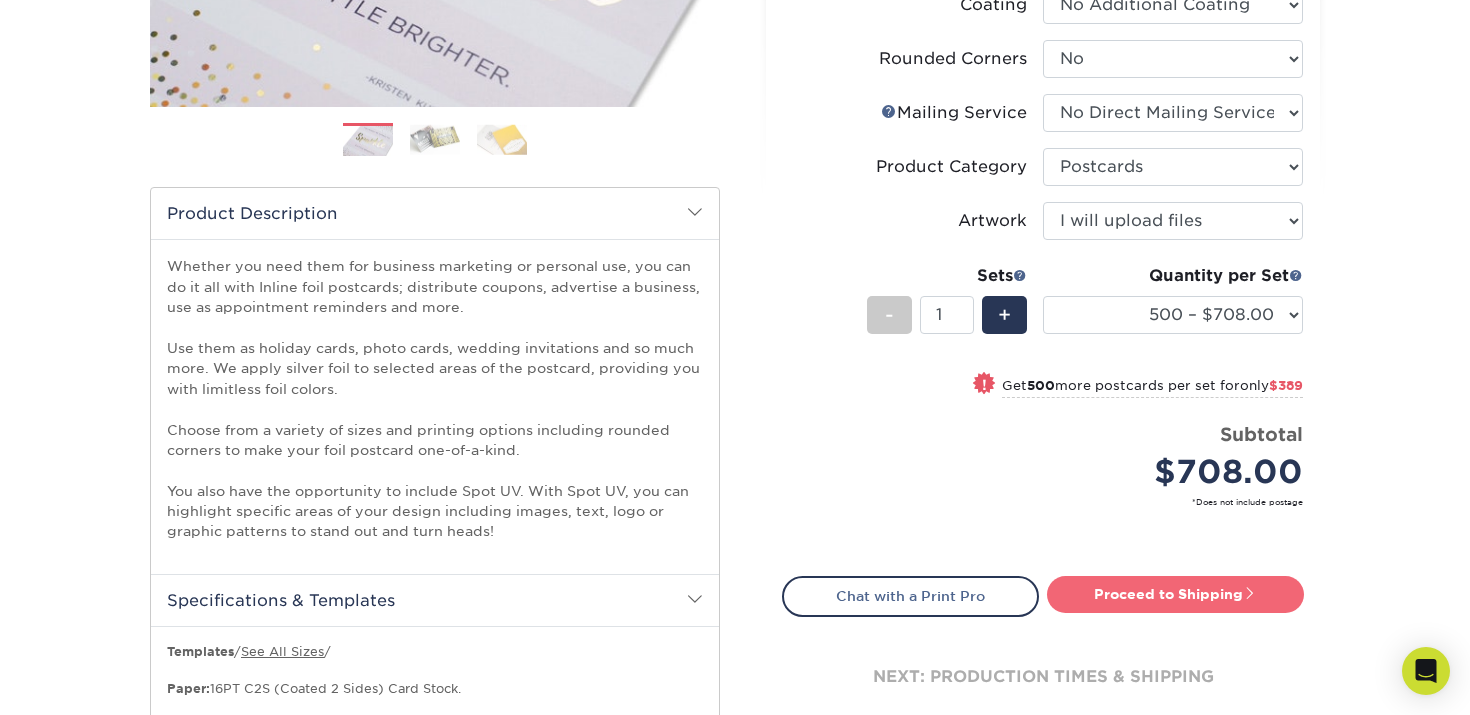 click on "Proceed to Shipping" at bounding box center [1175, 594] 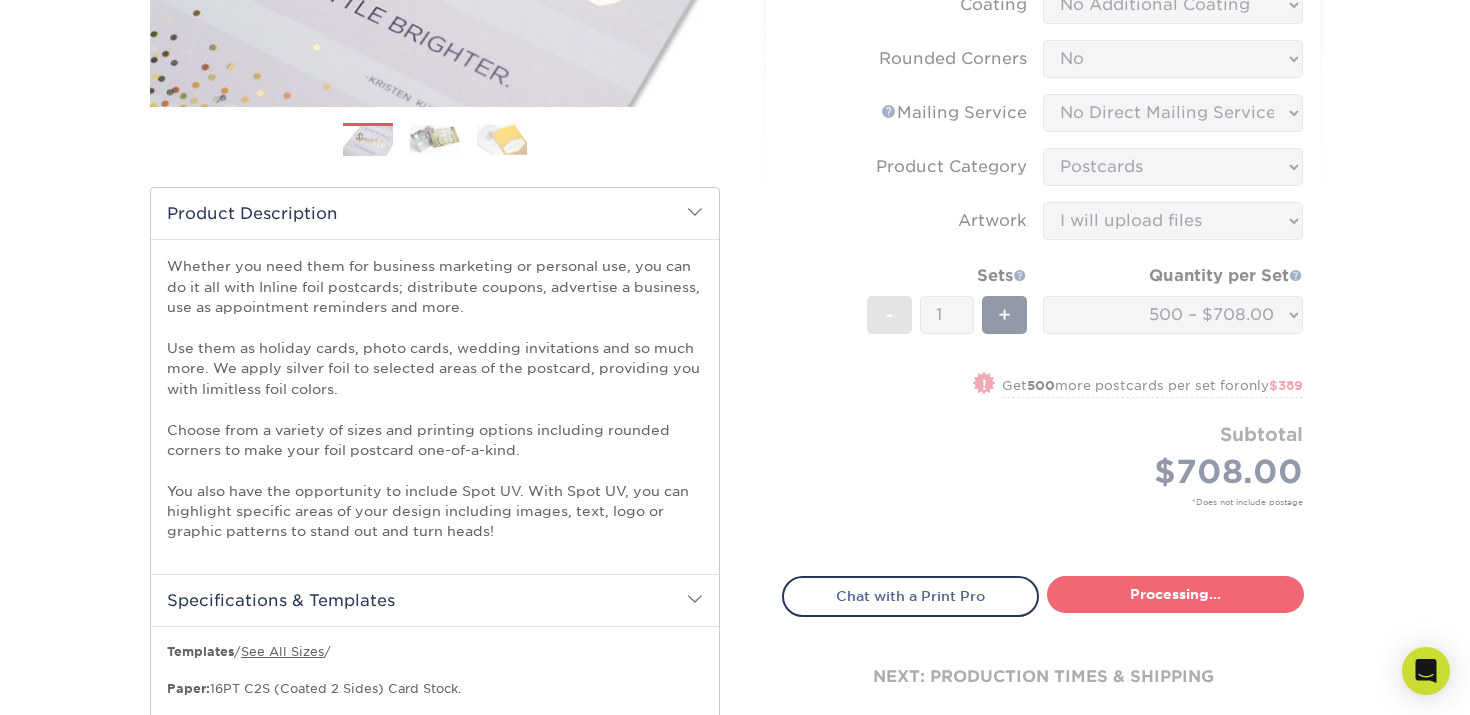 select on "8f012209-0cdb-4f60-95a9-1e3daccb2954" 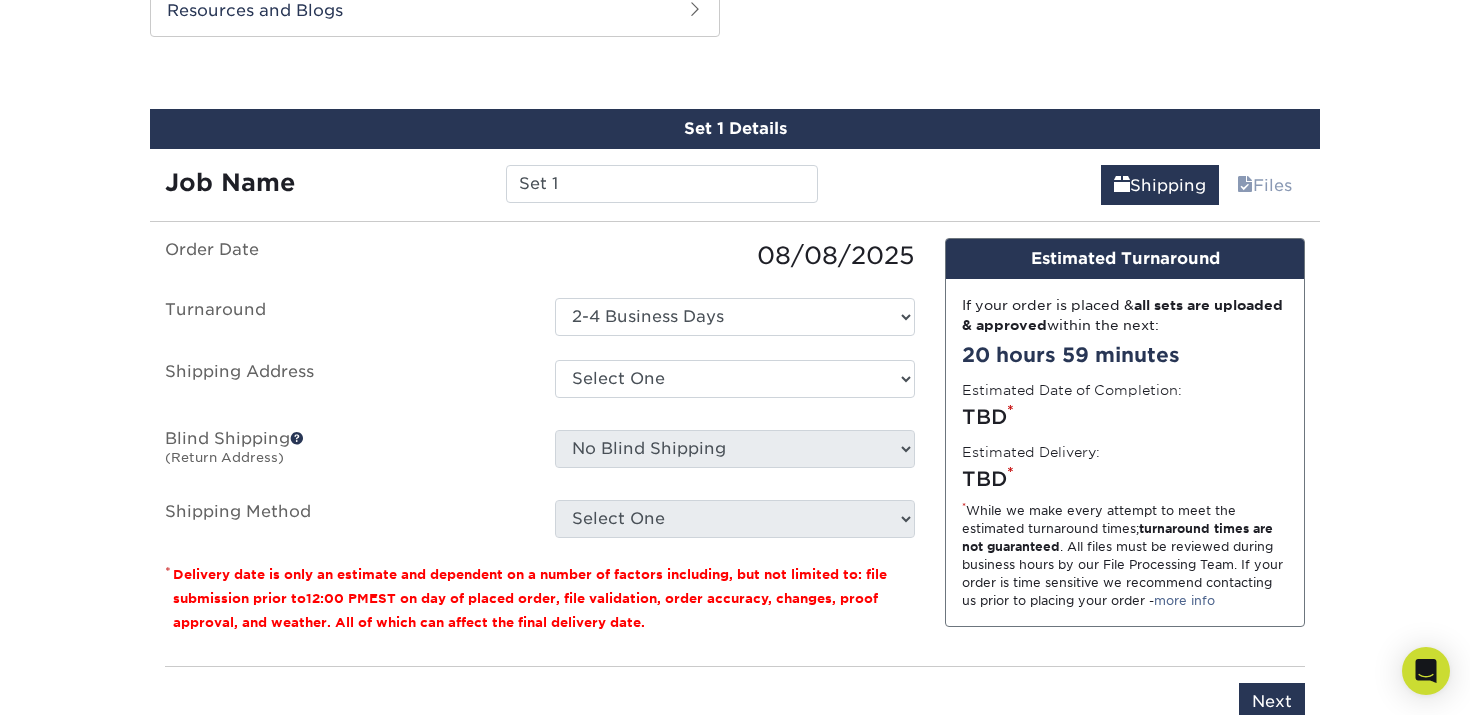 scroll, scrollTop: 1480, scrollLeft: 0, axis: vertical 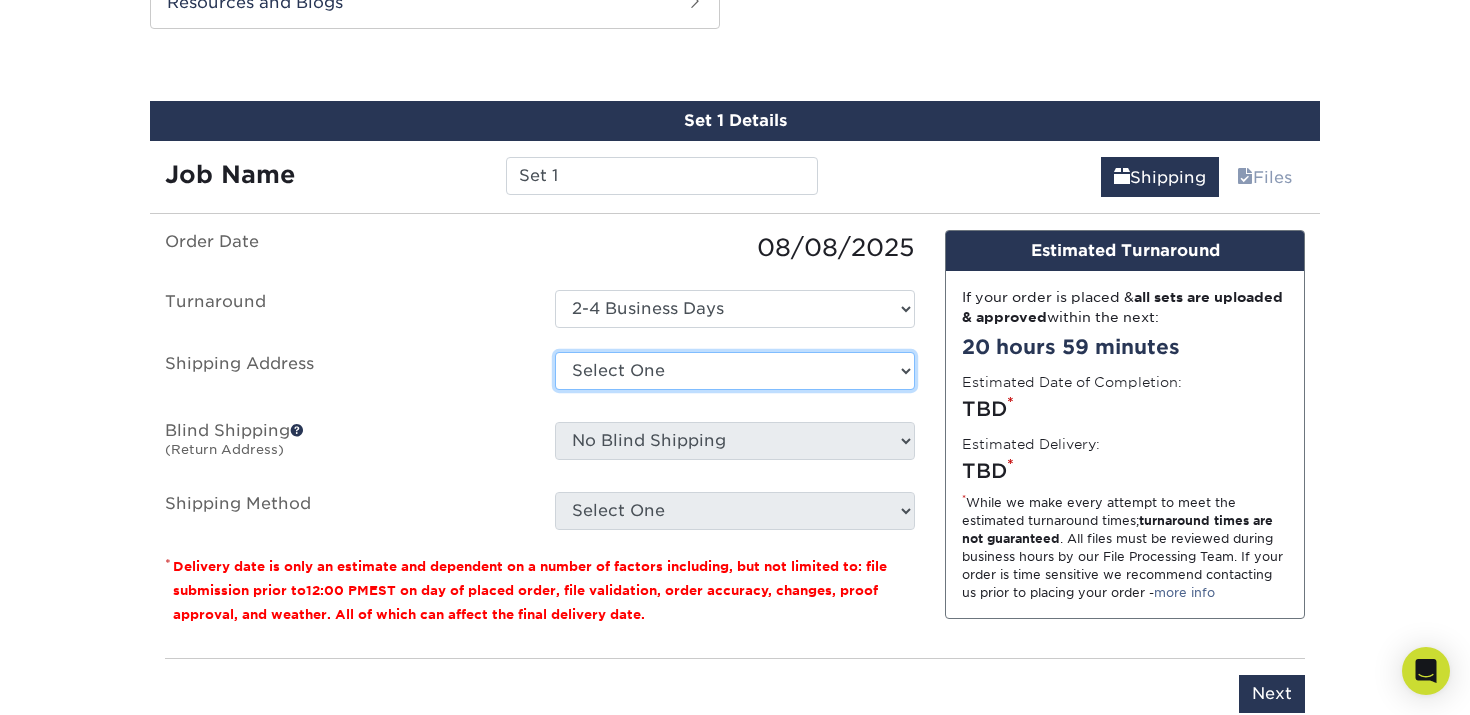 click on "Select One
+ Add New Address
- Login" at bounding box center (735, 371) 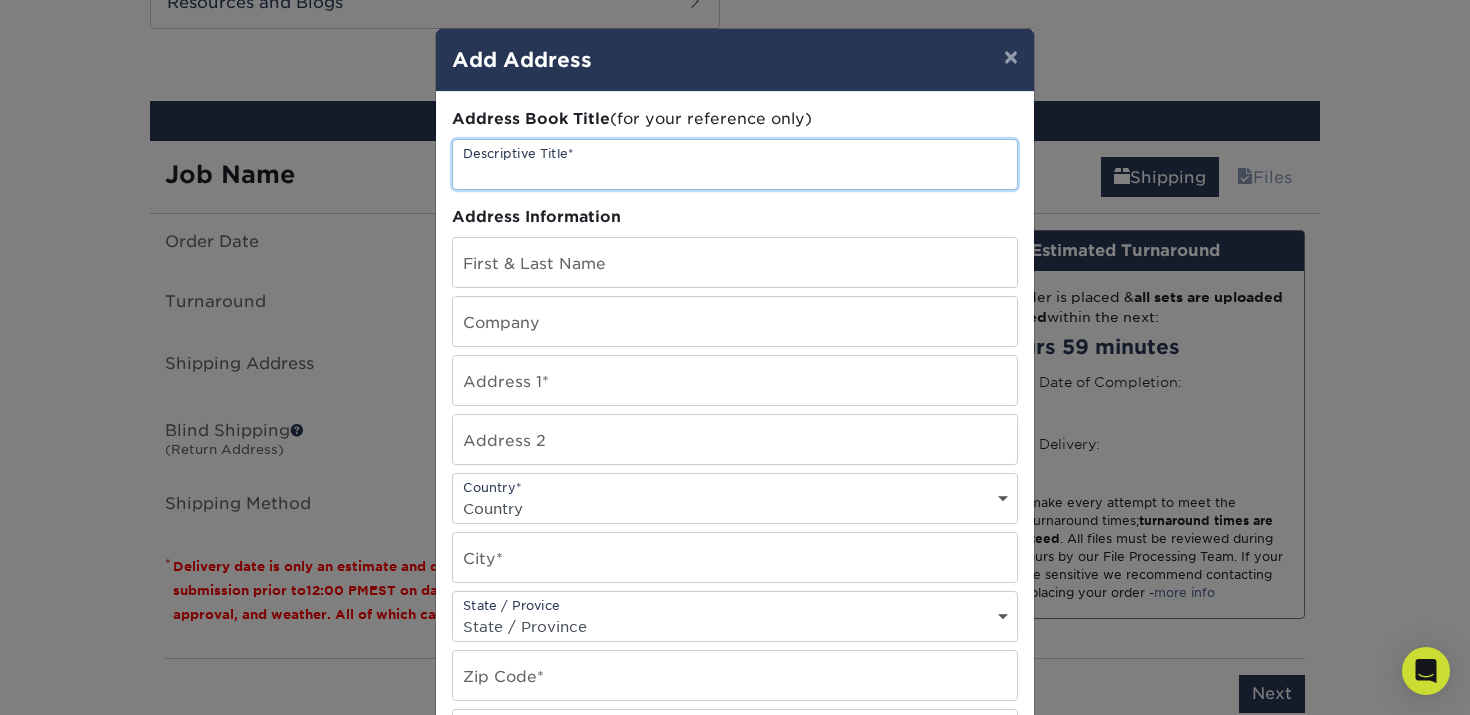 click at bounding box center [735, 164] 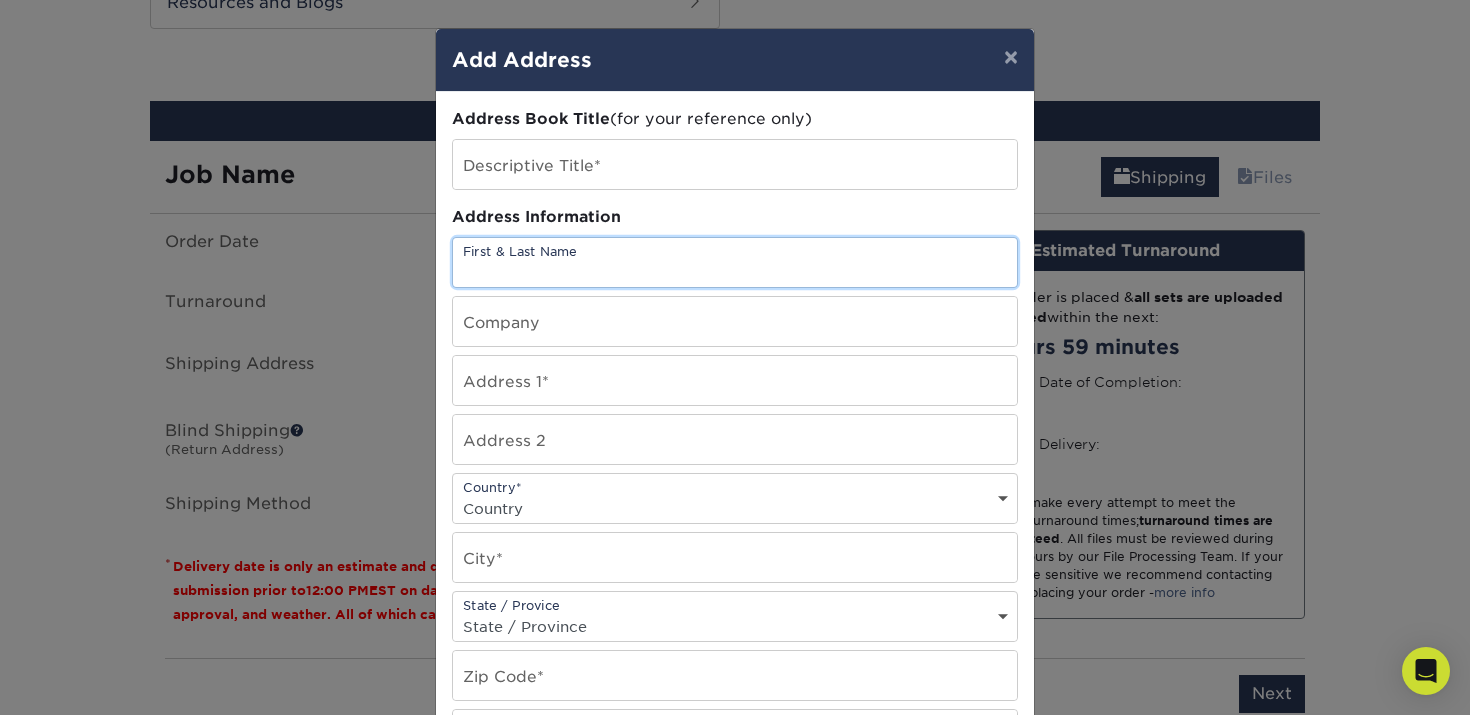 click at bounding box center [735, 262] 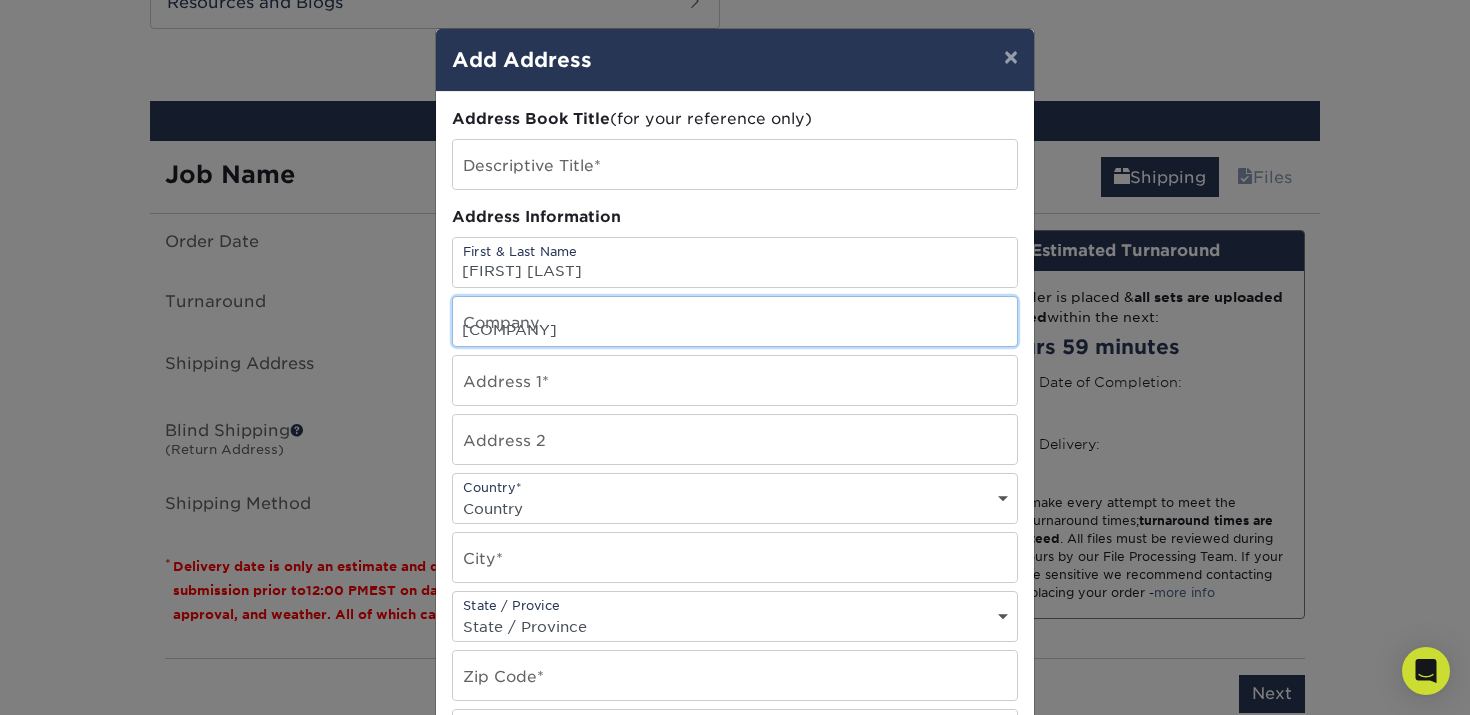 type on "[NUMBER] [STREET]" 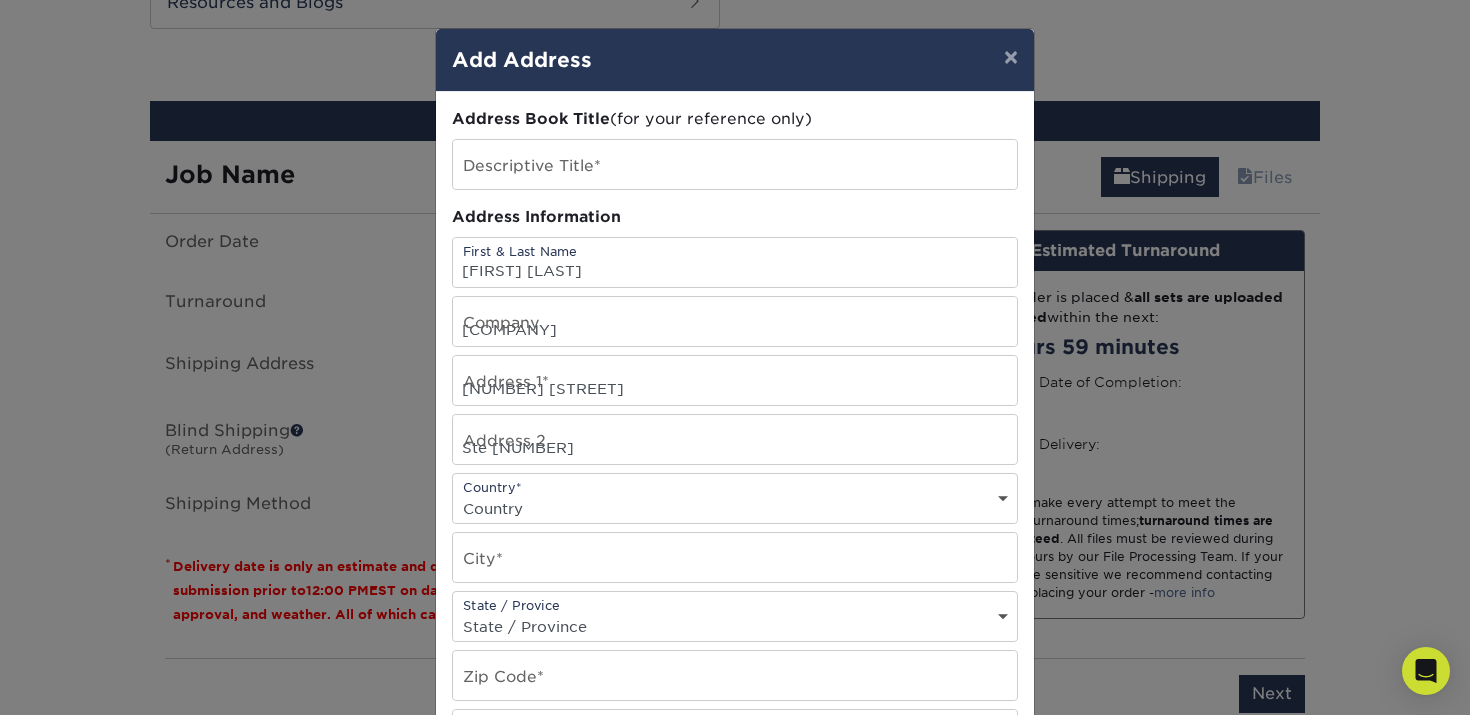 select on "US" 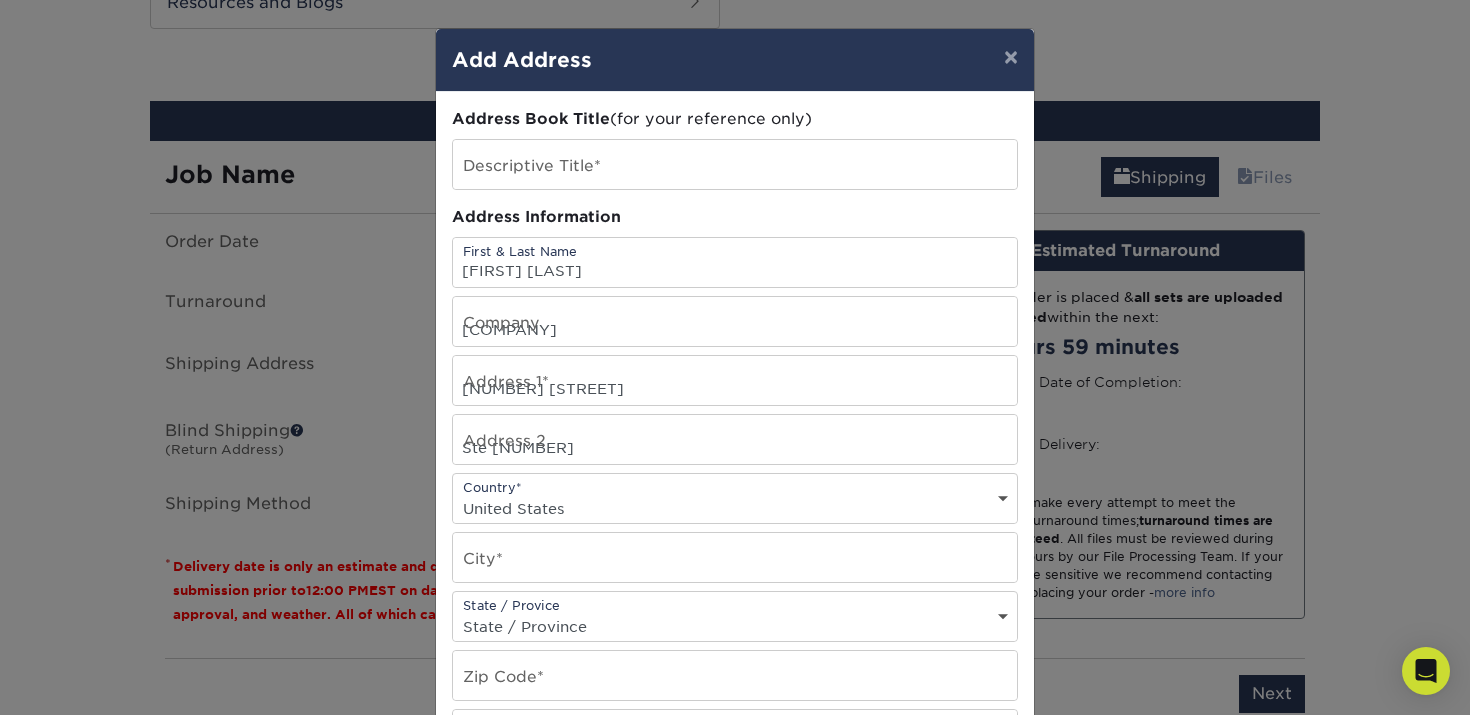 type on "San Francisco" 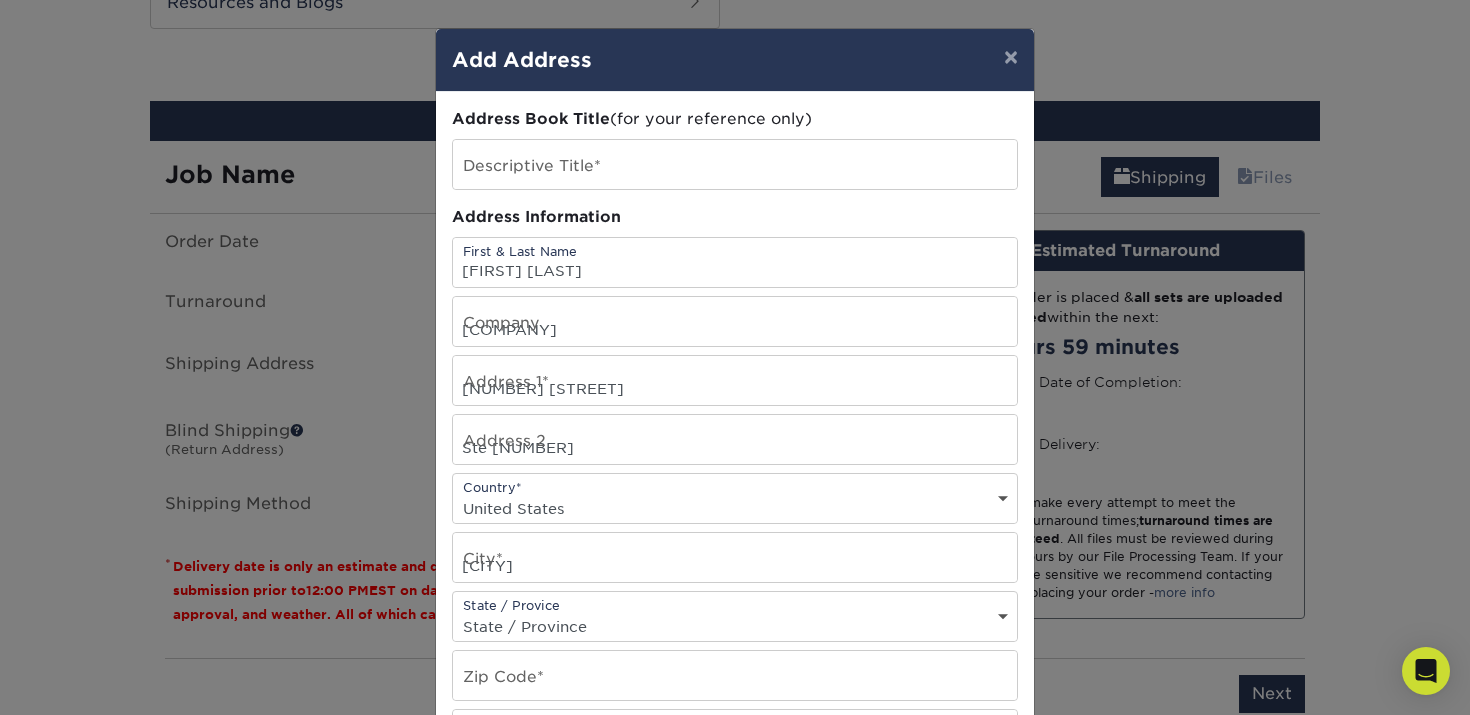 select on "CA" 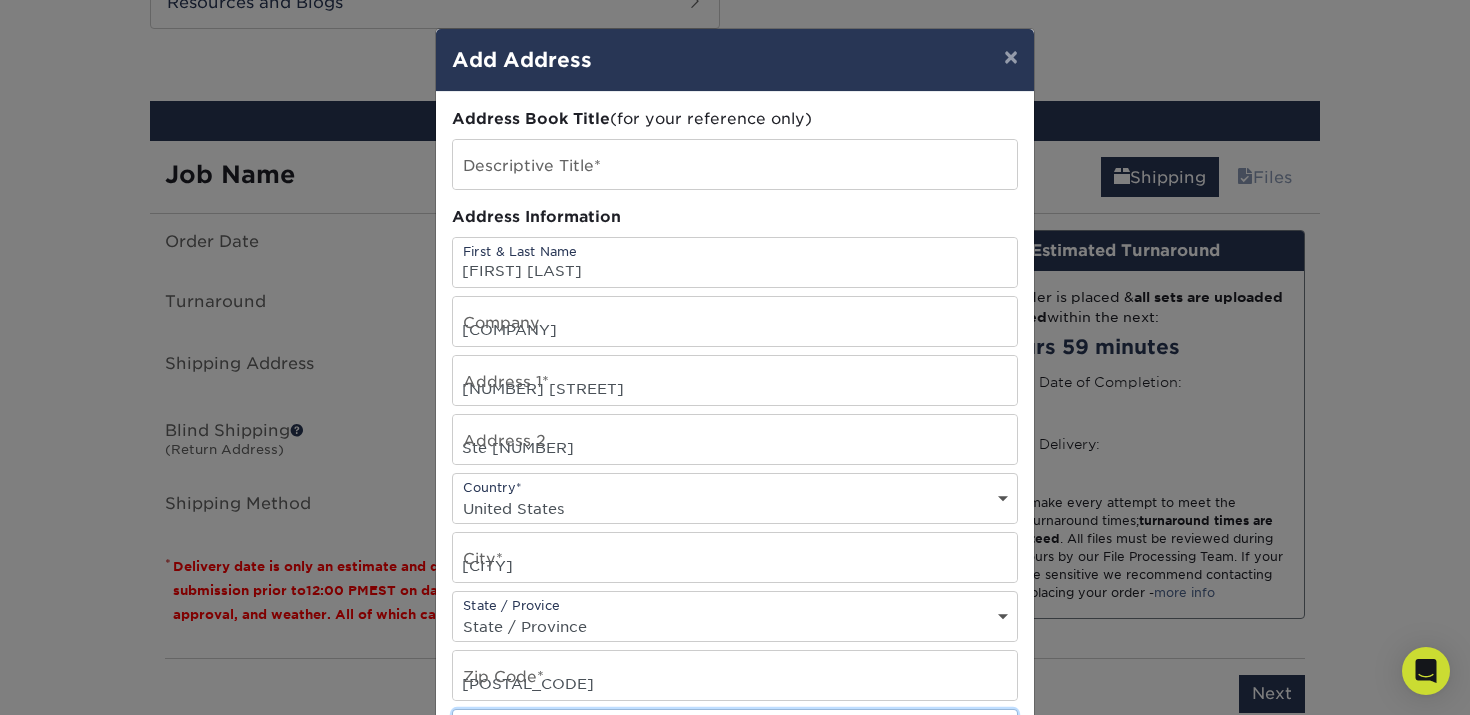 type on "4155770126" 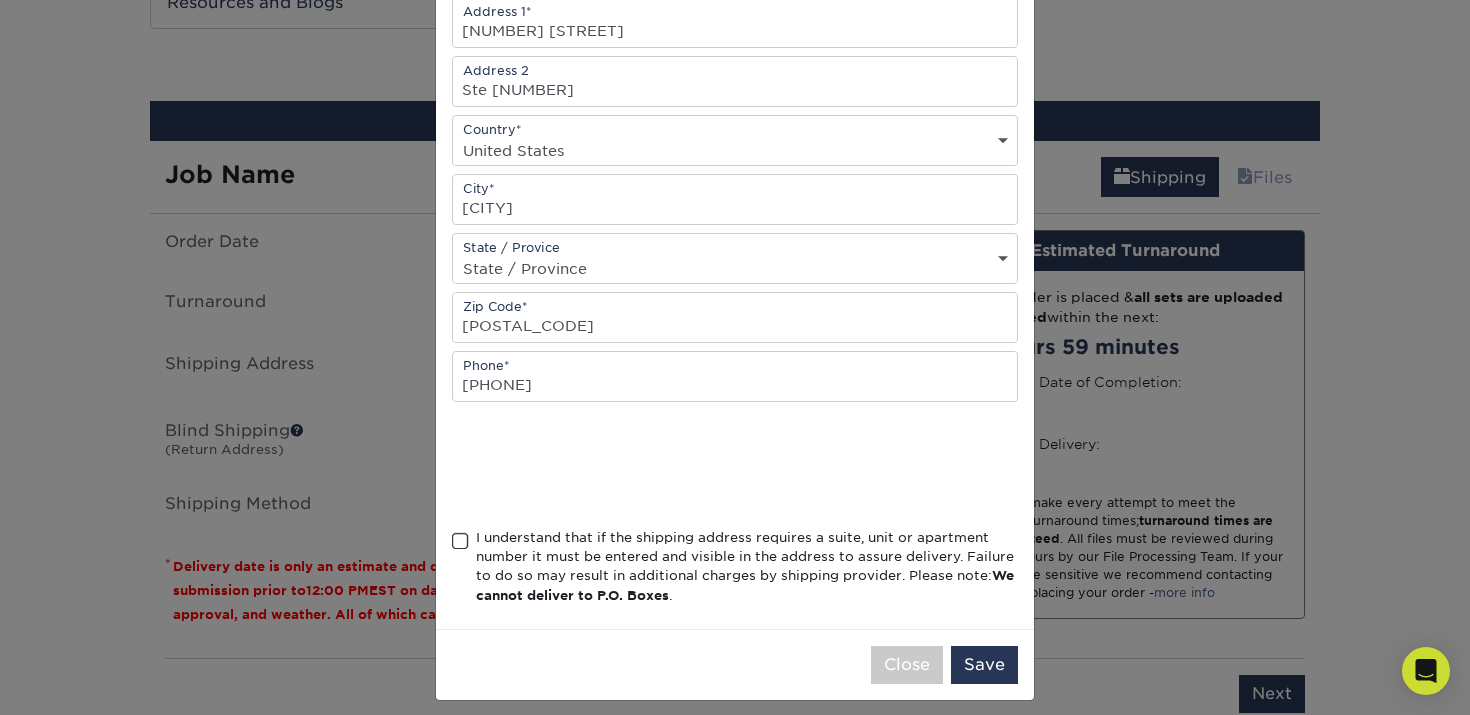 scroll, scrollTop: 364, scrollLeft: 0, axis: vertical 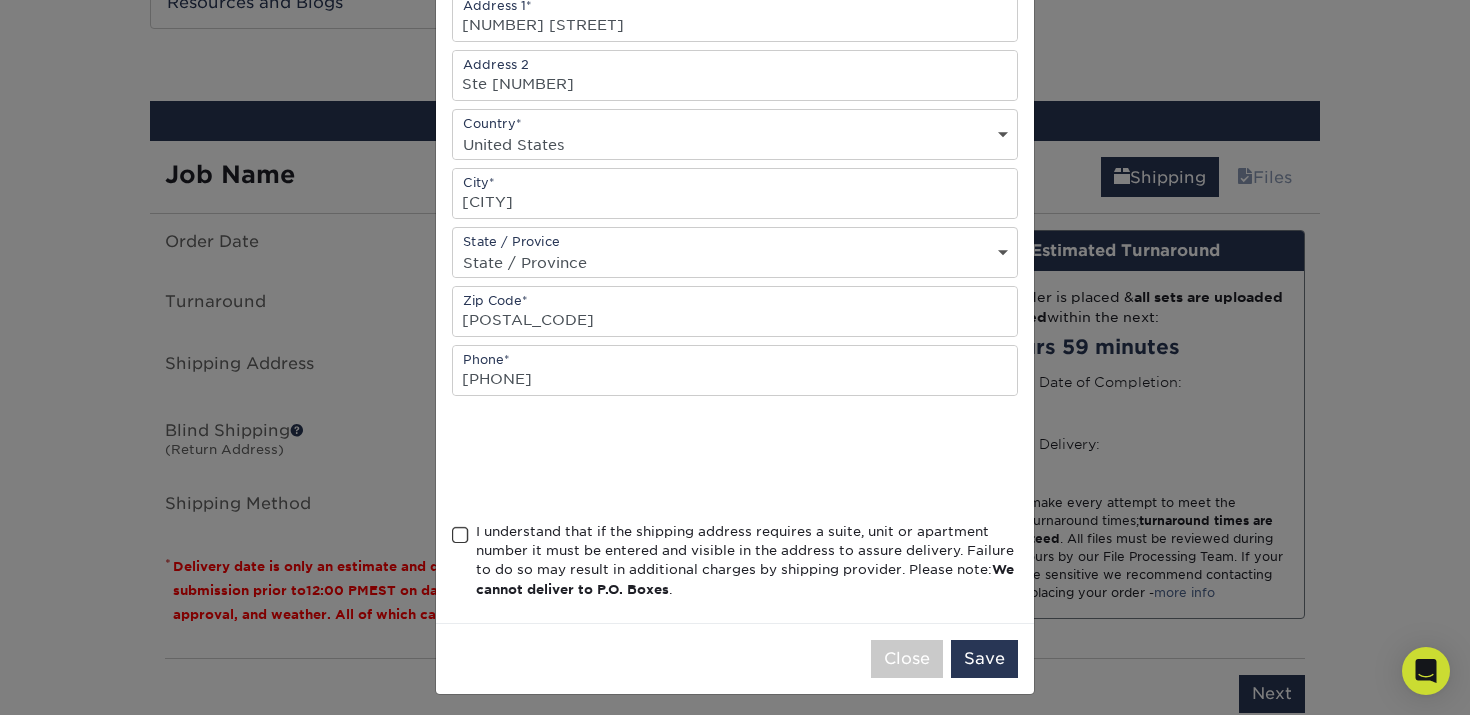 click at bounding box center (460, 535) 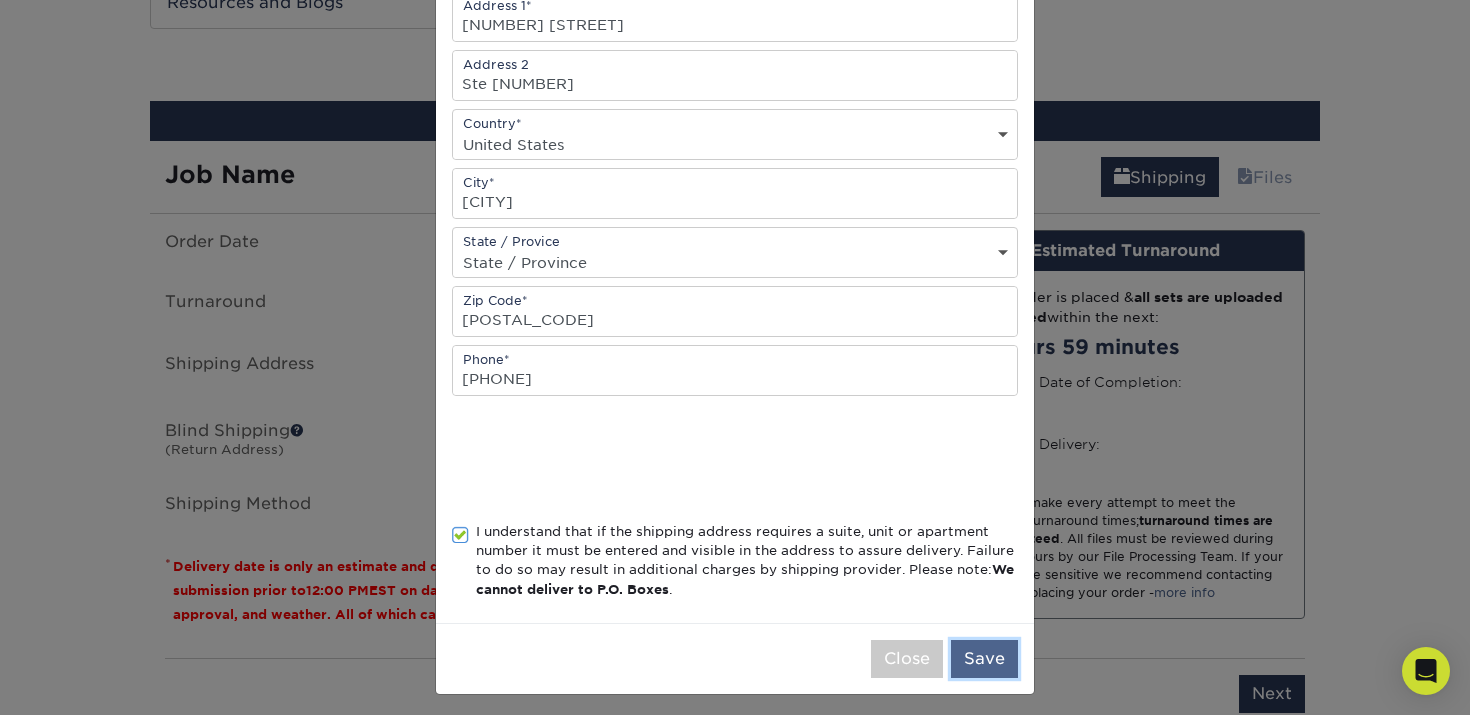 click on "Save" at bounding box center (984, 659) 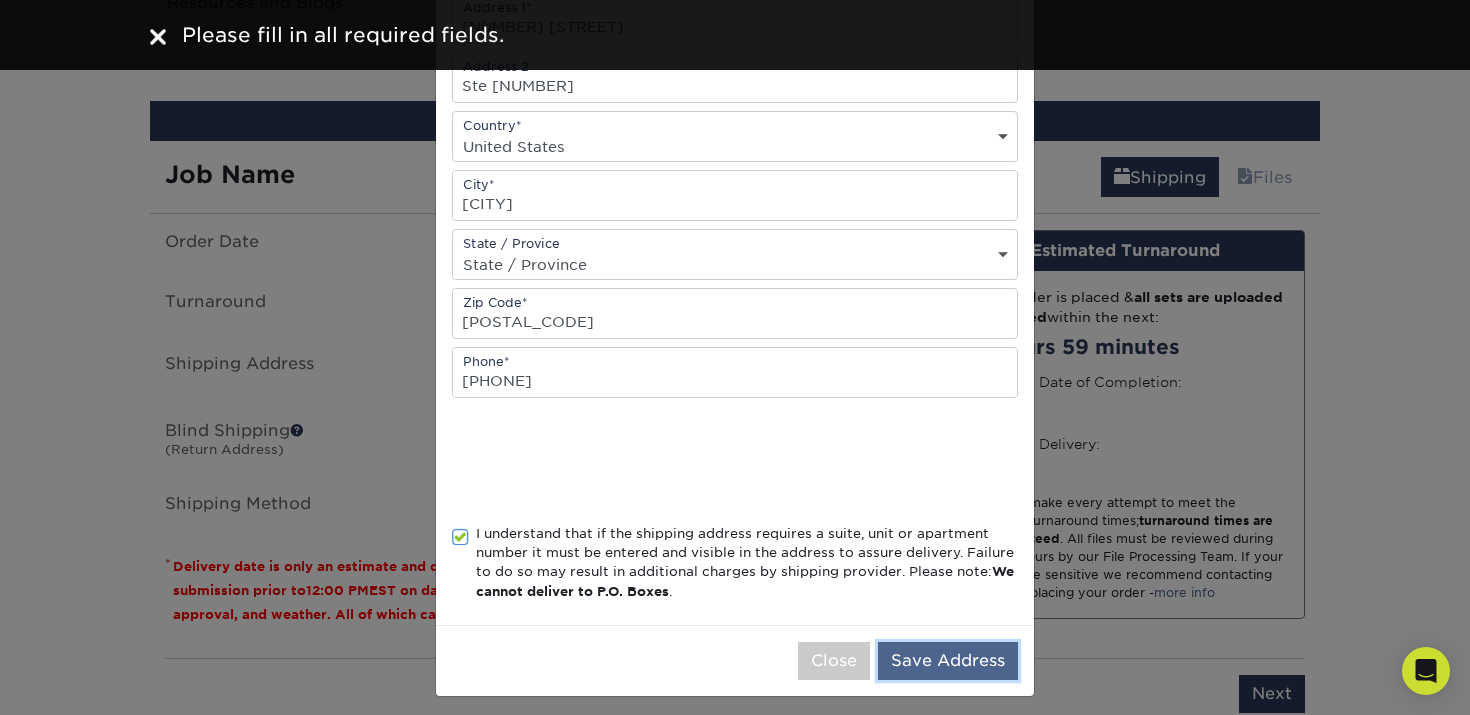 click on "Save Address" at bounding box center (948, 661) 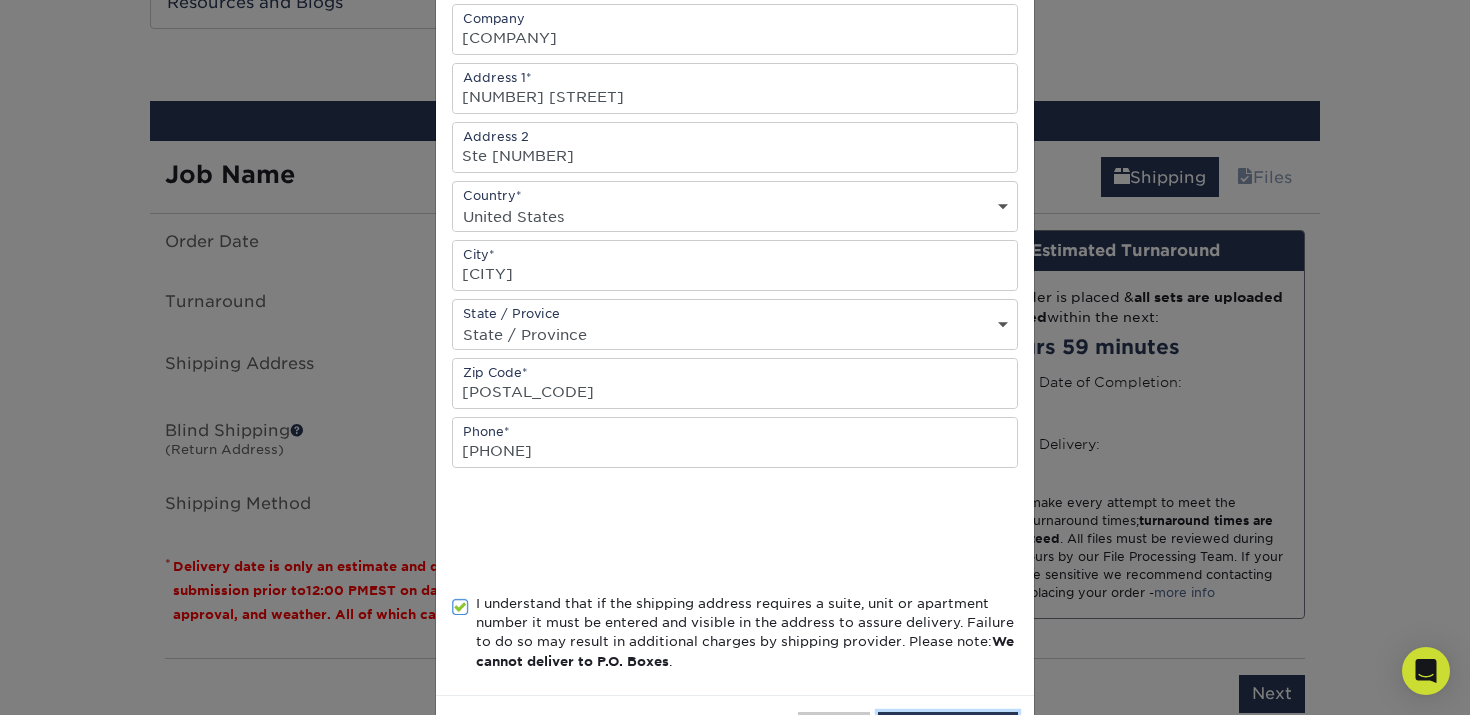 scroll, scrollTop: 0, scrollLeft: 0, axis: both 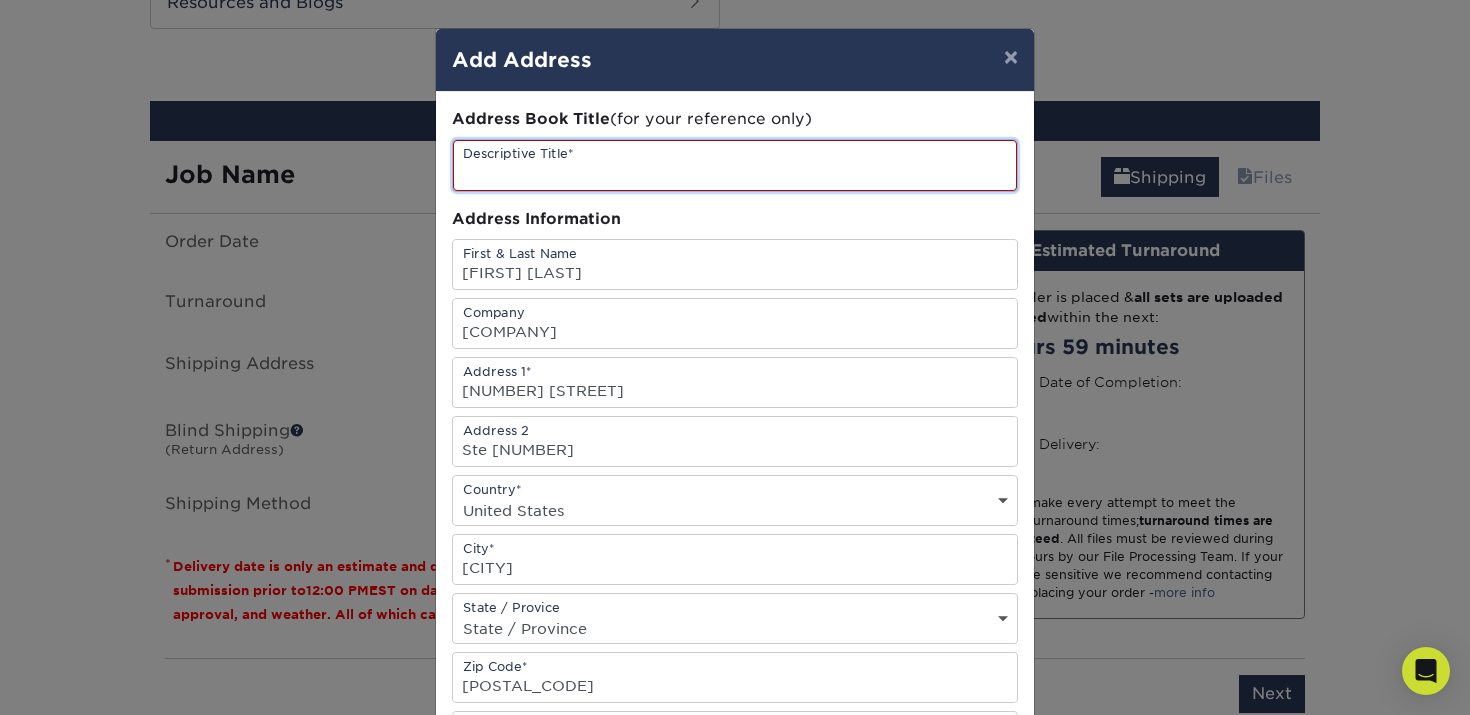 click at bounding box center (735, 165) 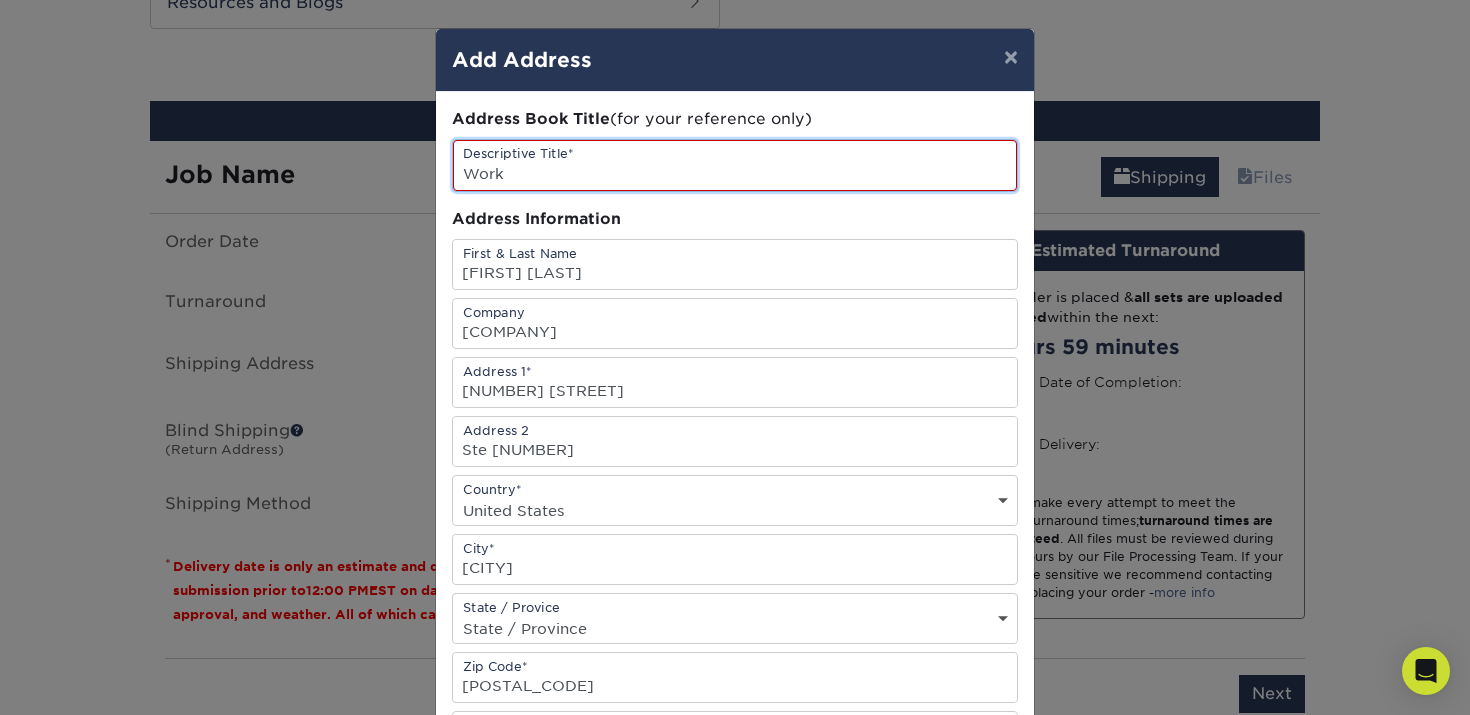 scroll, scrollTop: 374, scrollLeft: 0, axis: vertical 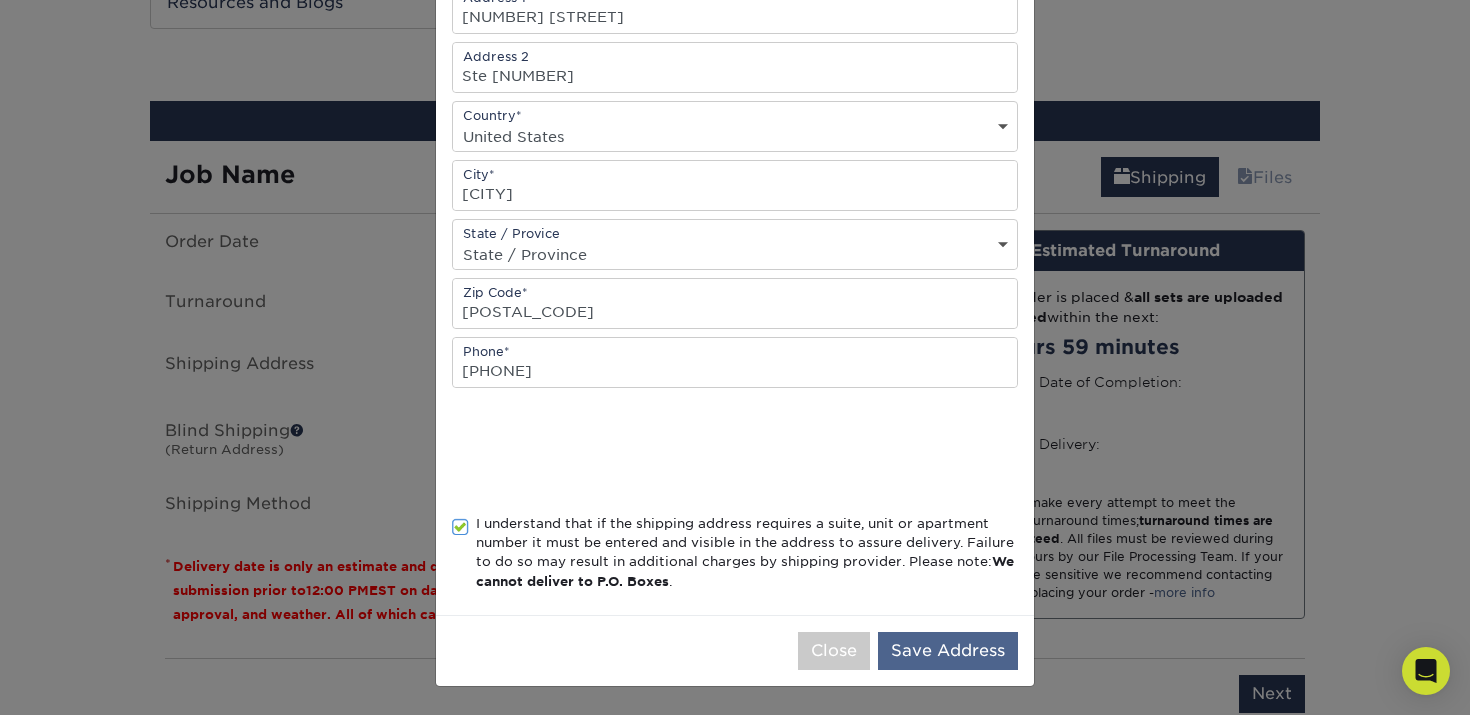 type on "Work" 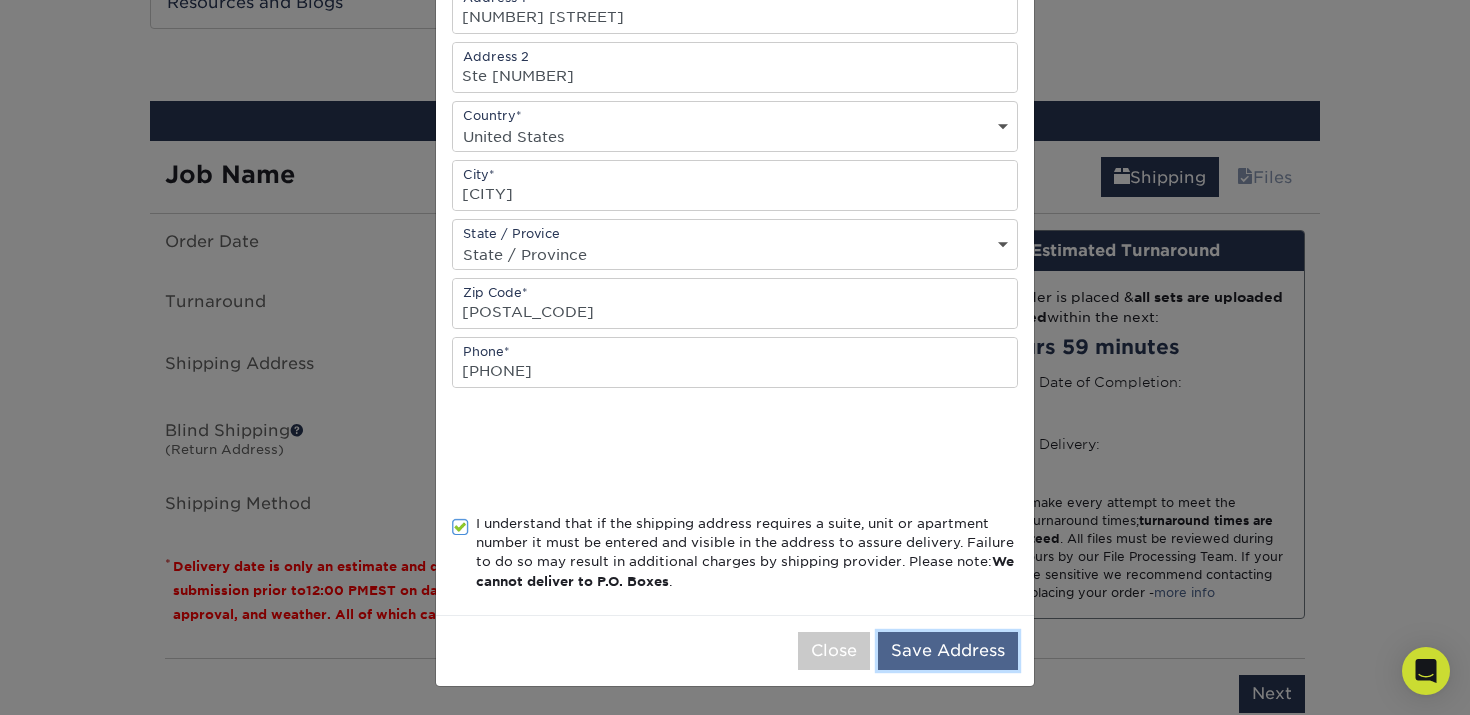 click on "Save Address" at bounding box center (948, 651) 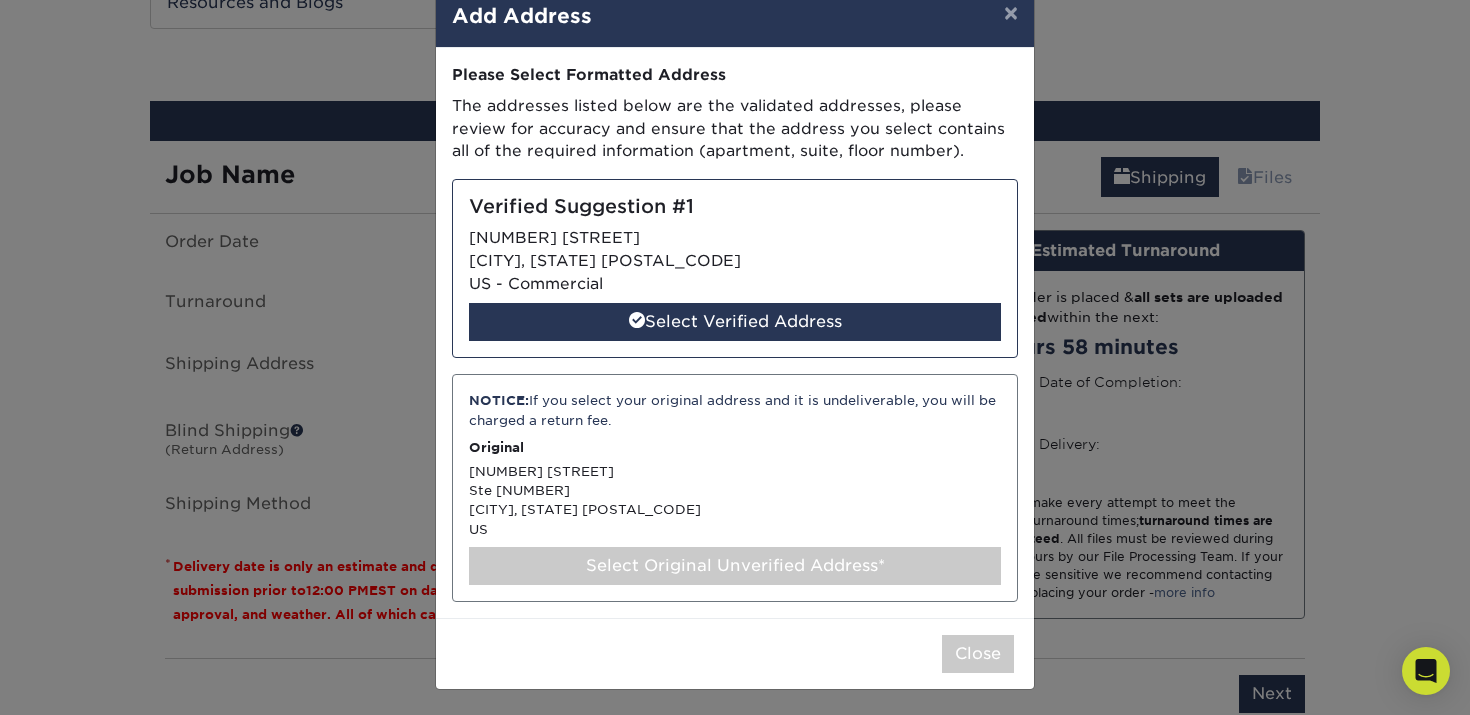 scroll, scrollTop: 47, scrollLeft: 0, axis: vertical 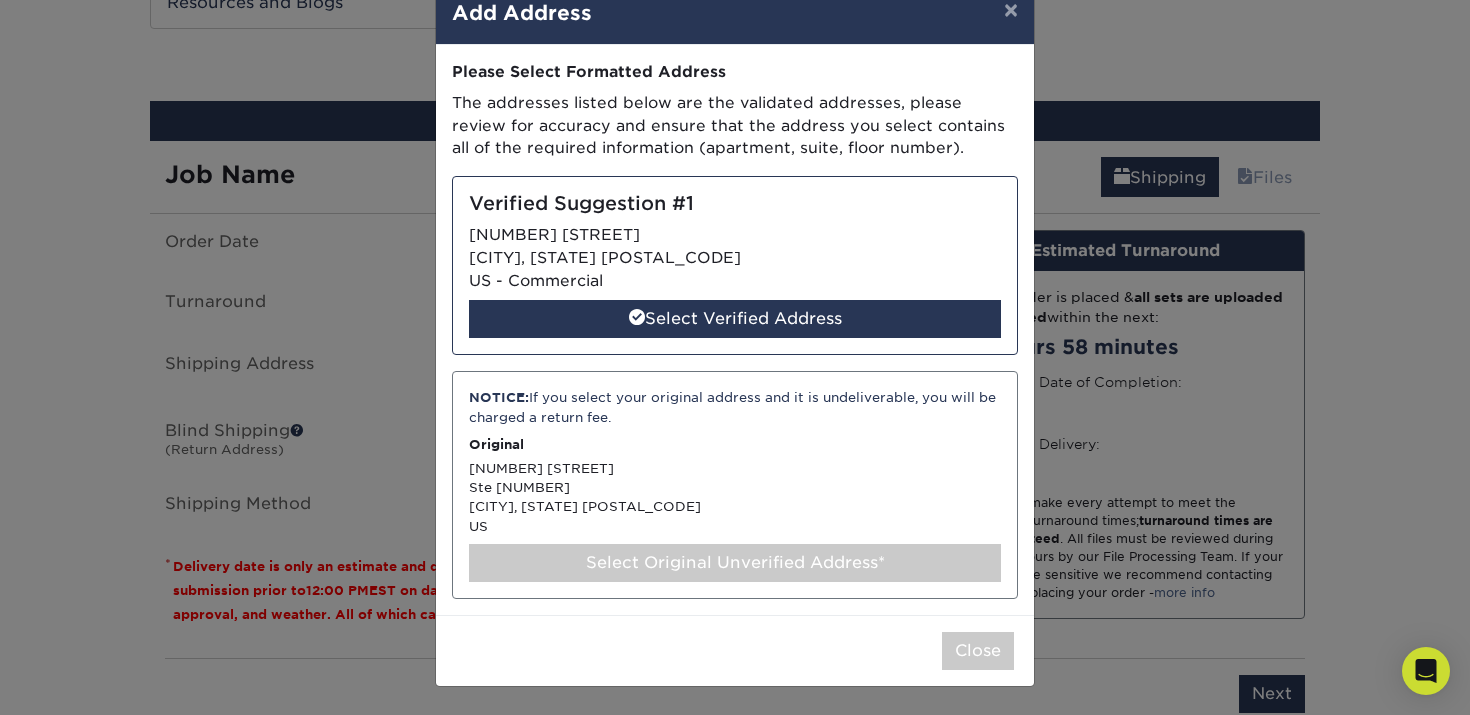 click on "Select Original Unverified Address*" at bounding box center (735, 563) 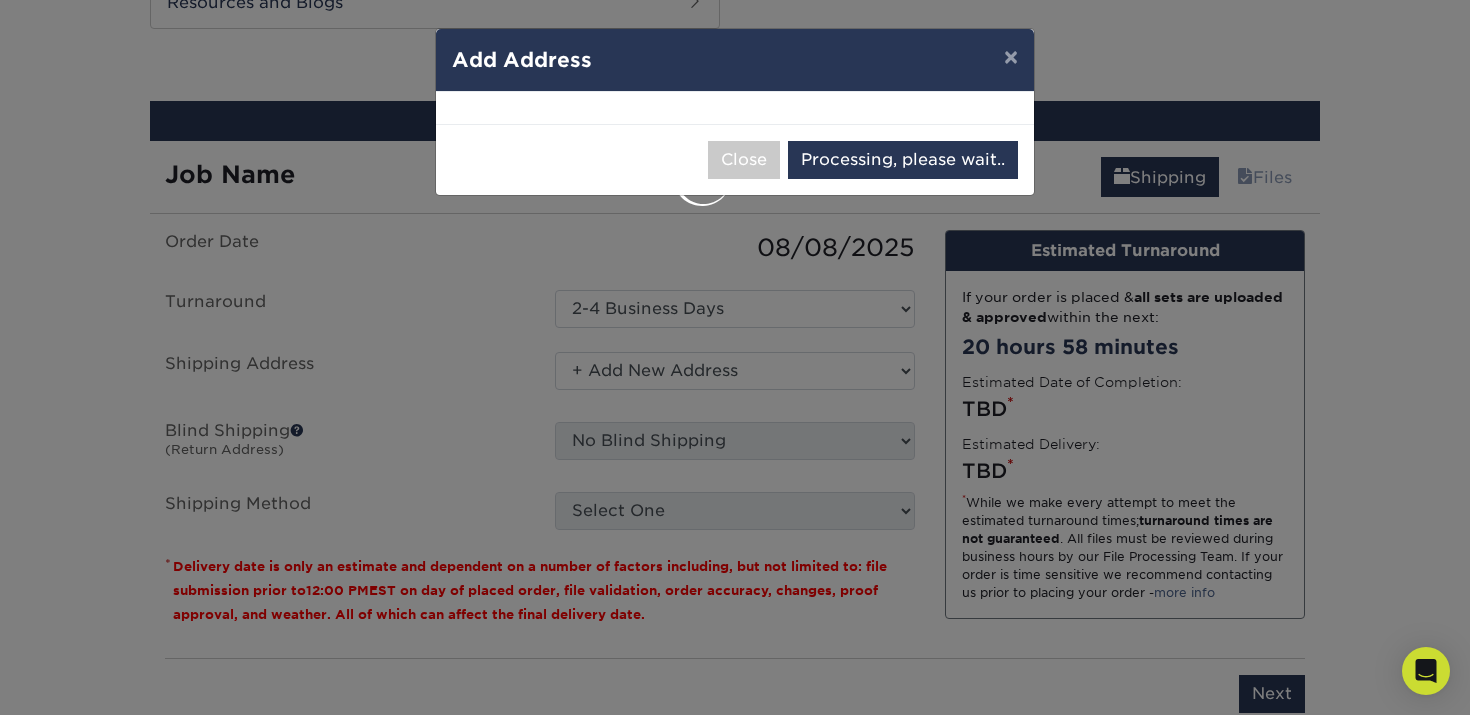 select on "284887" 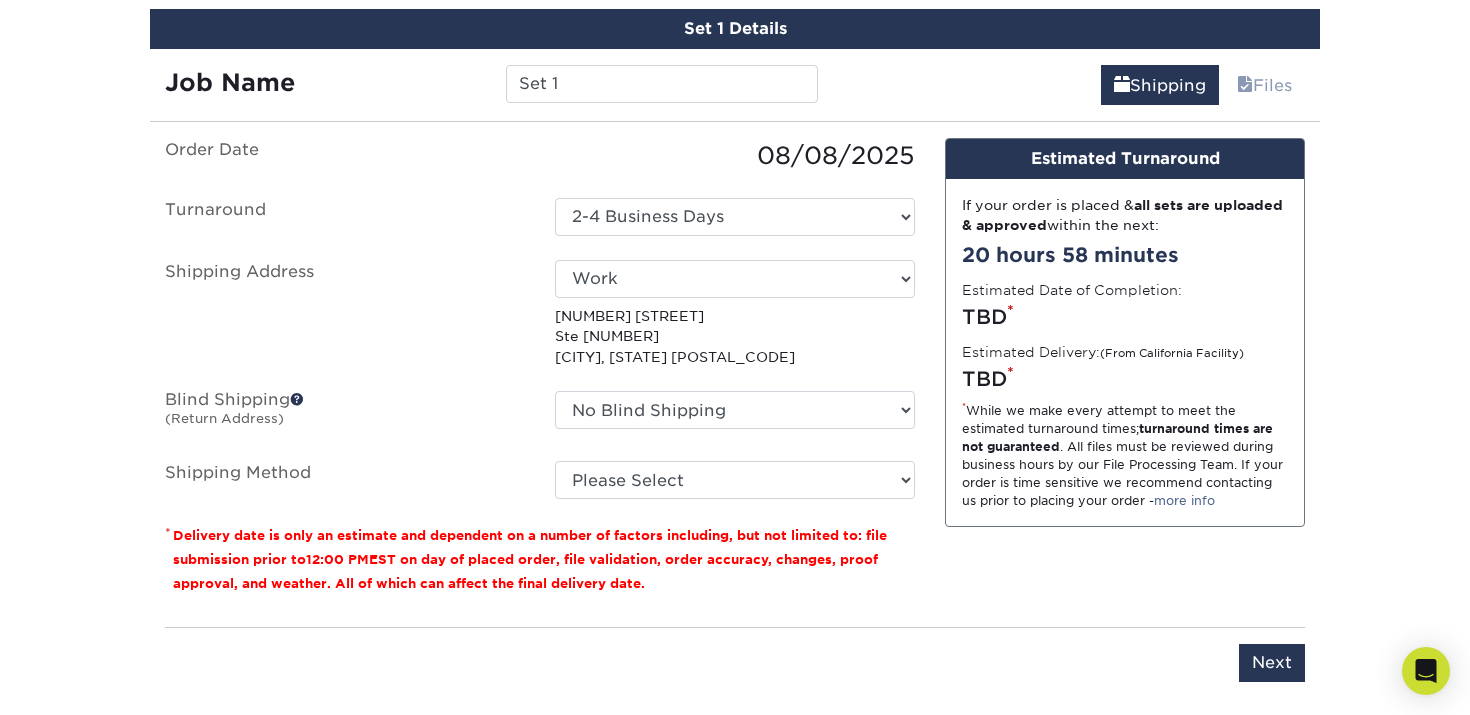 scroll, scrollTop: 1584, scrollLeft: 0, axis: vertical 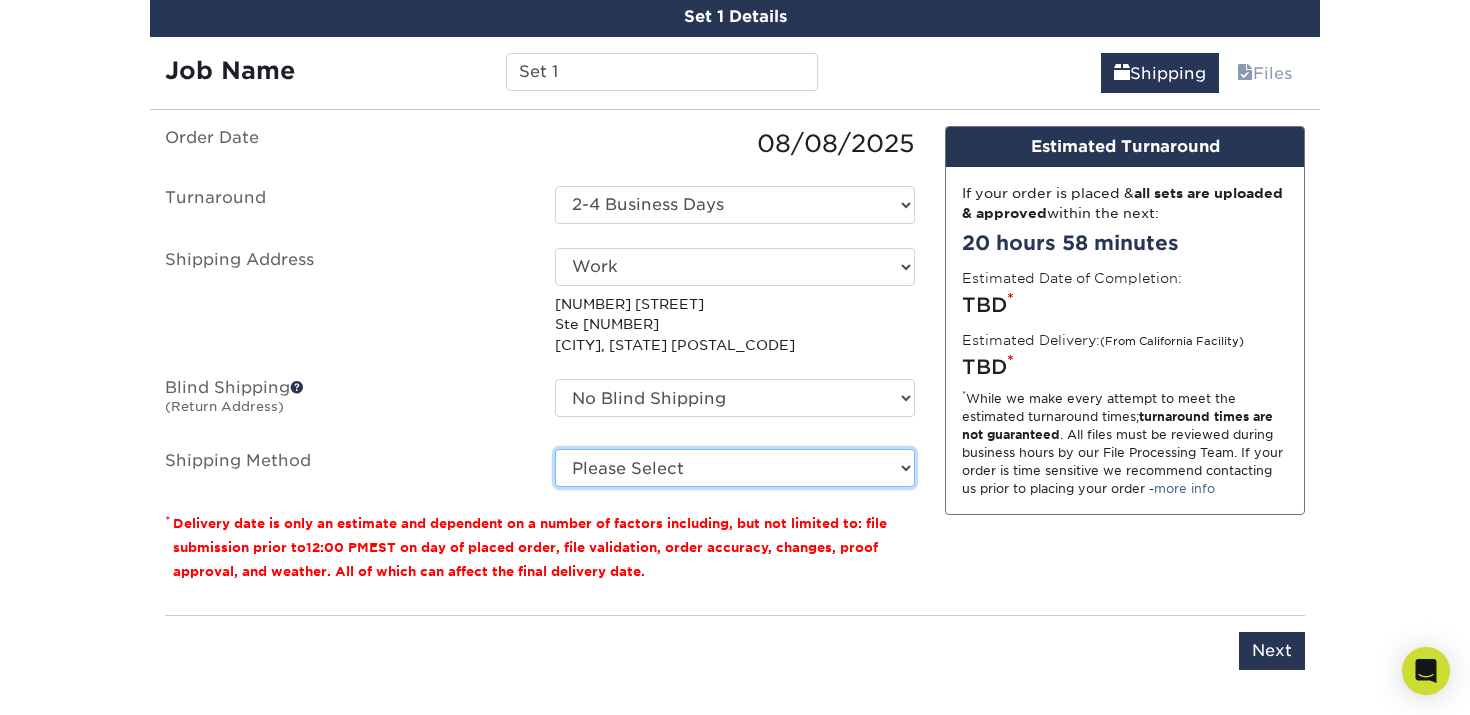 click on "Please Select Ground Shipping (+$18.21) 3 Day Shipping Service (+$19.41) 2 Day Air Shipping (+$21.17) Next Day Shipping by 5pm (+$40.84) Next Day Shipping by 12 noon (+$40.95) Next Day Air Early A.M. (+$197.19)" at bounding box center (735, 468) 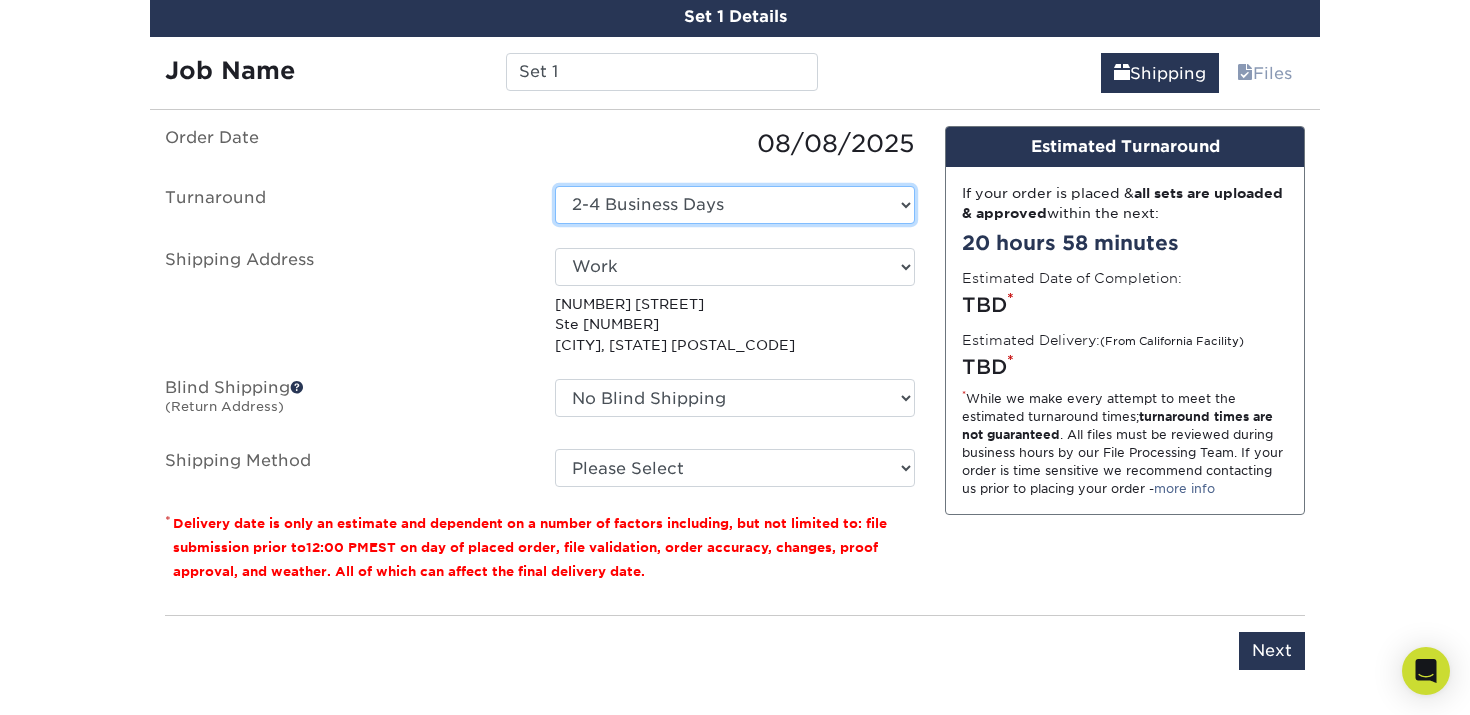 click on "Select One 2-4 Business Days" at bounding box center [735, 205] 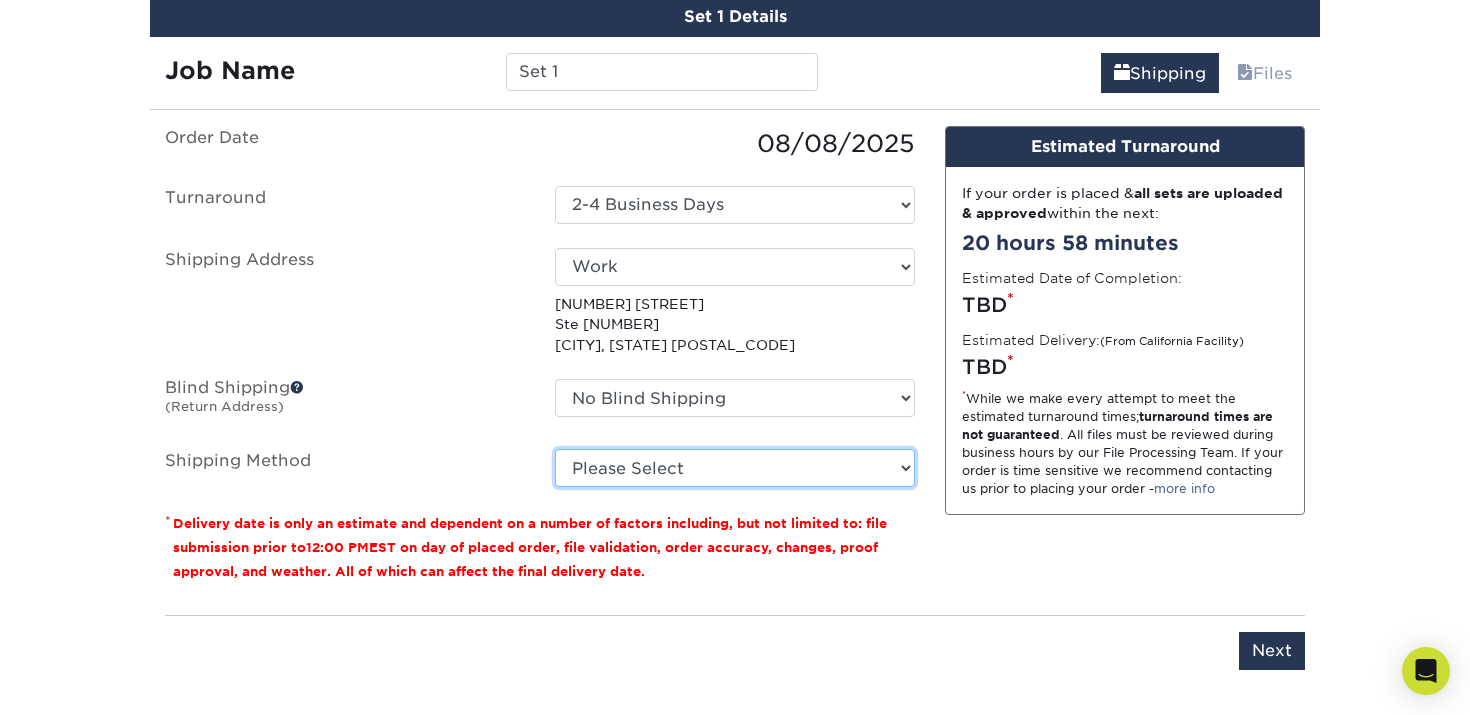 click on "Please Select Ground Shipping (+$18.21) 3 Day Shipping Service (+$19.41) 2 Day Air Shipping (+$21.17) Next Day Shipping by 5pm (+$40.84) Next Day Shipping by 12 noon (+$40.95) Next Day Air Early A.M. (+$197.19)" at bounding box center [735, 468] 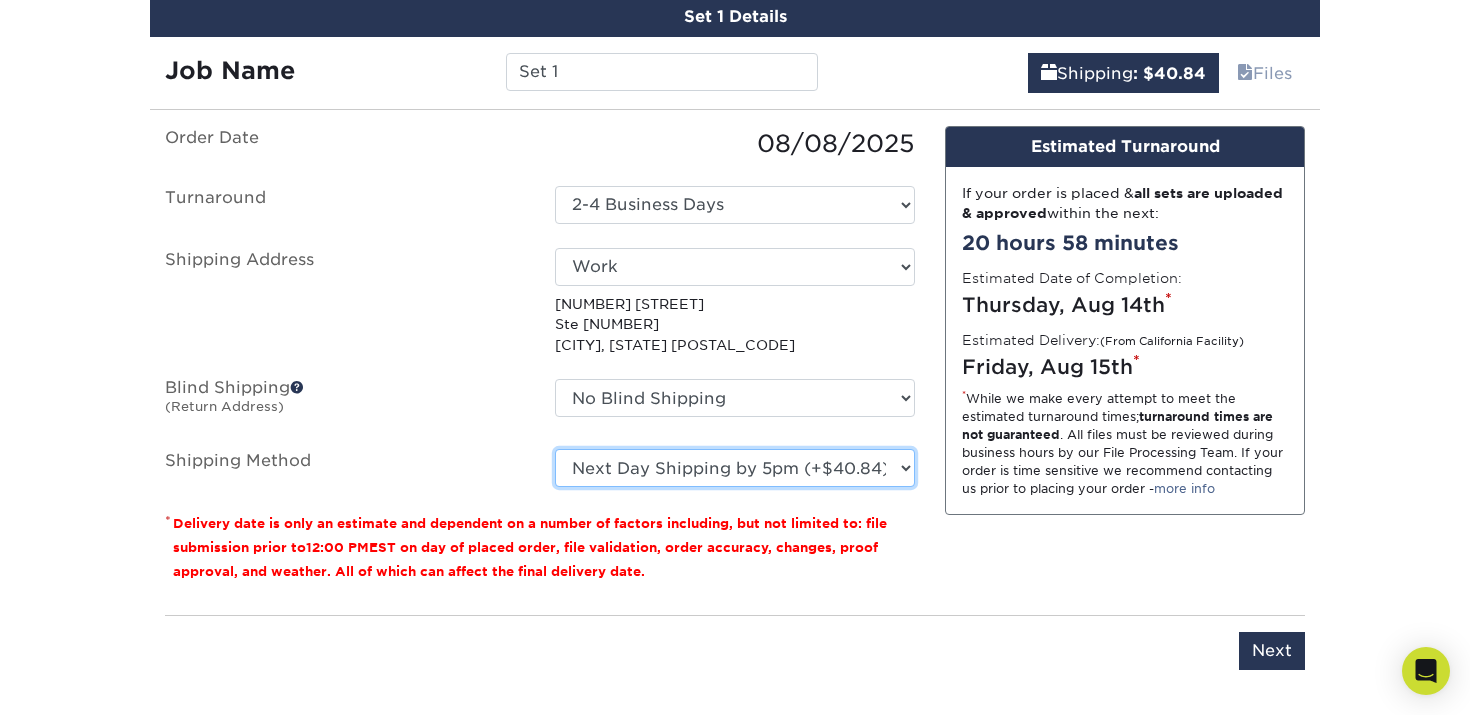 click on "Please Select Ground Shipping (+$18.21) 3 Day Shipping Service (+$19.41) 2 Day Air Shipping (+$21.17) Next Day Shipping by 5pm (+$40.84) Next Day Shipping by 12 noon (+$40.95) Next Day Air Early A.M. (+$197.19)" at bounding box center (735, 468) 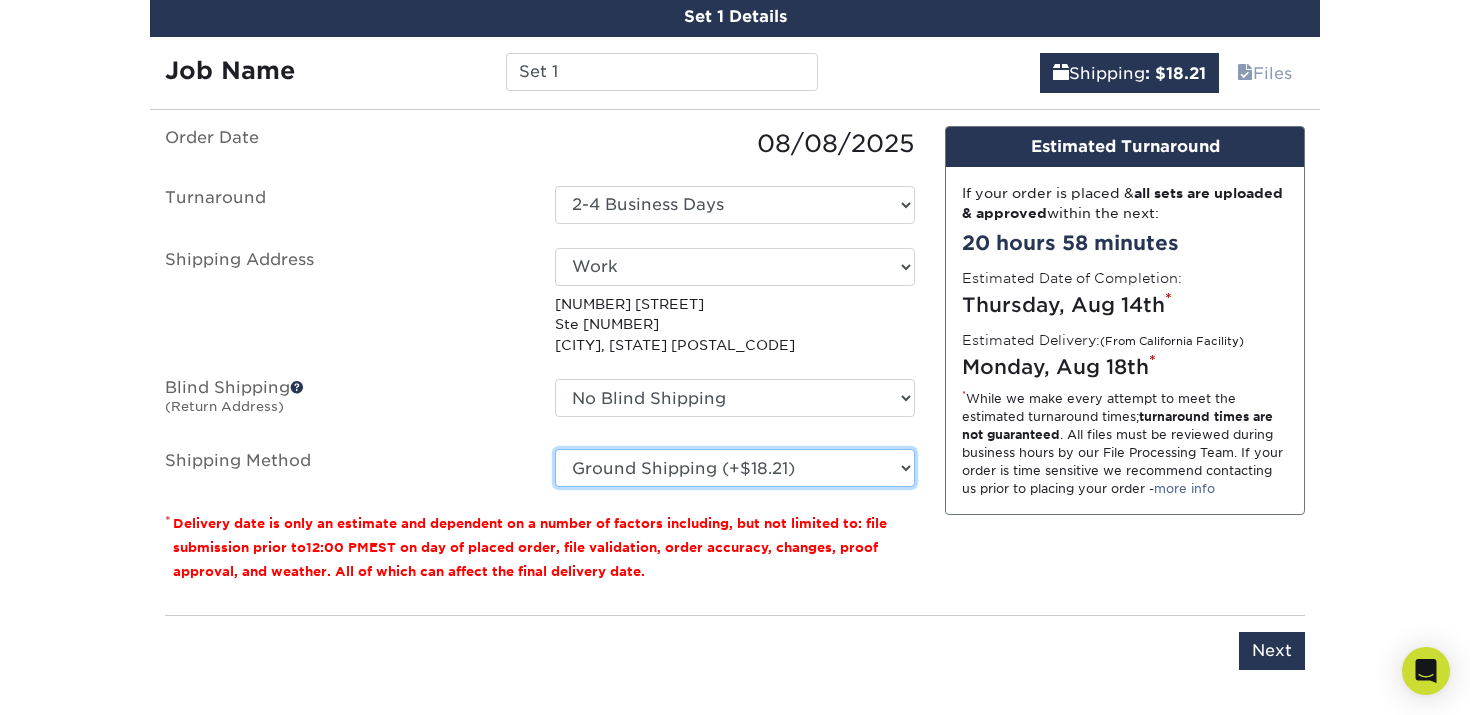 click on "Please Select Ground Shipping (+$18.21) 3 Day Shipping Service (+$19.41) 2 Day Air Shipping (+$21.17) Next Day Shipping by 5pm (+$40.84) Next Day Shipping by 12 noon (+$40.95) Next Day Air Early A.M. (+$197.19)" at bounding box center (735, 468) 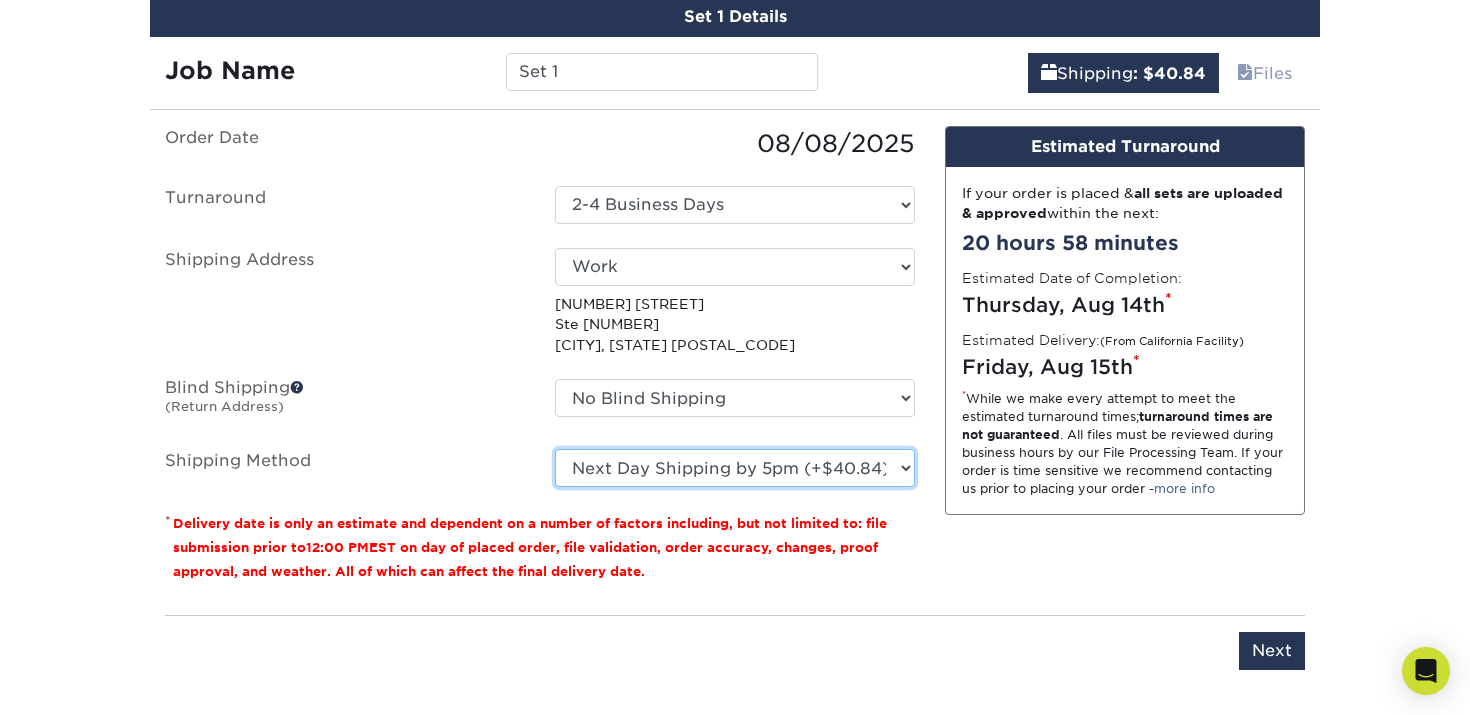 click on "Please Select Ground Shipping (+$18.21) 3 Day Shipping Service (+$19.41) 2 Day Air Shipping (+$21.17) Next Day Shipping by 5pm (+$40.84) Next Day Shipping by 12 noon (+$40.95) Next Day Air Early A.M. (+$197.19)" at bounding box center (735, 468) 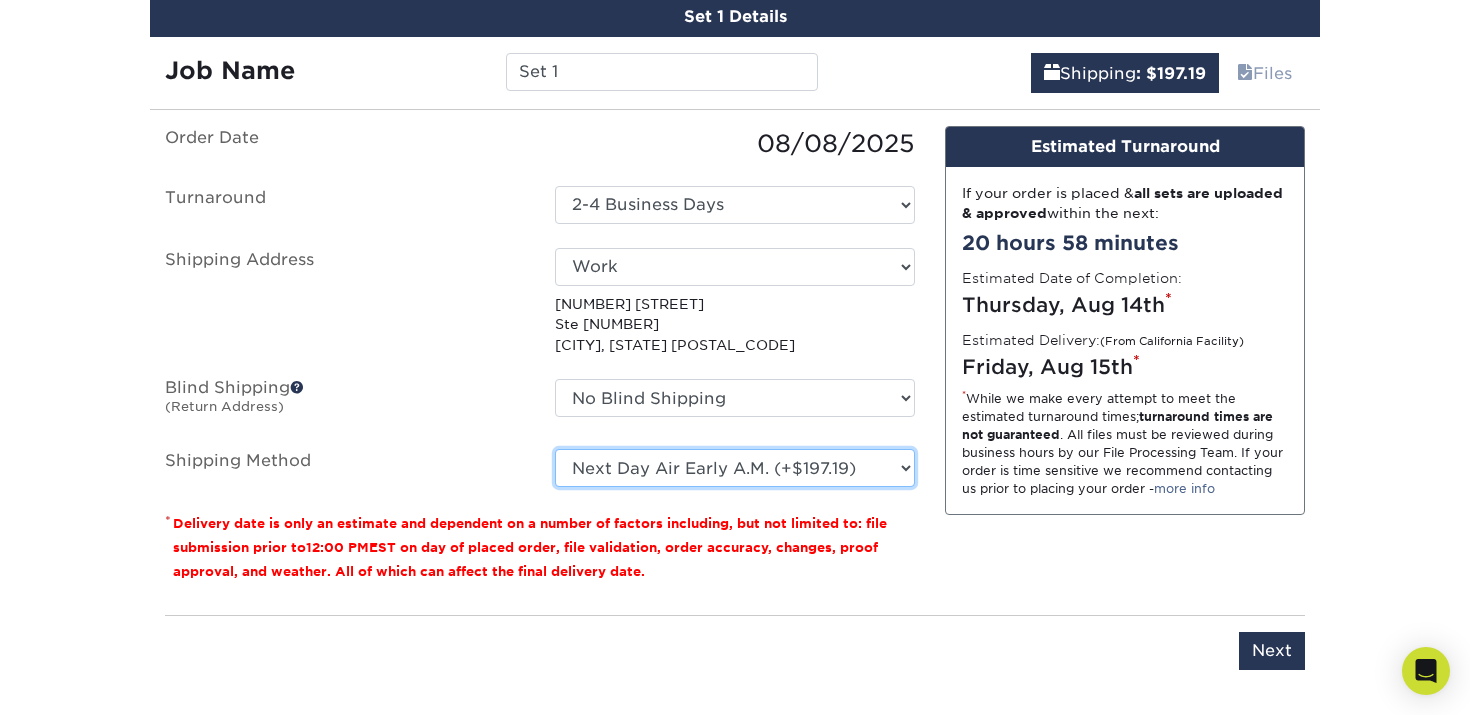 click on "Please Select Ground Shipping (+$18.21) 3 Day Shipping Service (+$19.41) 2 Day Air Shipping (+$21.17) Next Day Shipping by 5pm (+$40.84) Next Day Shipping by 12 noon (+$40.95) Next Day Air Early A.M. (+$197.19)" at bounding box center (735, 468) 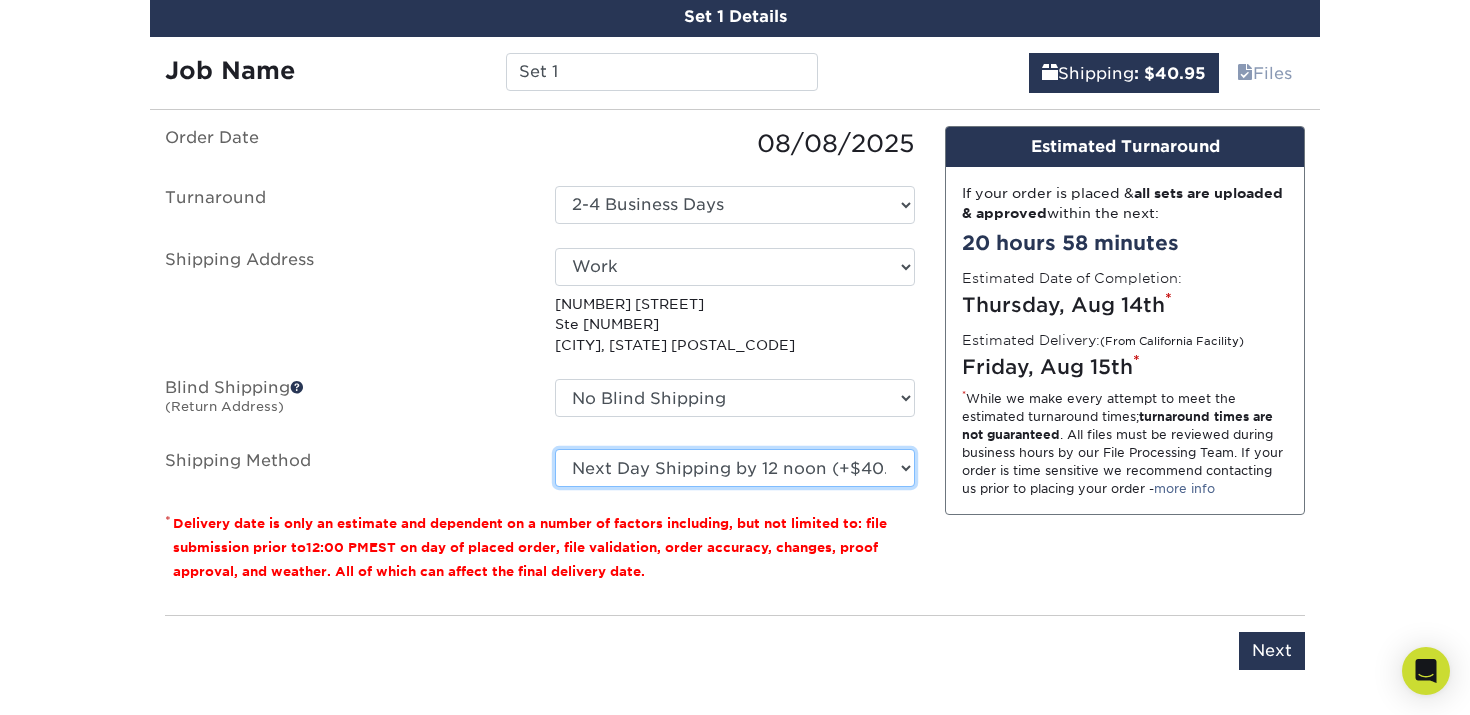 click on "Please Select Ground Shipping (+$18.21) 3 Day Shipping Service (+$19.41) 2 Day Air Shipping (+$21.17) Next Day Shipping by 5pm (+$40.84) Next Day Shipping by 12 noon (+$40.95) Next Day Air Early A.M. (+$197.19)" at bounding box center [735, 468] 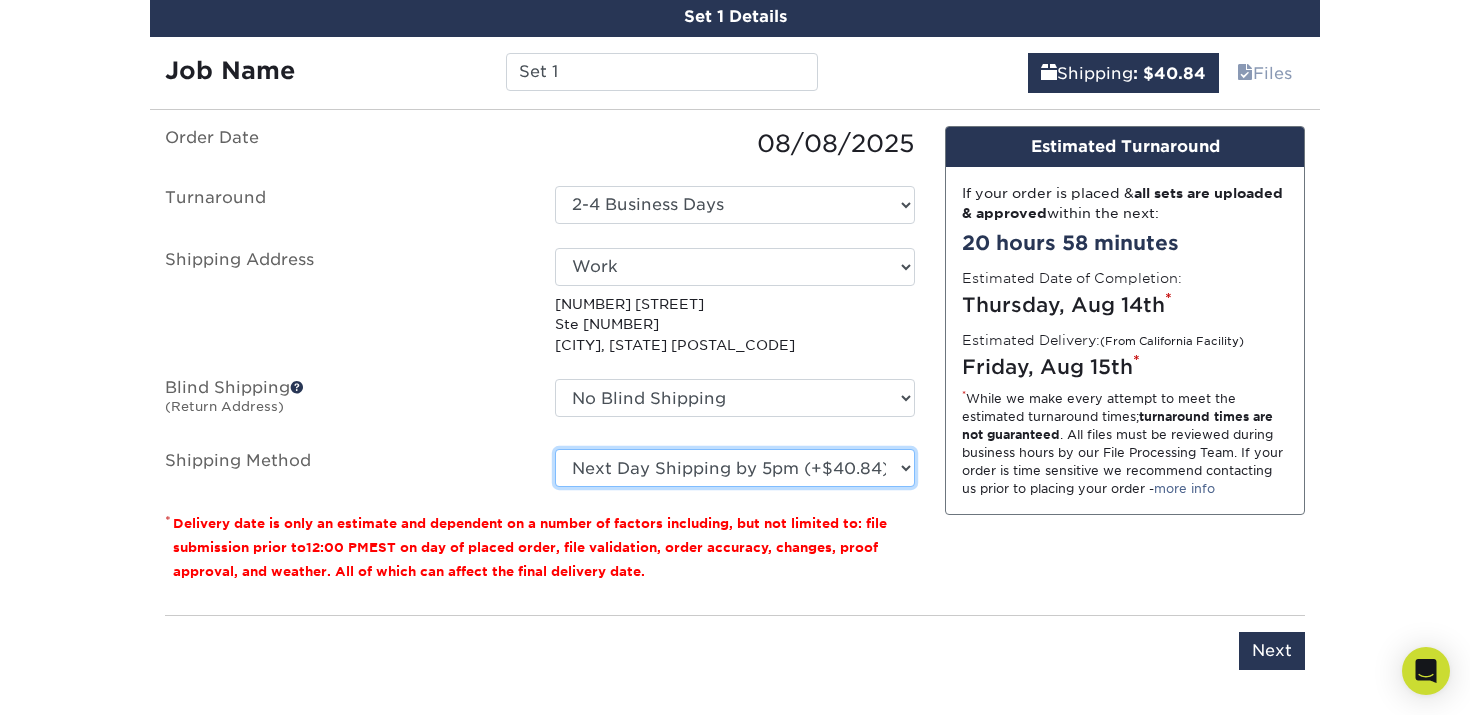 click on "Please Select Ground Shipping (+$18.21) 3 Day Shipping Service (+$19.41) 2 Day Air Shipping (+$21.17) Next Day Shipping by 5pm (+$40.84) Next Day Shipping by 12 noon (+$40.95) Next Day Air Early A.M. (+$197.19)" at bounding box center [735, 468] 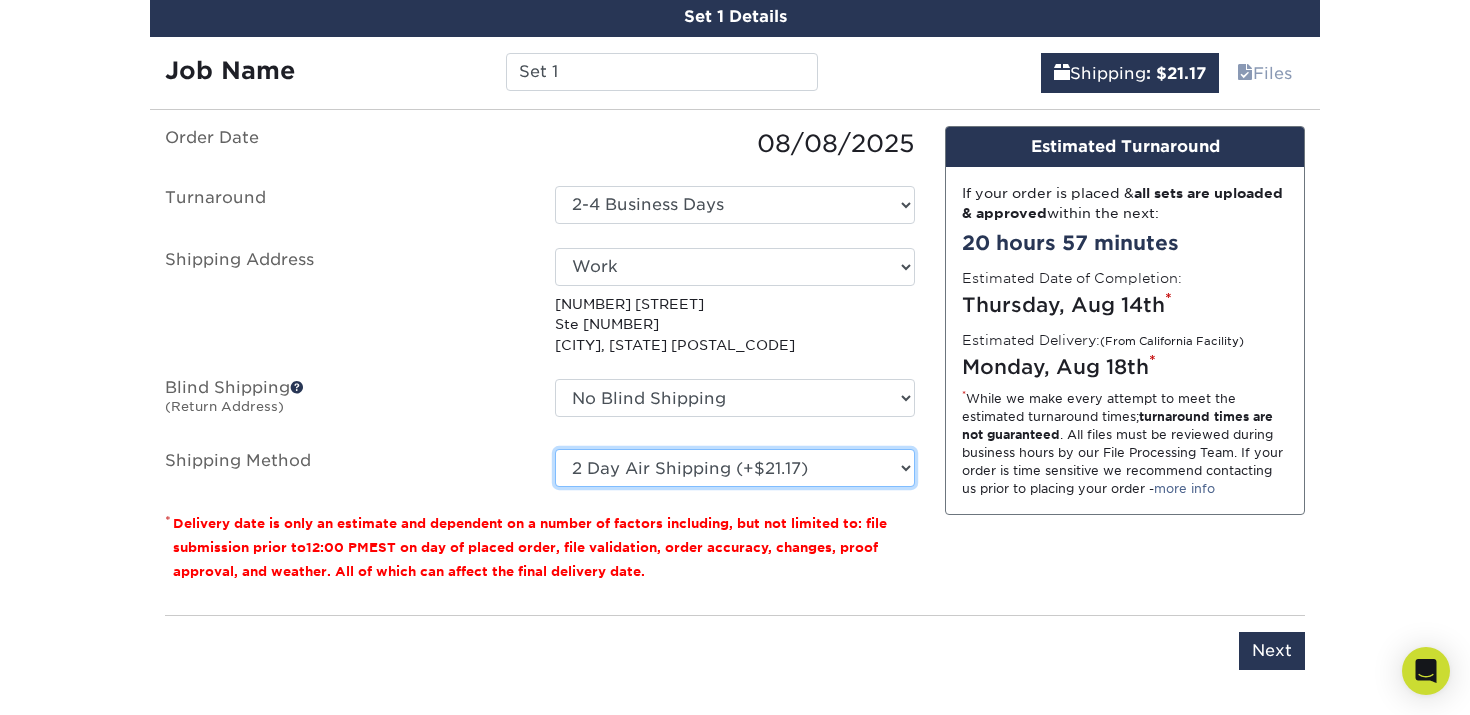 click on "Please Select Ground Shipping (+$18.21) 3 Day Shipping Service (+$19.41) 2 Day Air Shipping (+$21.17) Next Day Shipping by 5pm (+$40.84) Next Day Shipping by 12 noon (+$40.95) Next Day Air Early A.M. (+$197.19)" at bounding box center [735, 468] 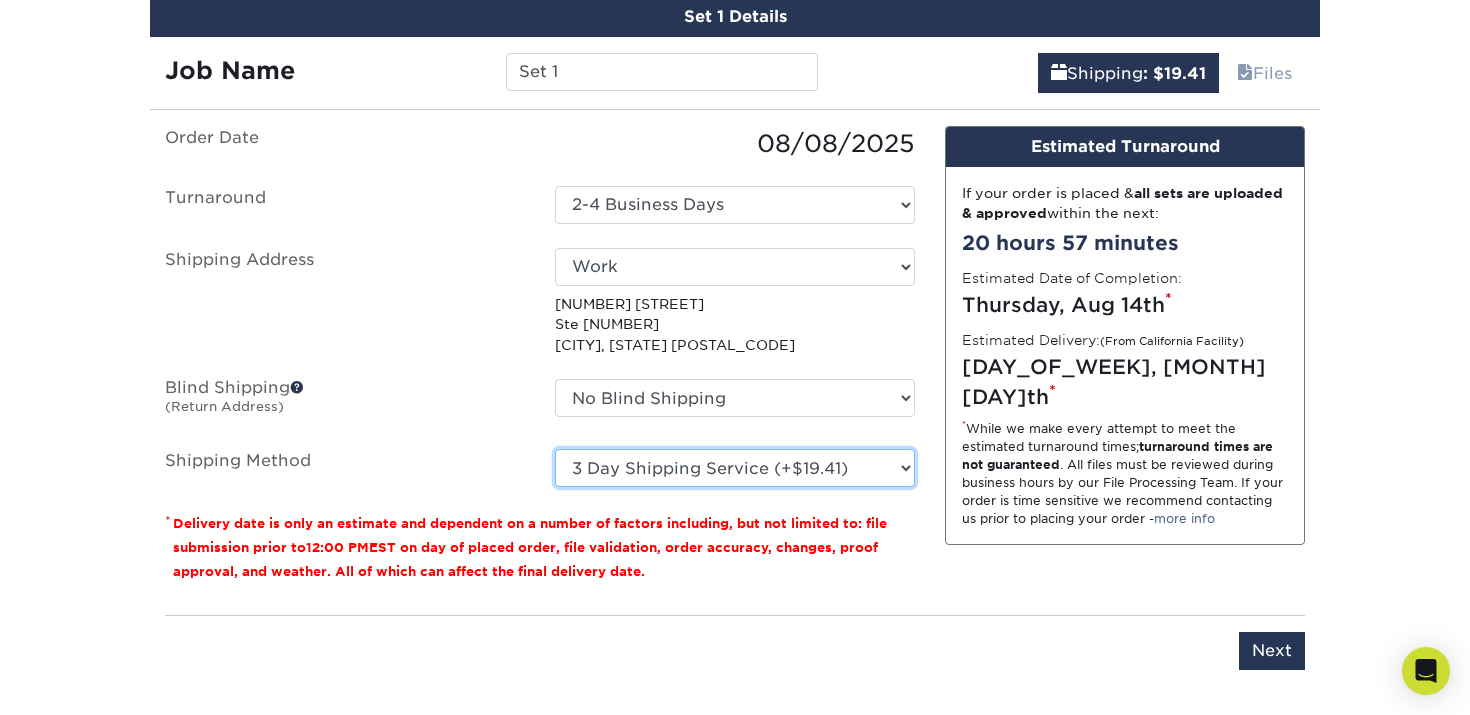 click on "Please Select Ground Shipping (+$18.21) 3 Day Shipping Service (+$19.41) 2 Day Air Shipping (+$21.17) Next Day Shipping by 5pm (+$40.84) Next Day Shipping by 12 noon (+$40.95) Next Day Air Early A.M. (+$197.19)" at bounding box center [735, 468] 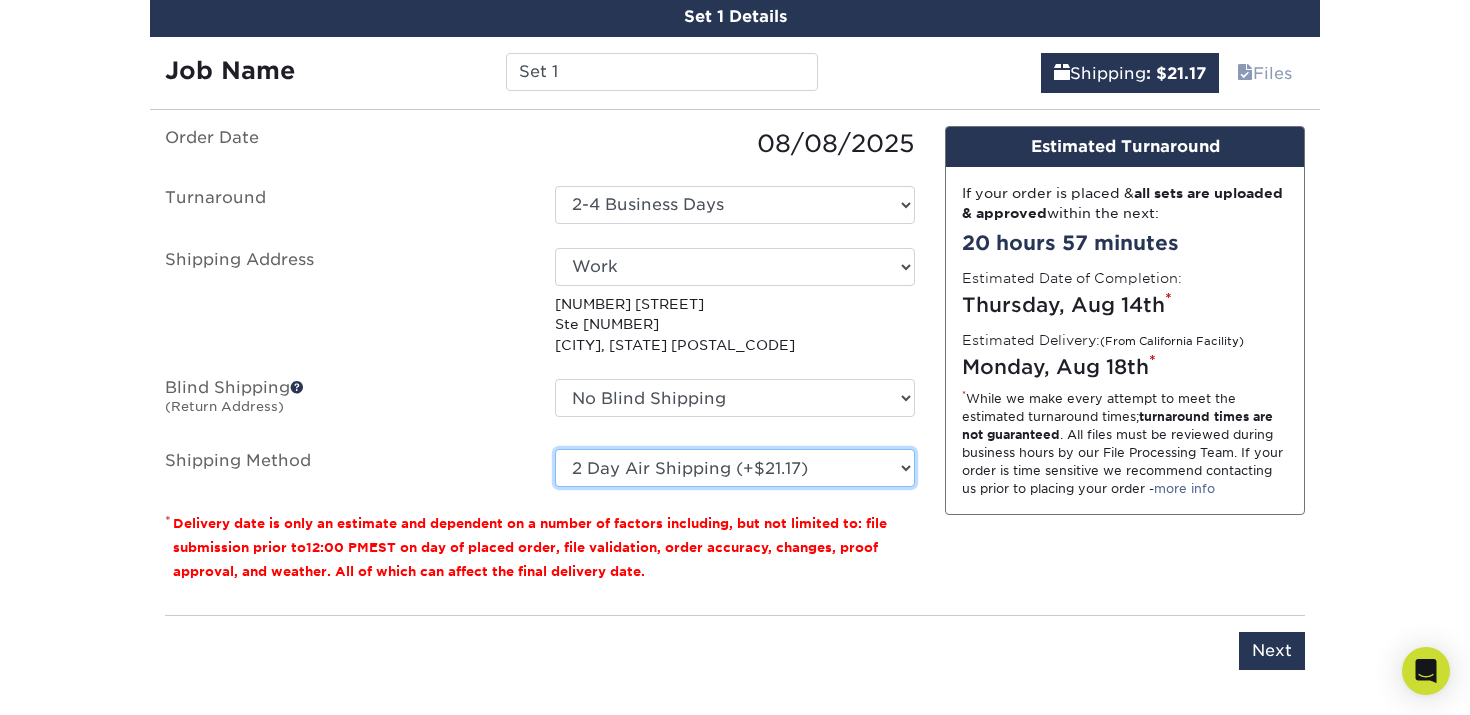 click on "Please Select Ground Shipping (+$18.21) 3 Day Shipping Service (+$19.41) 2 Day Air Shipping (+$21.17) Next Day Shipping by 5pm (+$40.84) Next Day Shipping by 12 noon (+$40.95) Next Day Air Early A.M. (+$197.19)" at bounding box center (735, 468) 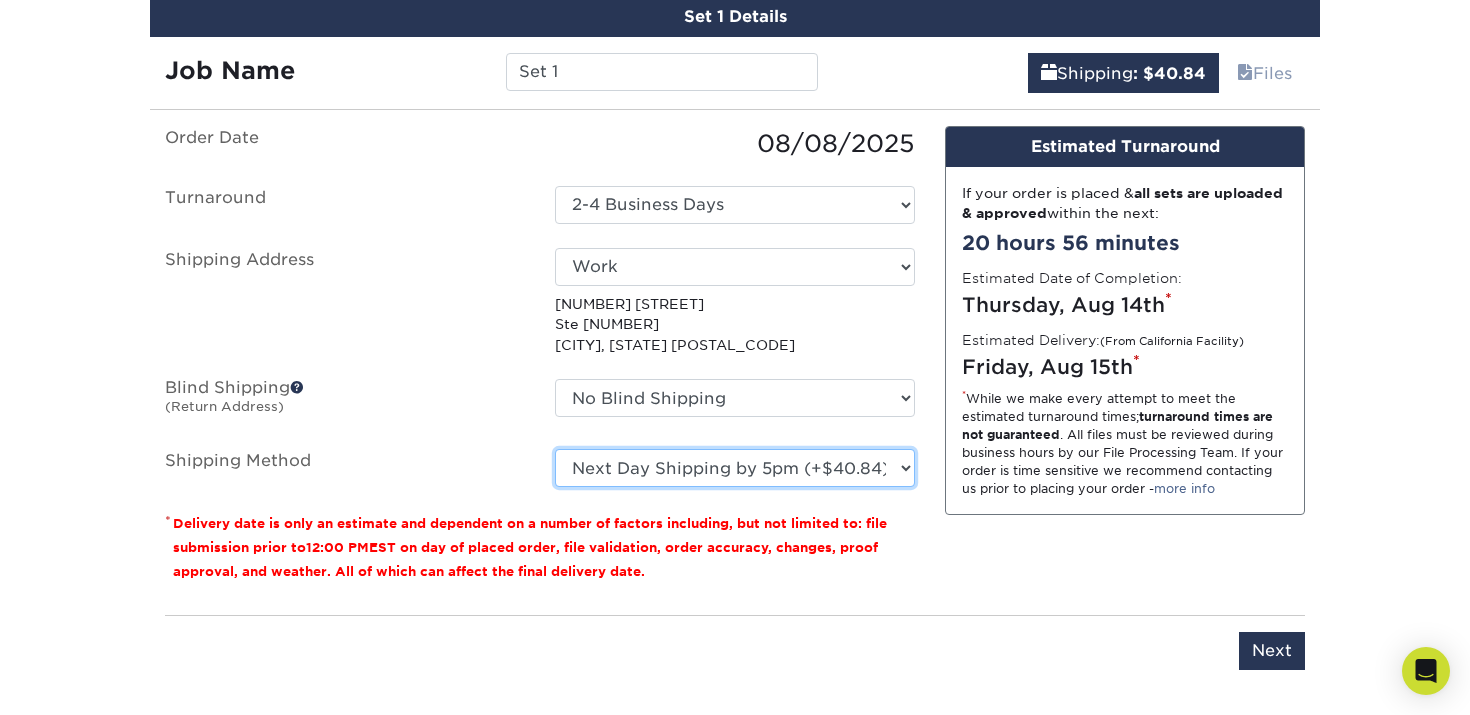 click on "Please Select Ground Shipping (+$18.21) 3 Day Shipping Service (+$19.41) 2 Day Air Shipping (+$21.17) Next Day Shipping by 5pm (+$40.84) Next Day Shipping by 12 noon (+$40.95) Next Day Air Early A.M. (+$197.19)" at bounding box center (735, 468) 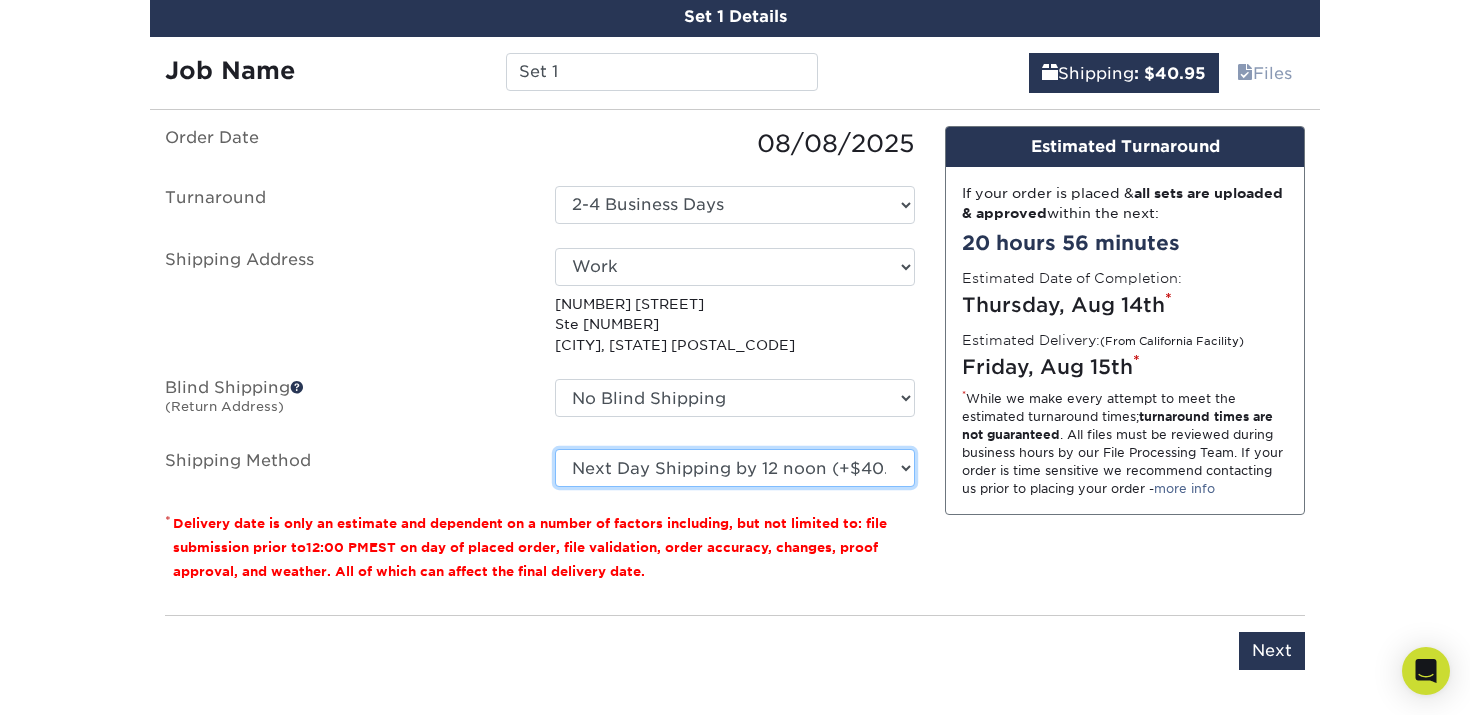 click on "Please Select Ground Shipping (+$18.21) 3 Day Shipping Service (+$19.41) 2 Day Air Shipping (+$21.17) Next Day Shipping by 5pm (+$40.84) Next Day Shipping by 12 noon (+$40.95) Next Day Air Early A.M. (+$197.19)" at bounding box center (735, 468) 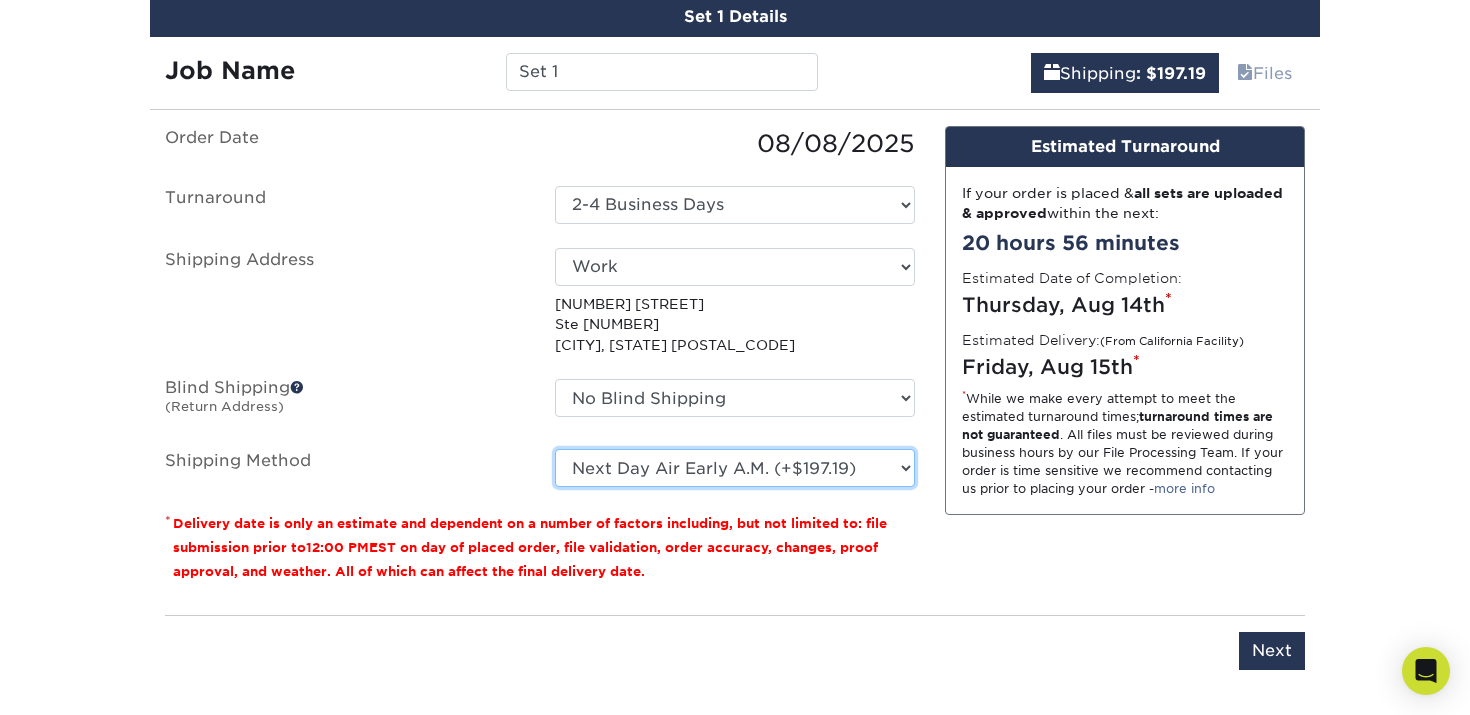 click on "Please Select Ground Shipping (+$18.21) 3 Day Shipping Service (+$19.41) 2 Day Air Shipping (+$21.17) Next Day Shipping by 5pm (+$40.84) Next Day Shipping by 12 noon (+$40.95) Next Day Air Early A.M. (+$197.19)" at bounding box center (735, 468) 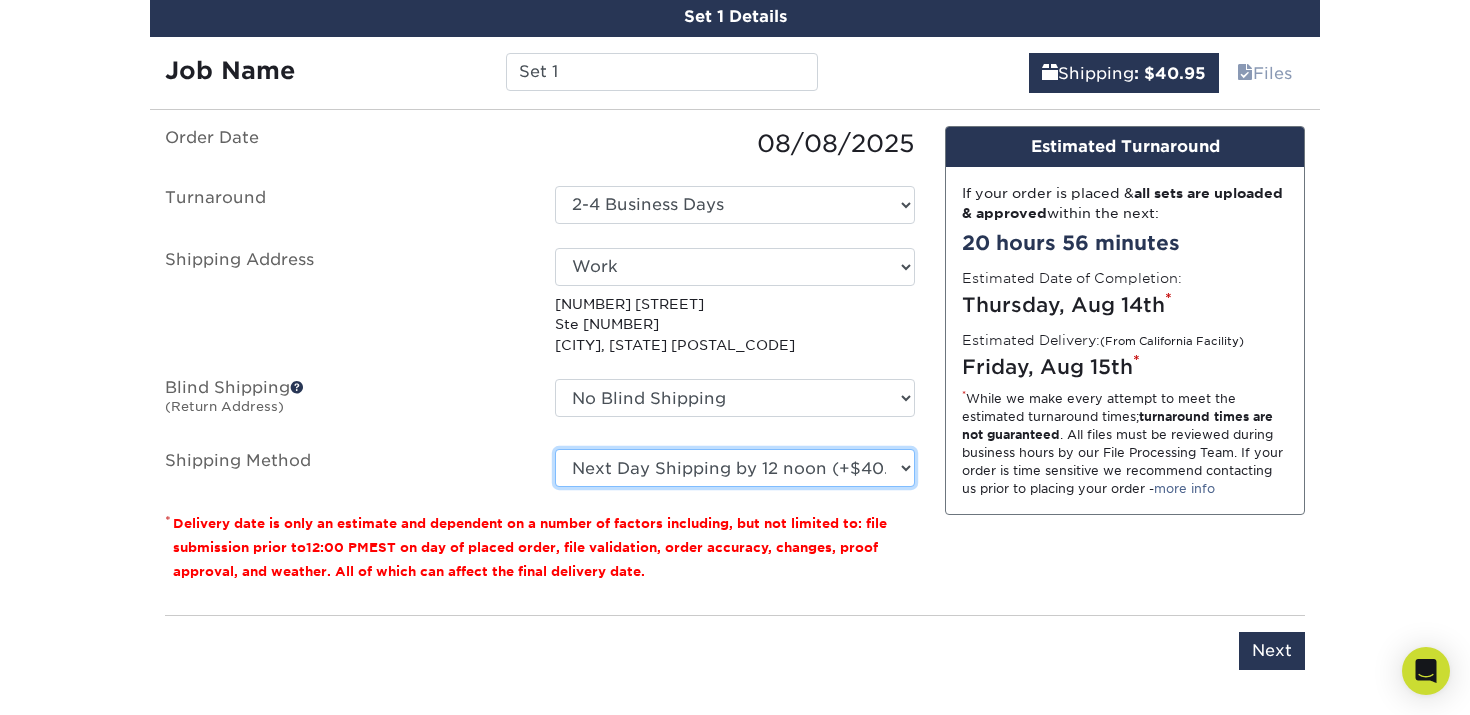 click on "Please Select Ground Shipping (+$18.21) 3 Day Shipping Service (+$19.41) 2 Day Air Shipping (+$21.17) Next Day Shipping by 5pm (+$40.84) Next Day Shipping by 12 noon (+$40.95) Next Day Air Early A.M. (+$197.19)" at bounding box center (735, 468) 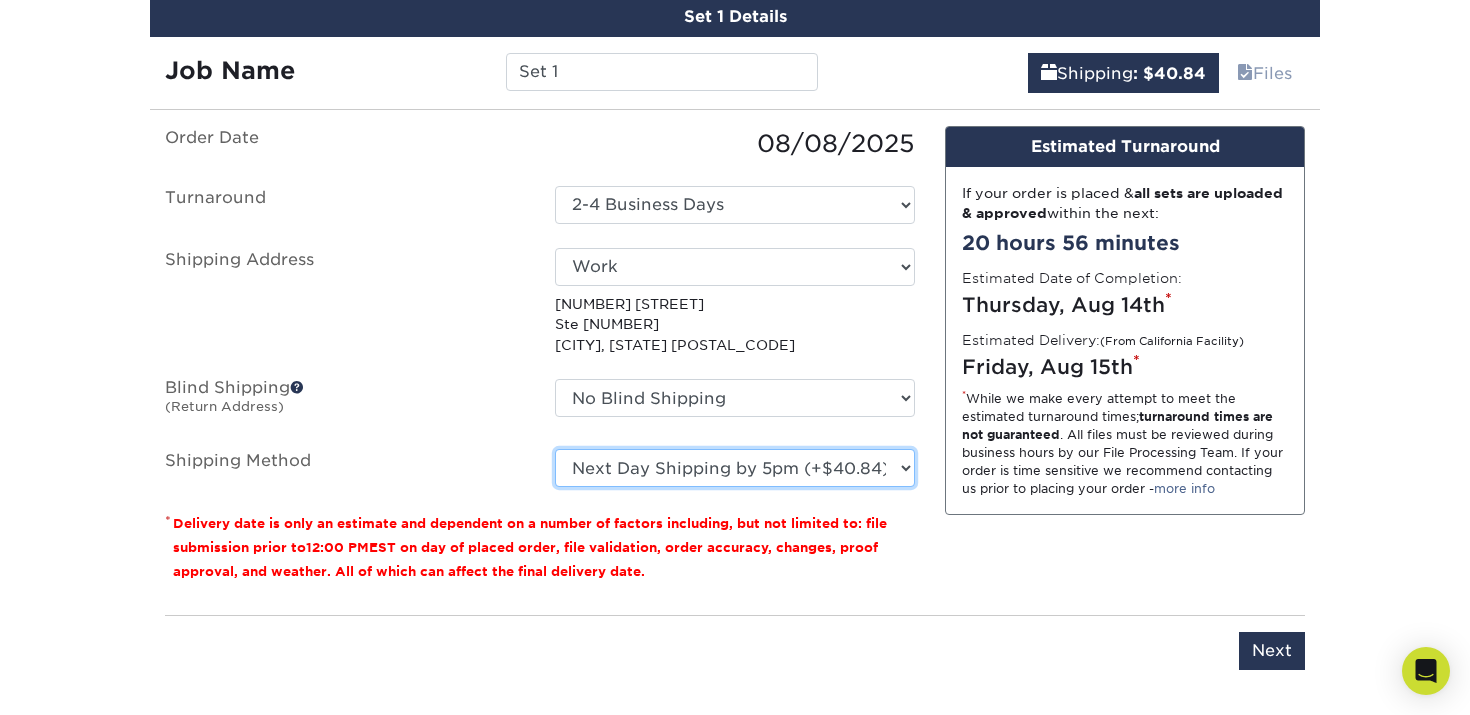 click on "Please Select Ground Shipping (+$18.21) 3 Day Shipping Service (+$19.41) 2 Day Air Shipping (+$21.17) Next Day Shipping by 5pm (+$40.84) Next Day Shipping by 12 noon (+$40.95) Next Day Air Early A.M. (+$197.19)" at bounding box center [735, 468] 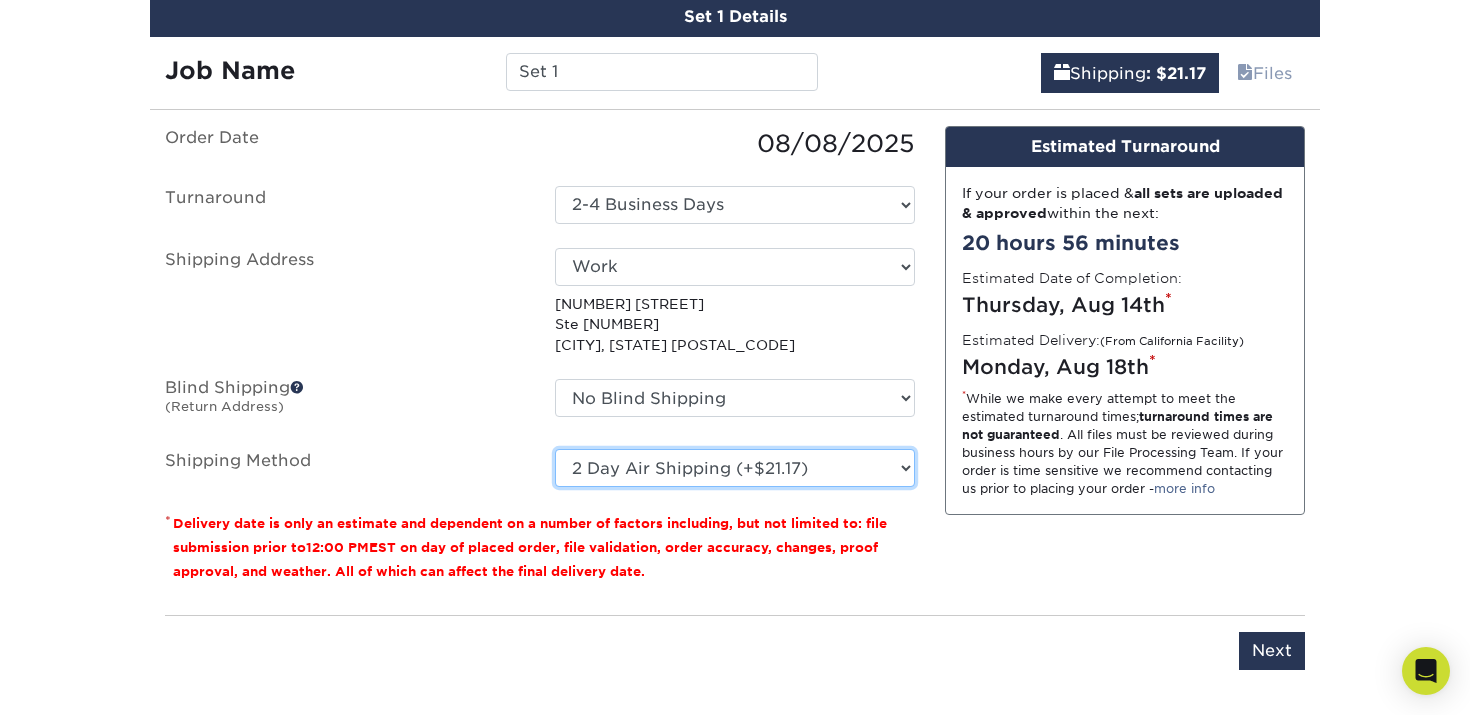 click on "Please Select Ground Shipping (+$18.21) 3 Day Shipping Service (+$19.41) 2 Day Air Shipping (+$21.17) Next Day Shipping by 5pm (+$40.84) Next Day Shipping by 12 noon (+$40.95) Next Day Air Early A.M. (+$197.19)" at bounding box center [735, 468] 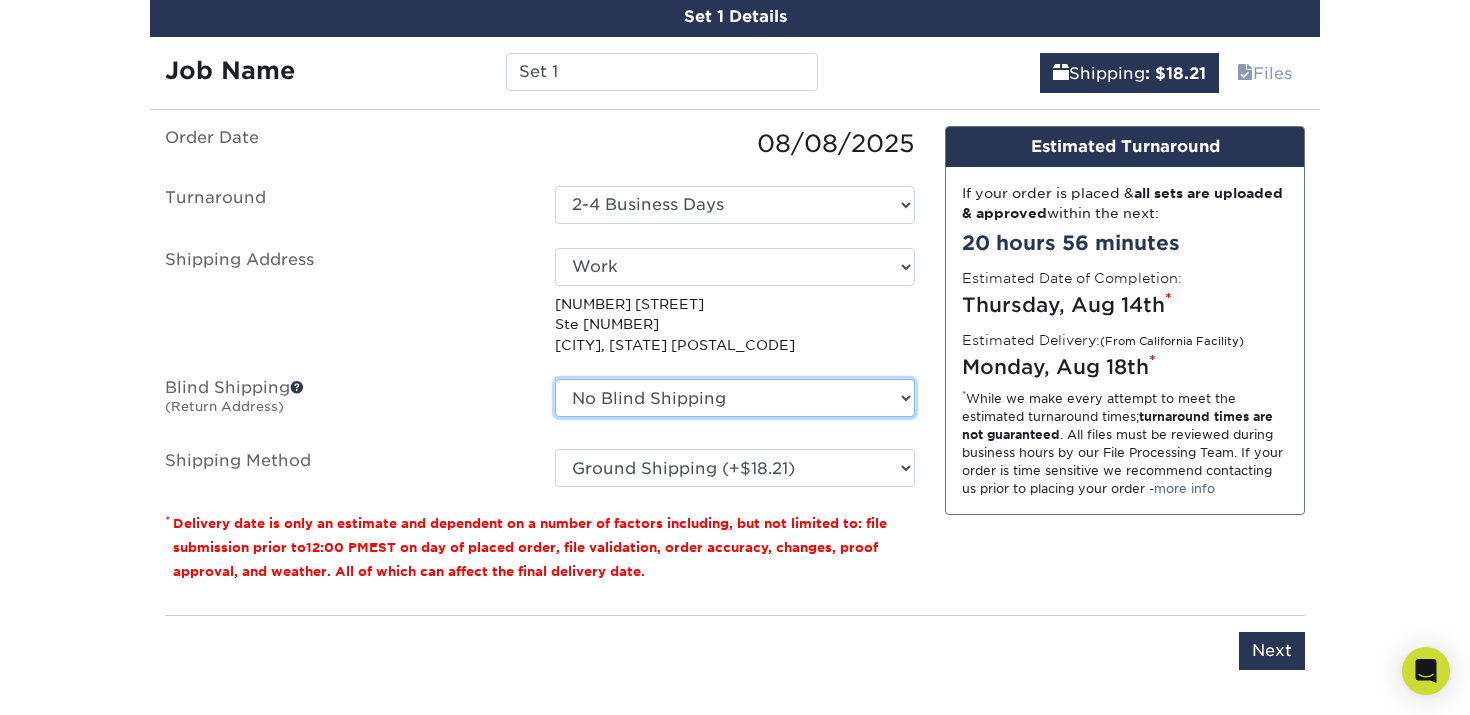 click on "No Blind Shipping
+ Add New Address" at bounding box center (735, 398) 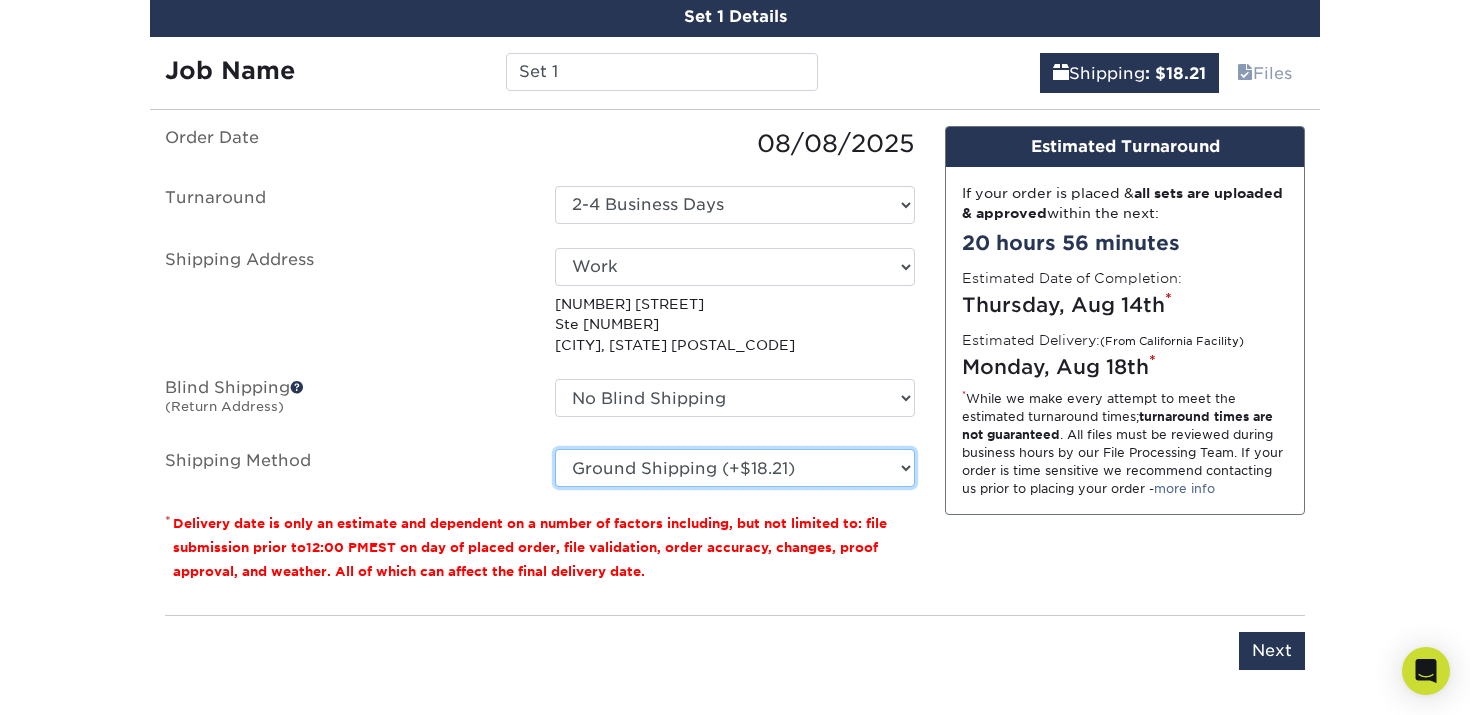click on "Please Select Ground Shipping (+$18.21) 3 Day Shipping Service (+$19.41) 2 Day Air Shipping (+$21.17) Next Day Shipping by 5pm (+$40.84) Next Day Shipping by 12 noon (+$40.95) Next Day Air Early A.M. (+$197.19)" at bounding box center (735, 468) 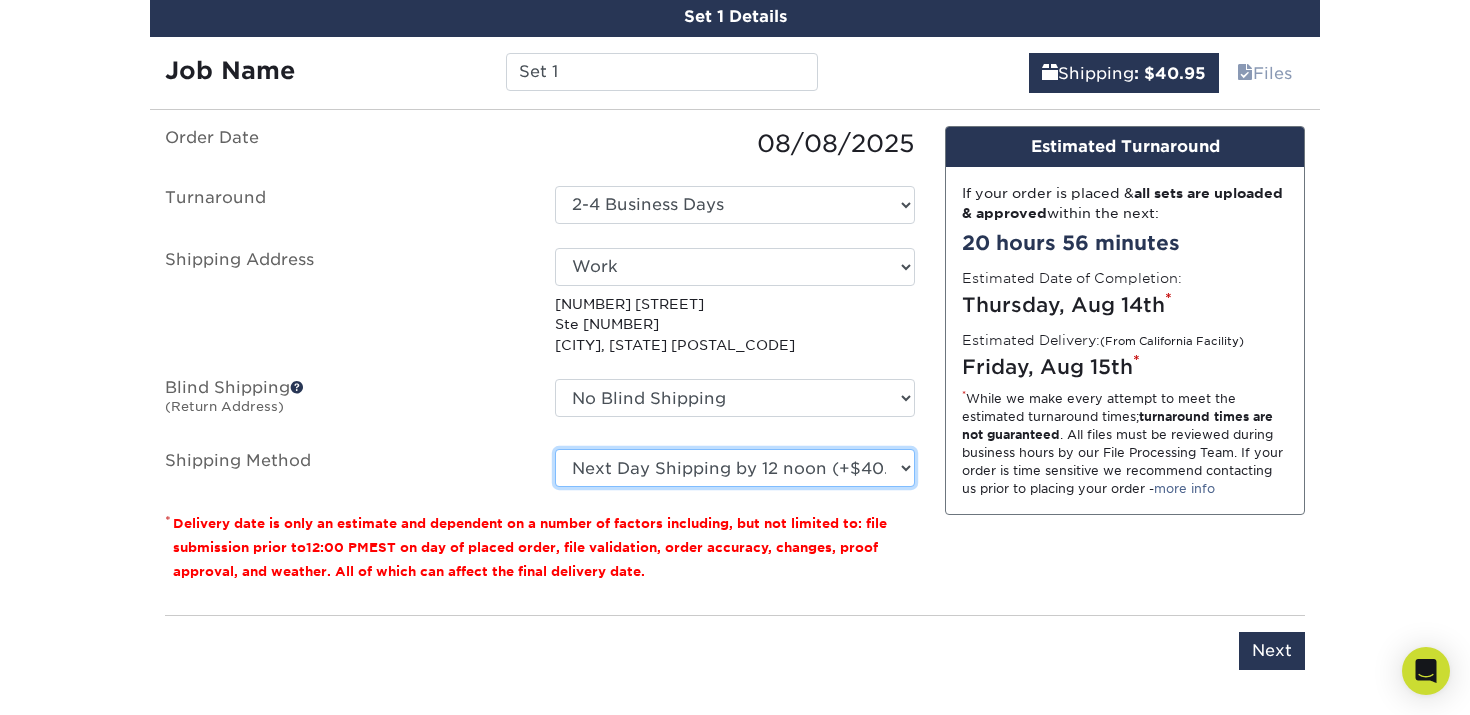 click on "Please Select Ground Shipping (+$18.21) 3 Day Shipping Service (+$19.41) 2 Day Air Shipping (+$21.17) Next Day Shipping by 5pm (+$40.84) Next Day Shipping by 12 noon (+$40.95) Next Day Air Early A.M. (+$197.19)" at bounding box center [735, 468] 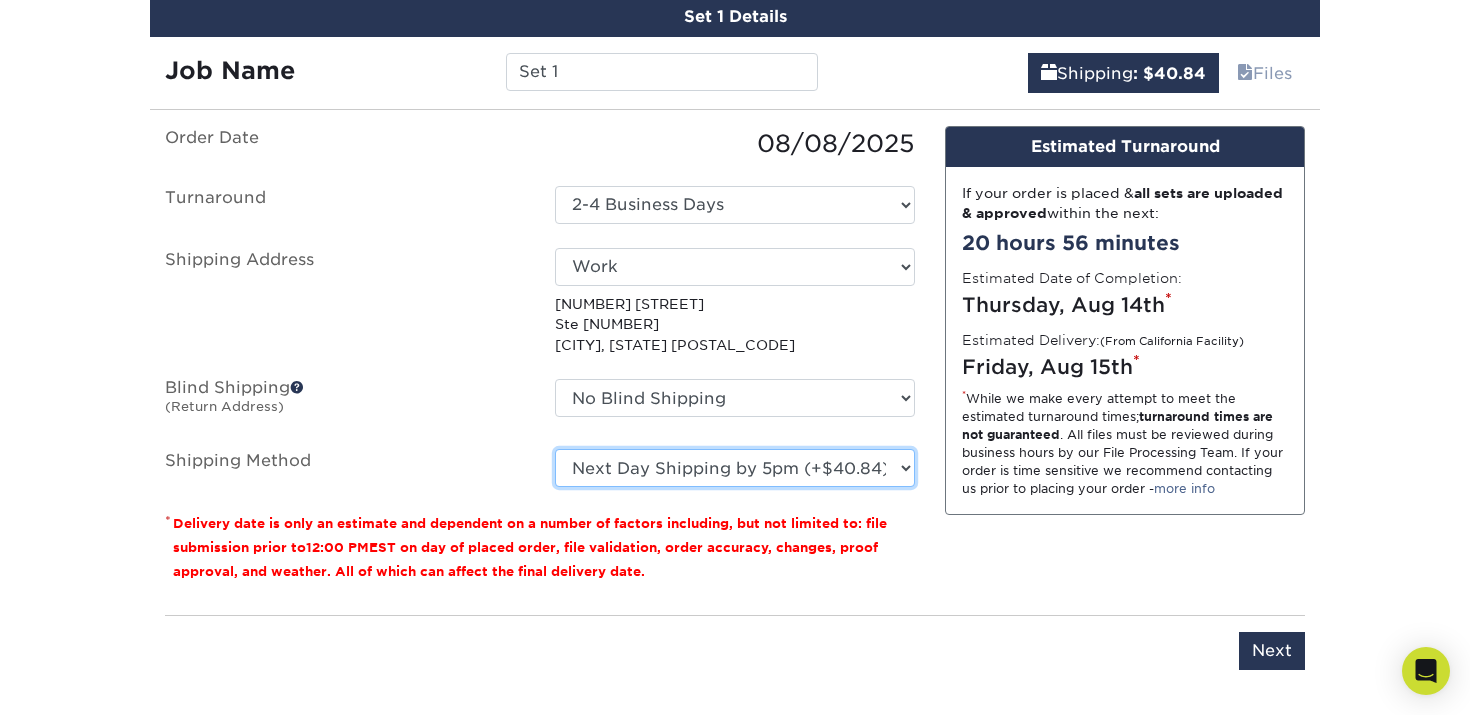 click on "Please Select Ground Shipping (+$18.21) 3 Day Shipping Service (+$19.41) 2 Day Air Shipping (+$21.17) Next Day Shipping by 5pm (+$40.84) Next Day Shipping by 12 noon (+$40.95) Next Day Air Early A.M. (+$197.19)" at bounding box center (735, 468) 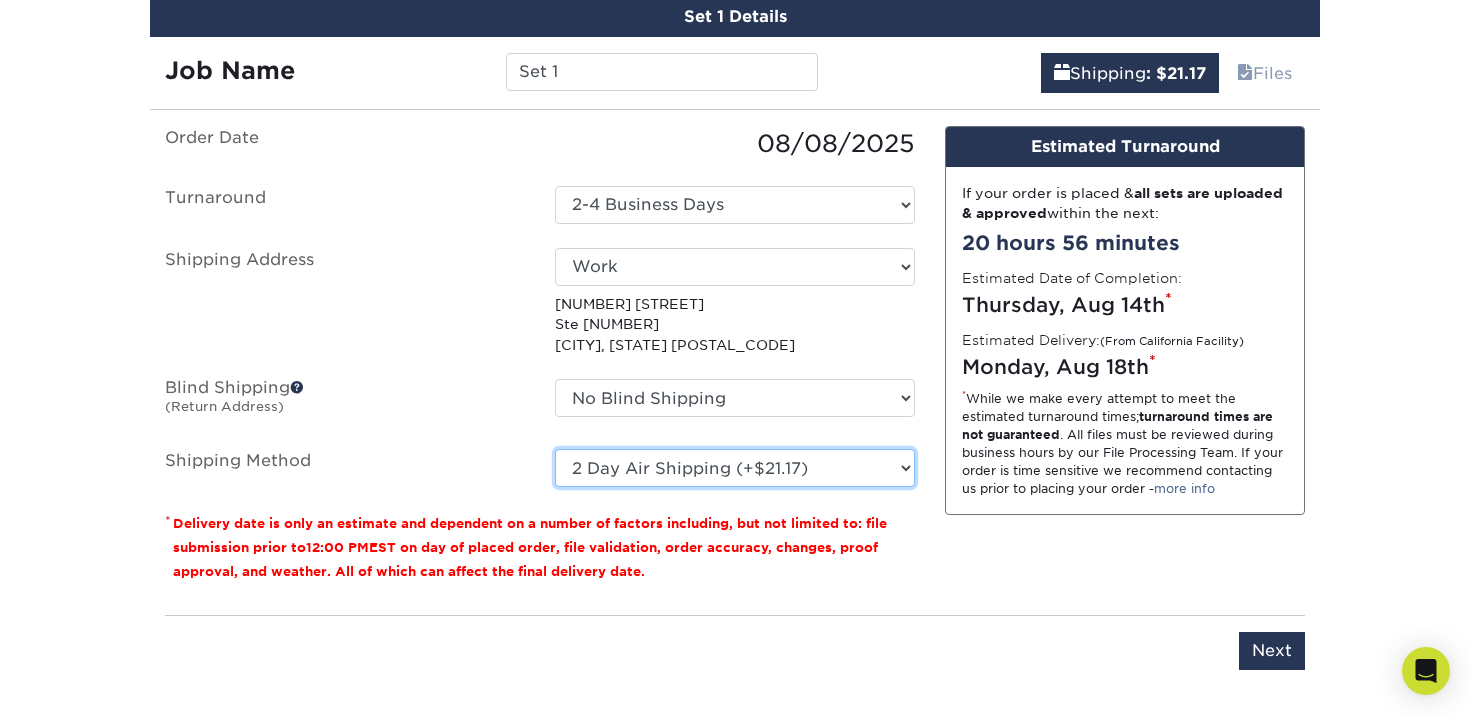 click on "Please Select Ground Shipping (+$18.21) 3 Day Shipping Service (+$19.41) 2 Day Air Shipping (+$21.17) Next Day Shipping by 5pm (+$40.84) Next Day Shipping by 12 noon (+$40.95) Next Day Air Early A.M. (+$197.19)" at bounding box center [735, 468] 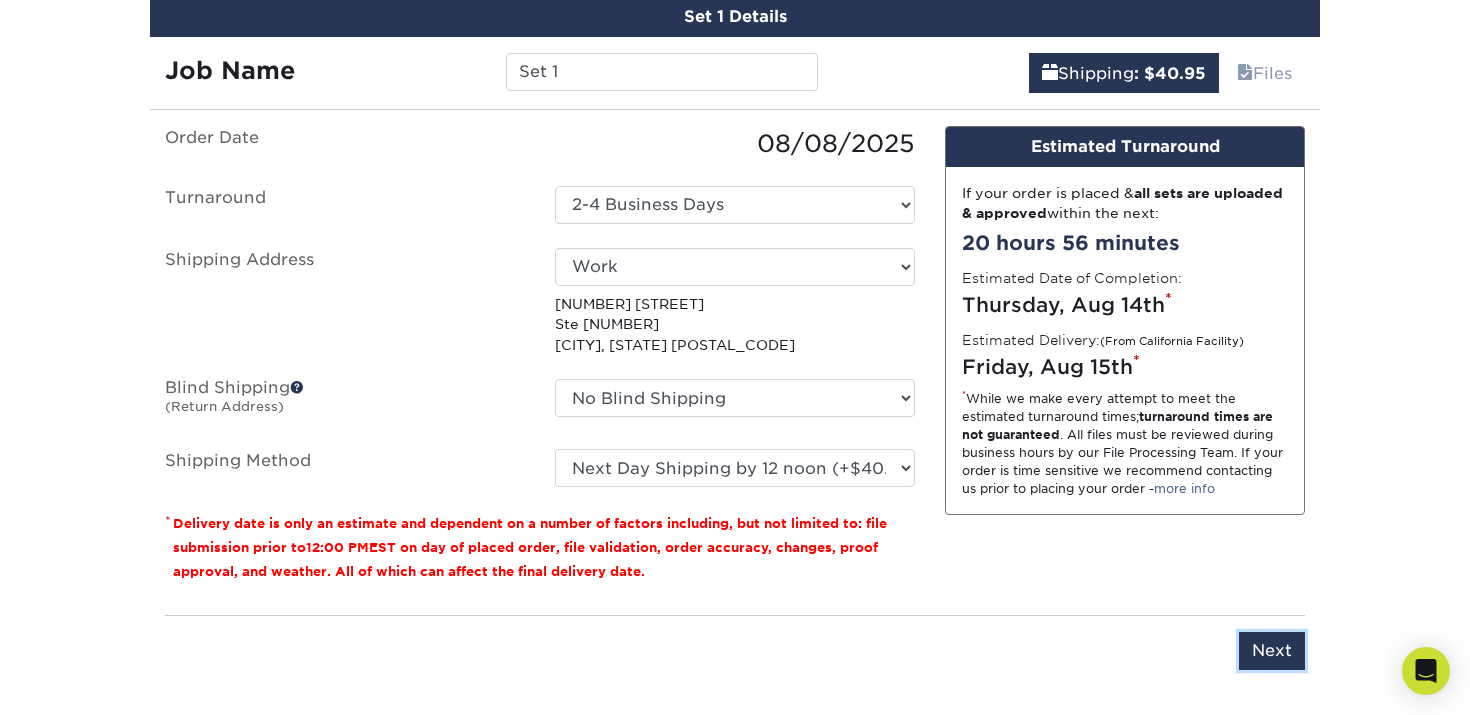 drag, startPoint x: 1286, startPoint y: 654, endPoint x: 1067, endPoint y: 589, distance: 228.44255 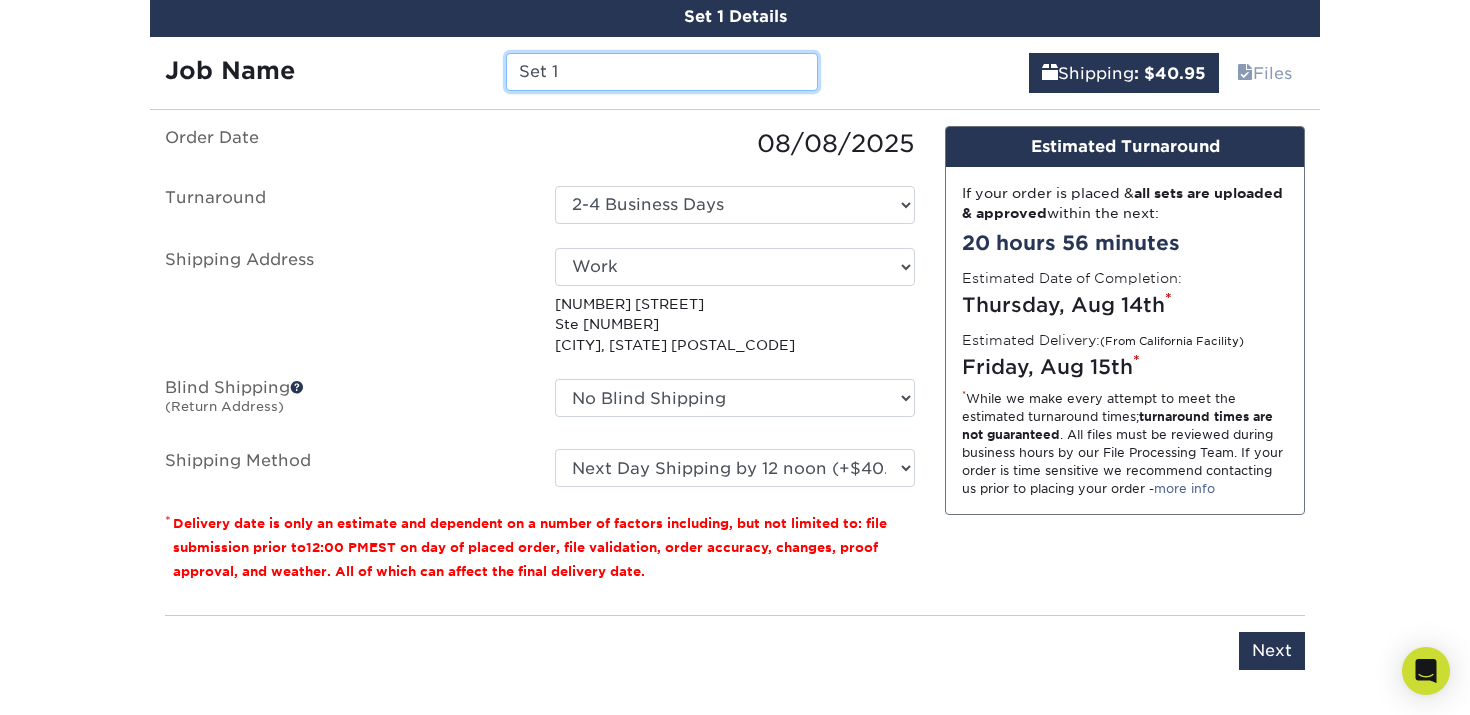click on "Set 1" at bounding box center [661, 72] 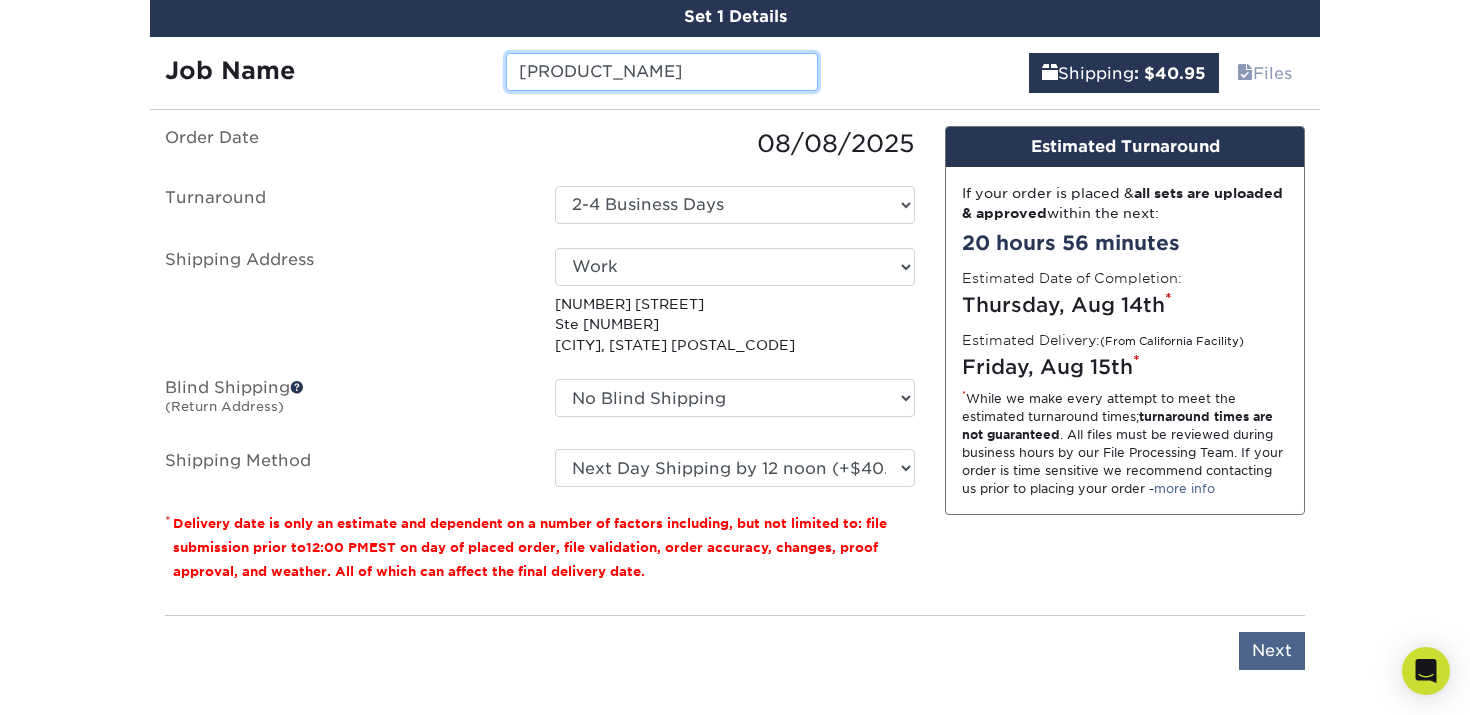 type on "[NUMBER]" 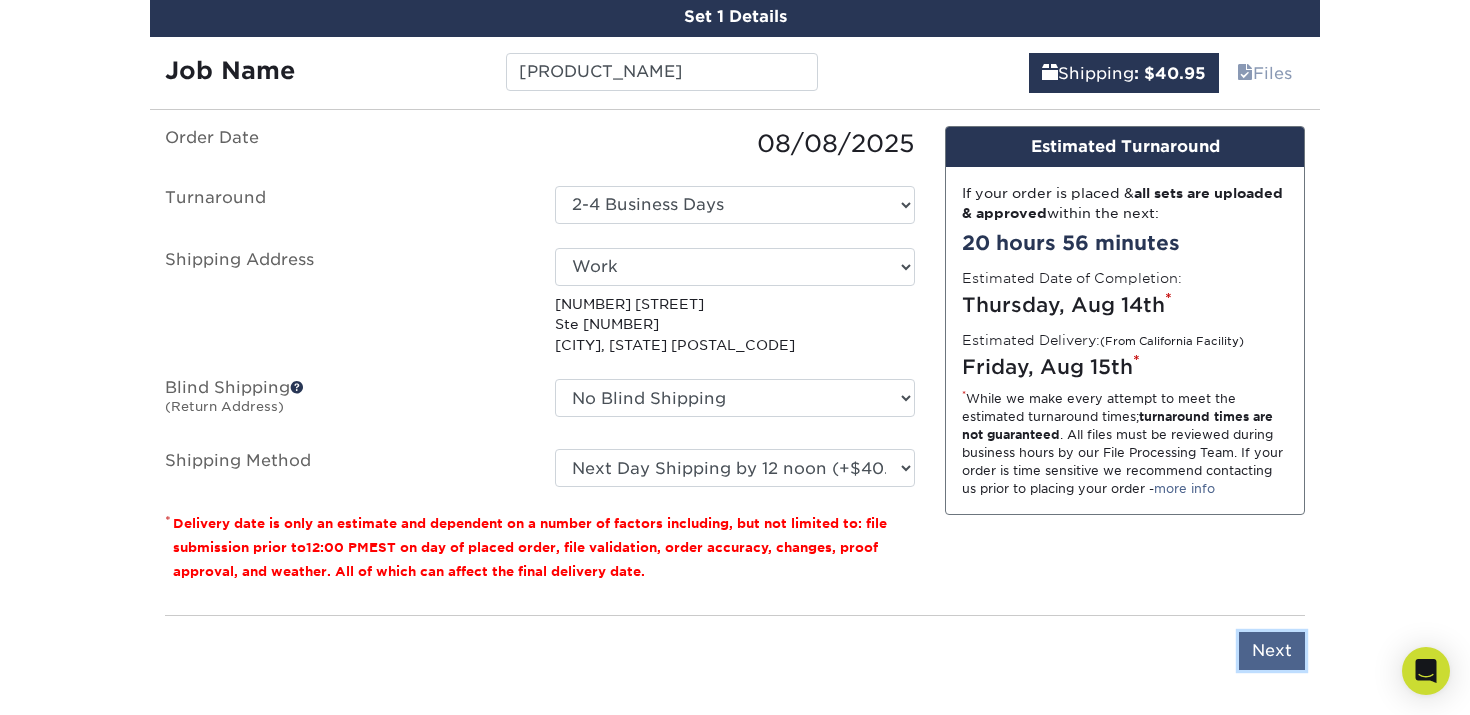 click on "Next" at bounding box center [1272, 651] 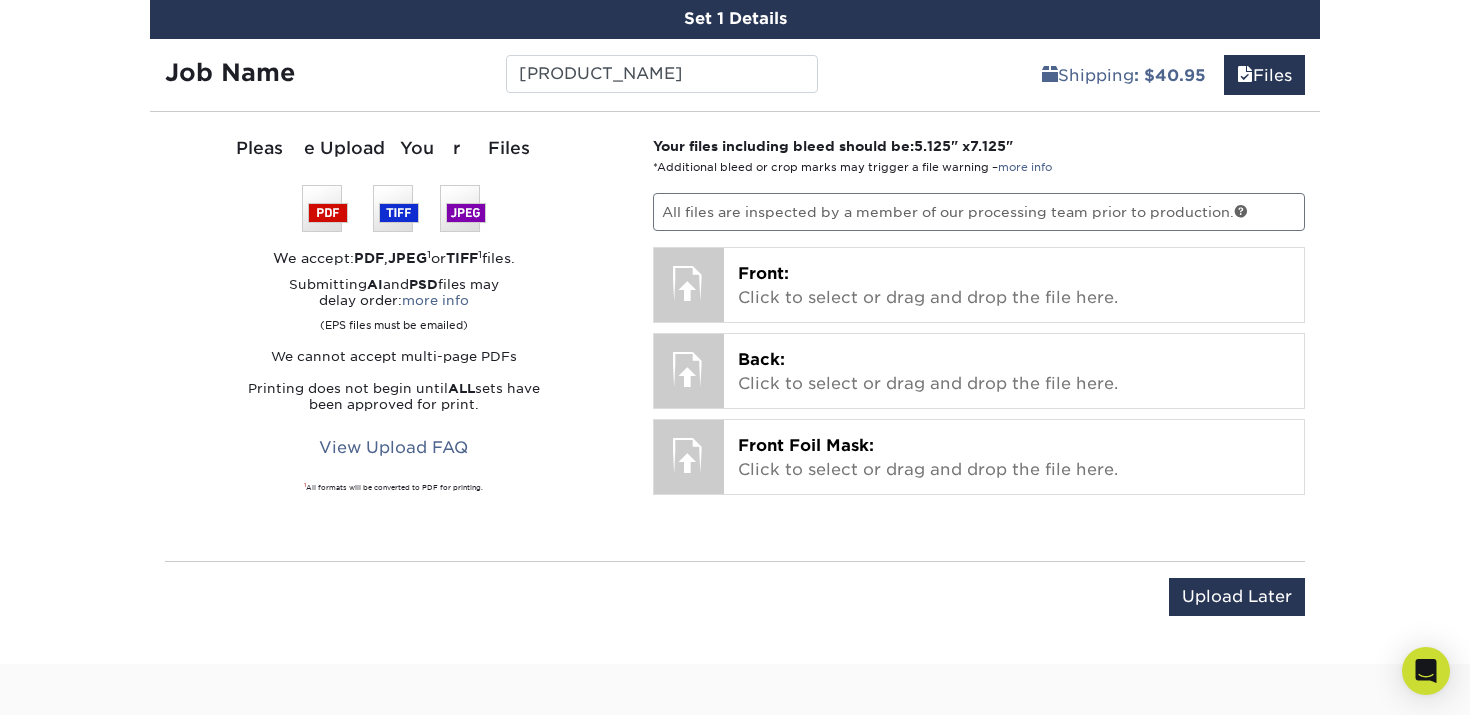 scroll, scrollTop: 1584, scrollLeft: 0, axis: vertical 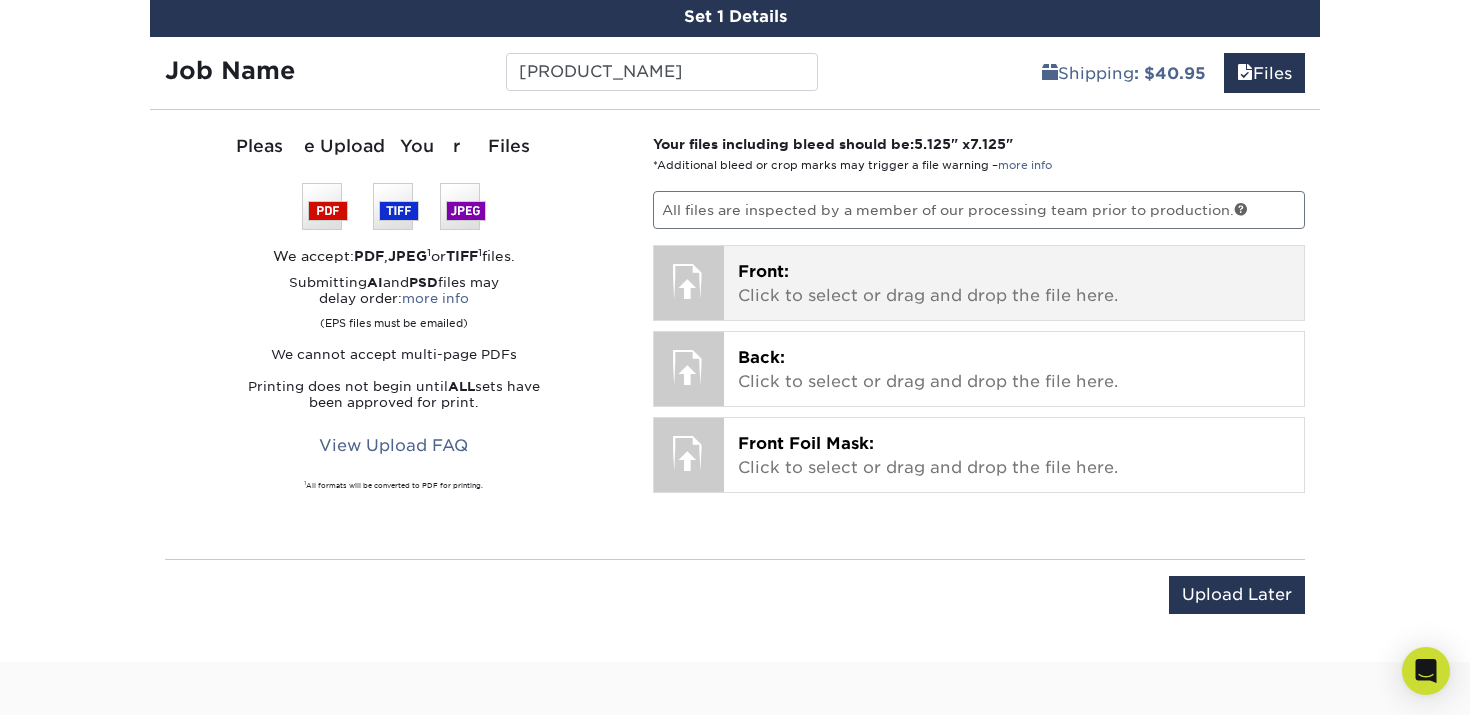click on "Front: Click to select or drag and drop the file here." at bounding box center [1014, 284] 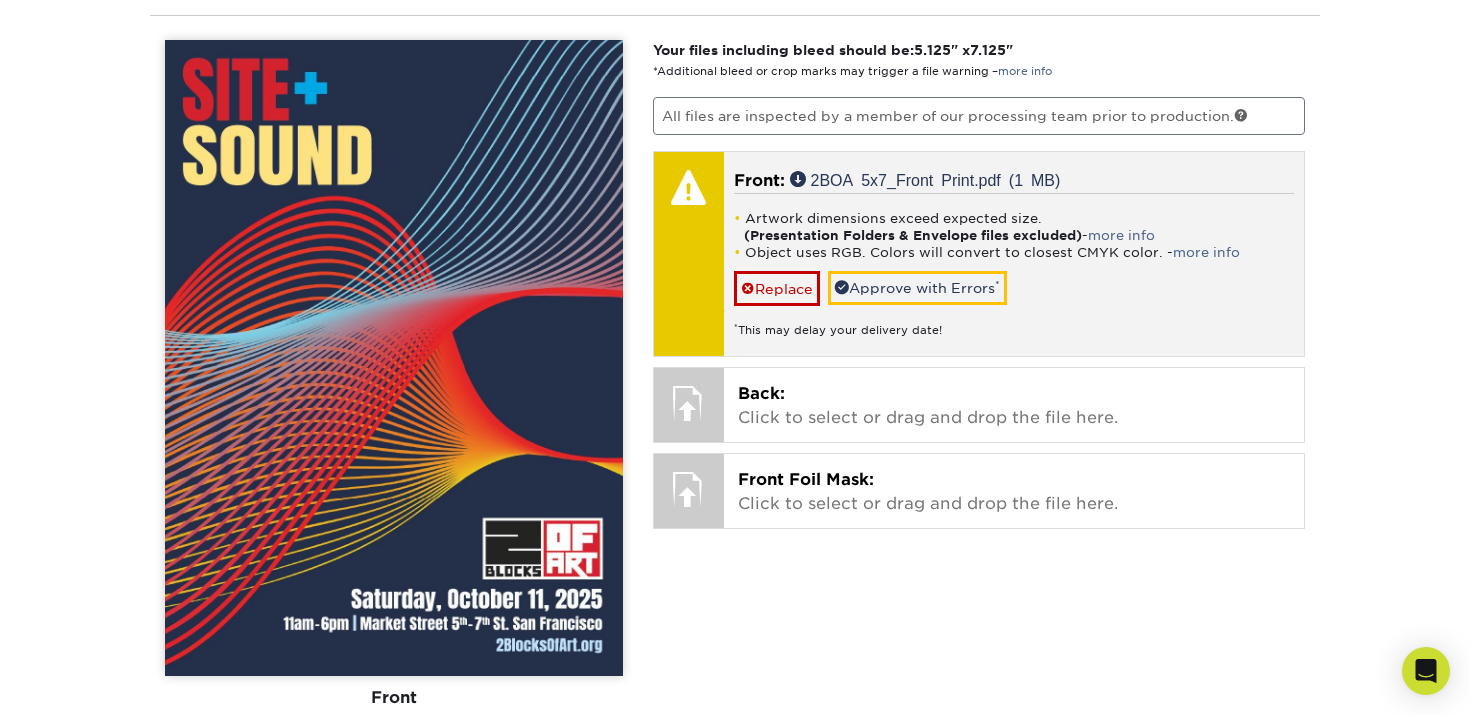 scroll, scrollTop: 1680, scrollLeft: 0, axis: vertical 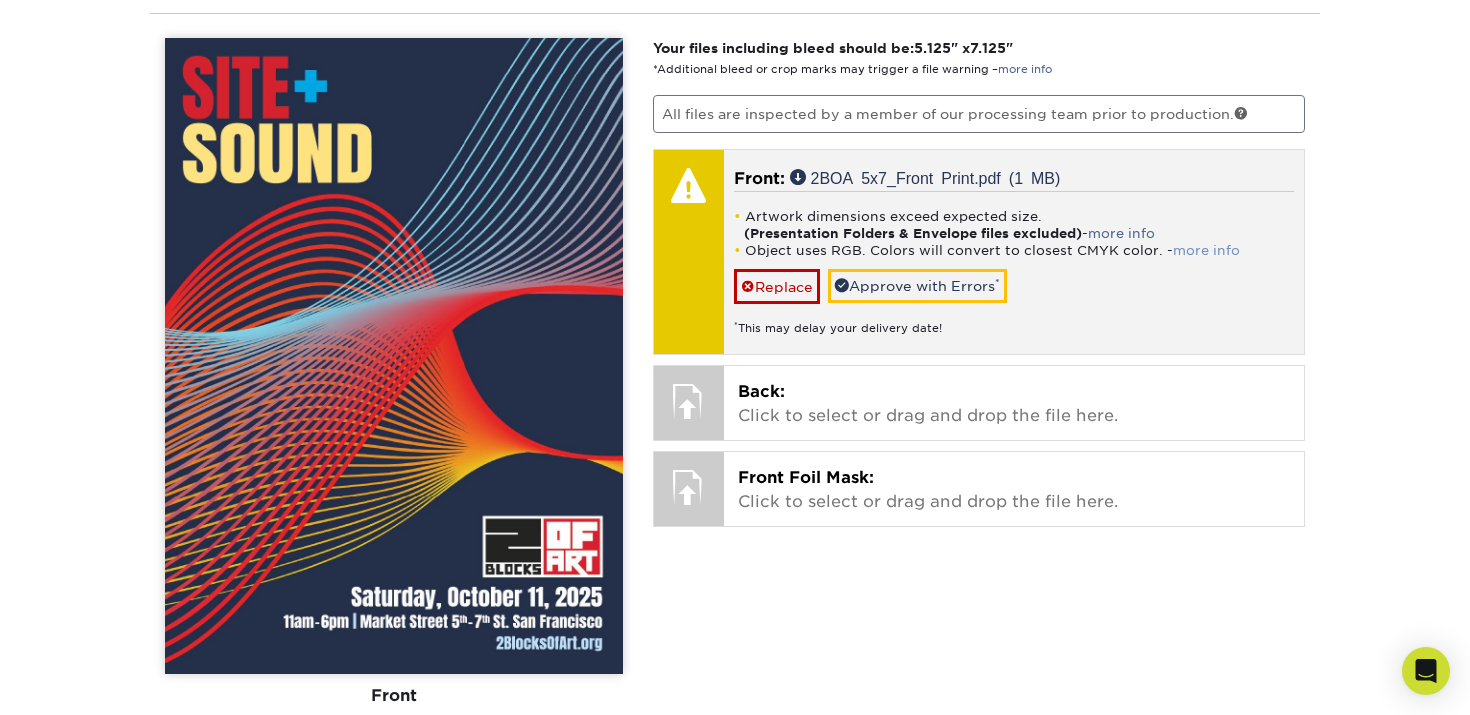 click on "more info" at bounding box center (1206, 250) 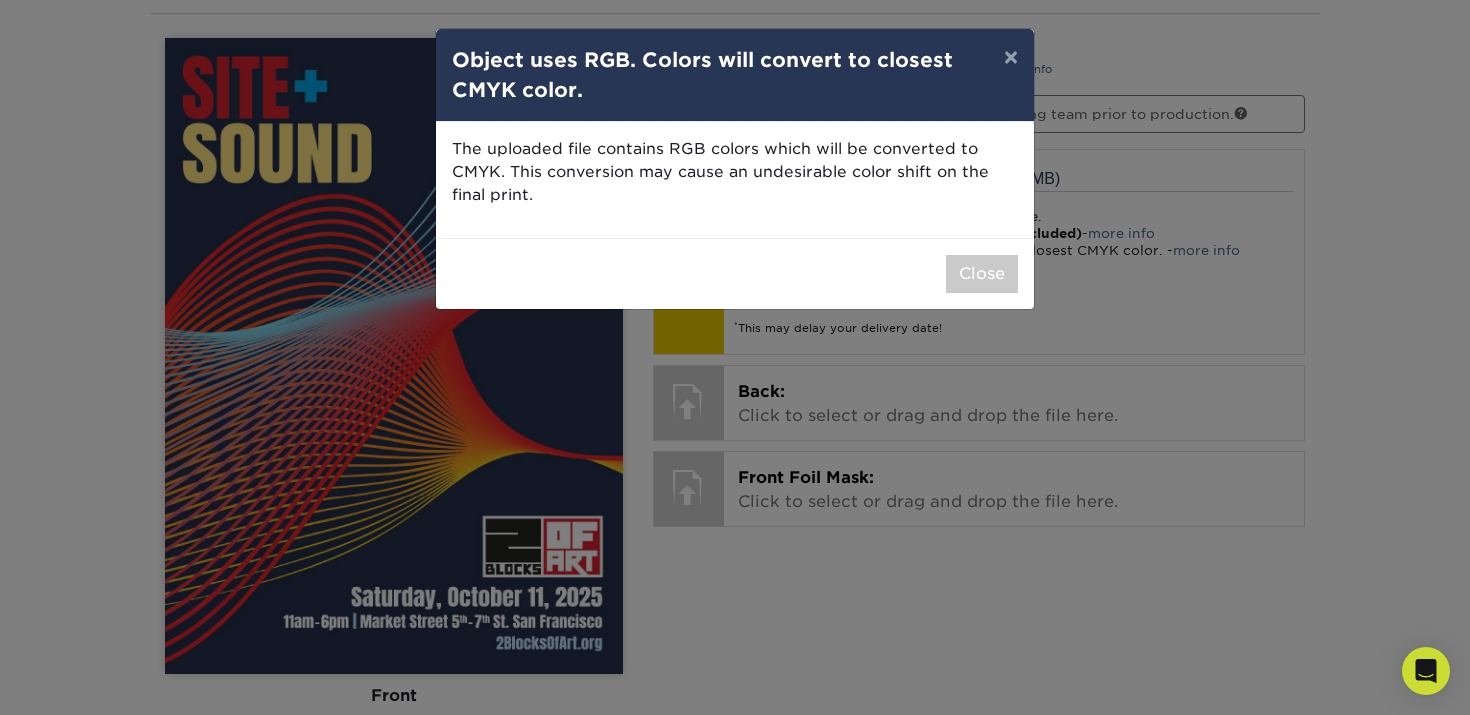 click on "Close" at bounding box center (735, 273) 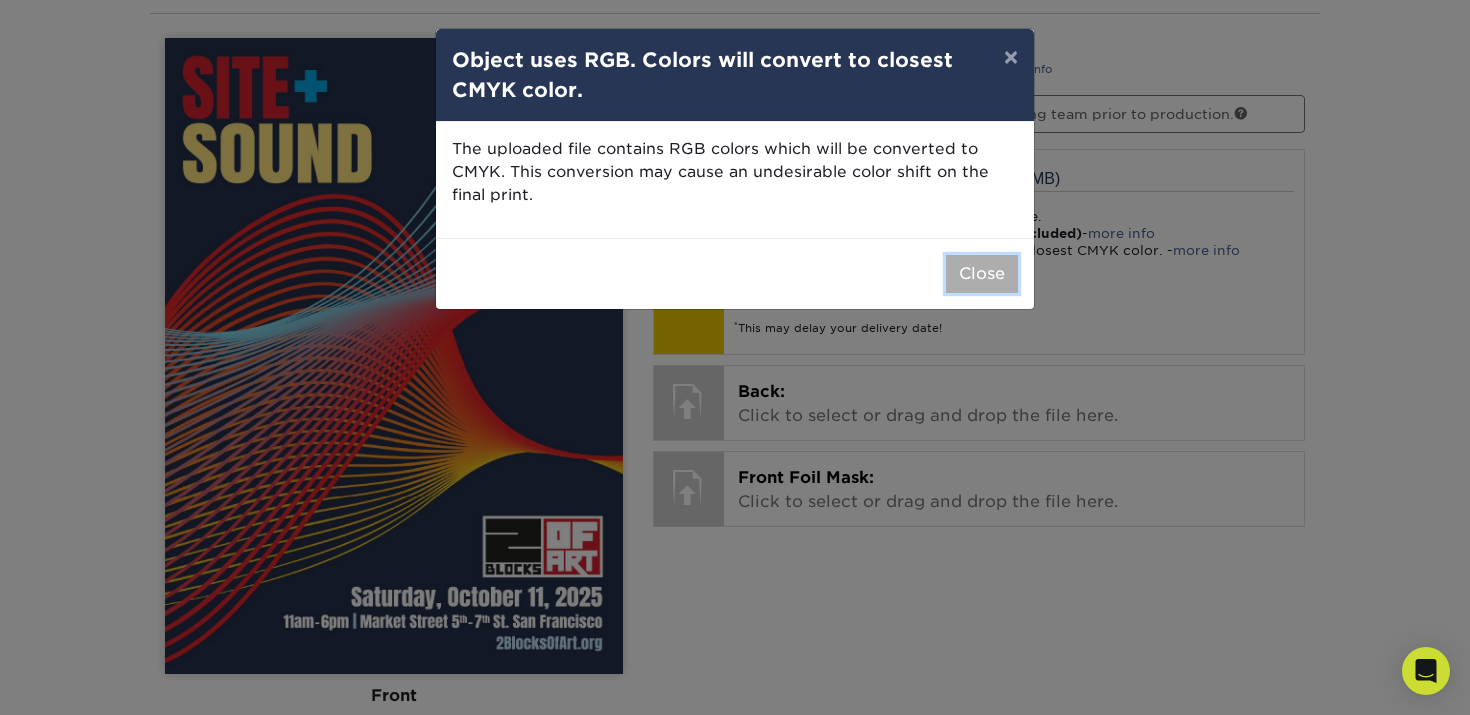 click on "Close" at bounding box center (982, 274) 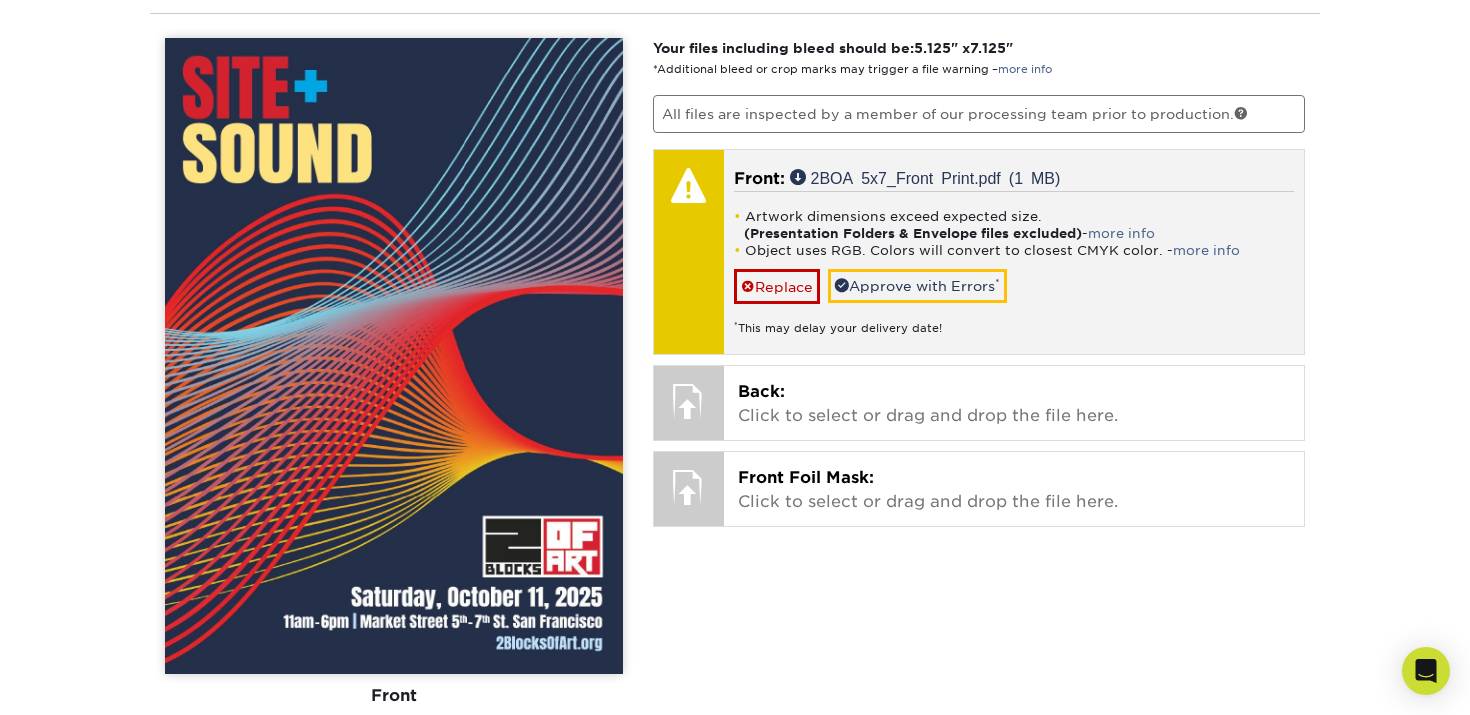 click on "* This may delay your delivery date!" at bounding box center (1014, 320) 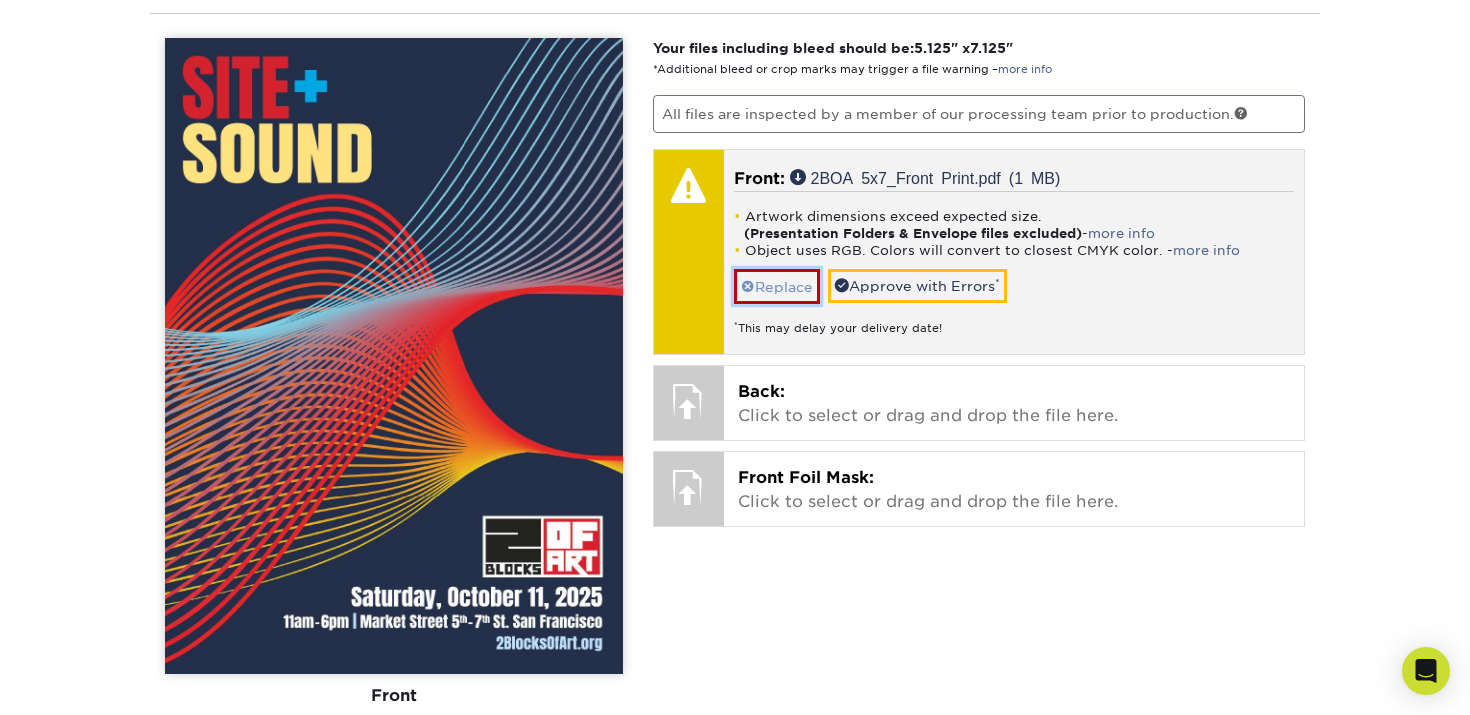 click on "Replace" at bounding box center [777, 286] 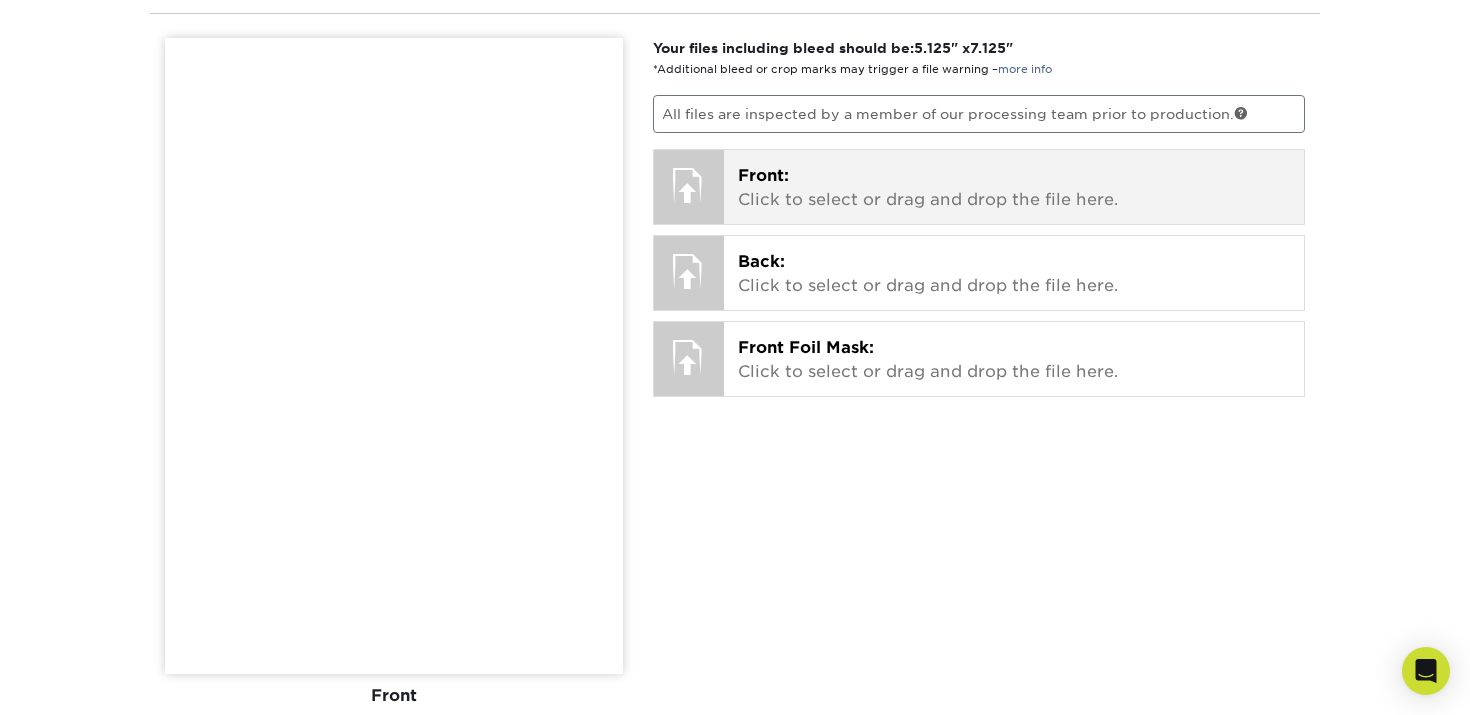 click on "Front: Click to select or drag and drop the file here." at bounding box center (1014, 188) 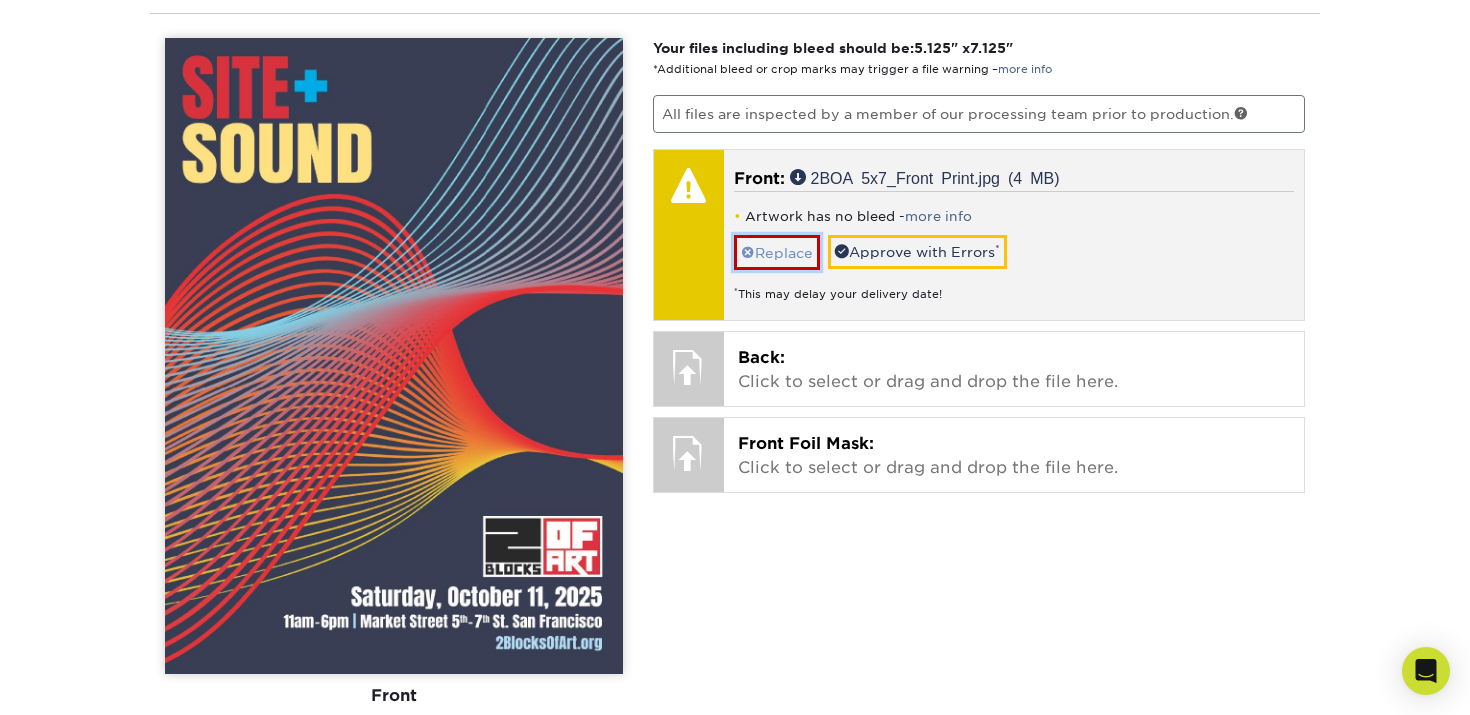 click on "Replace" at bounding box center (777, 252) 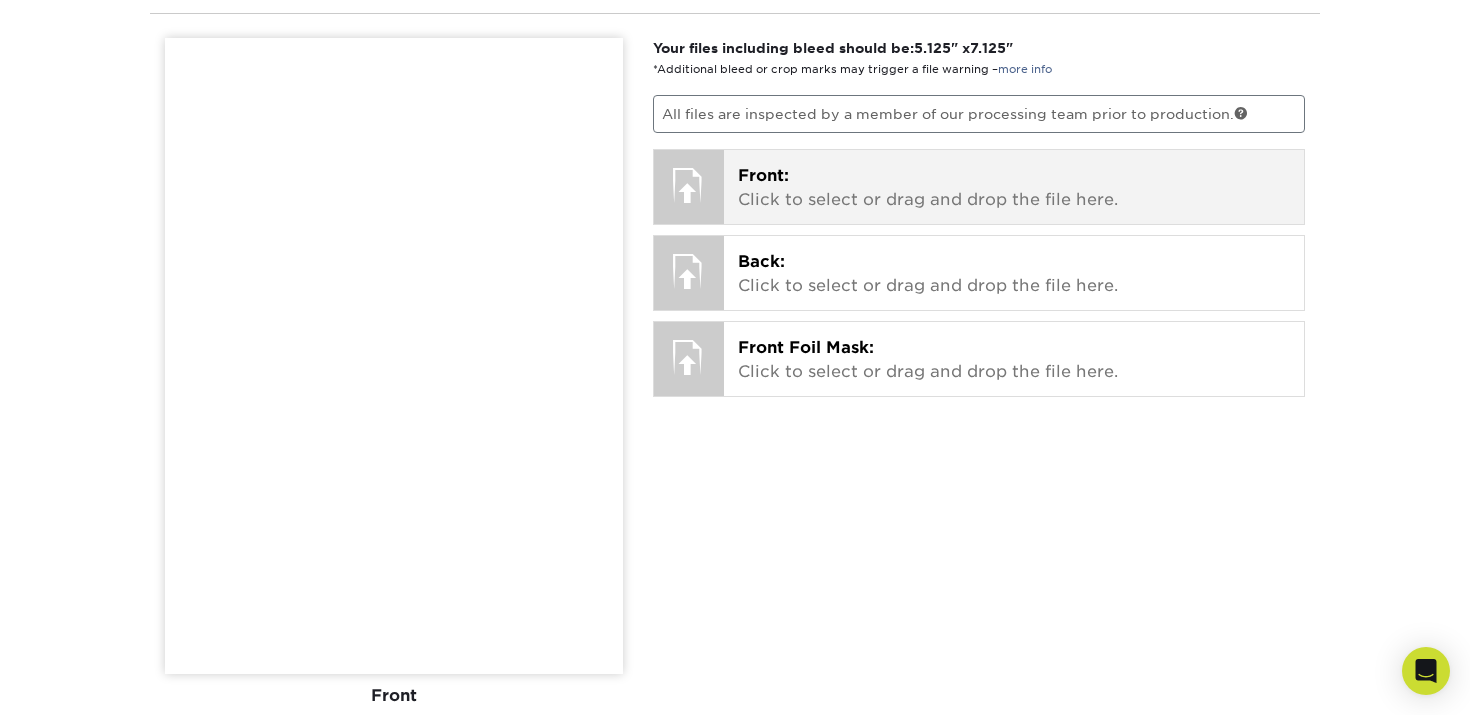 click on "Front: Click to select or drag and drop the file here." at bounding box center (1014, 188) 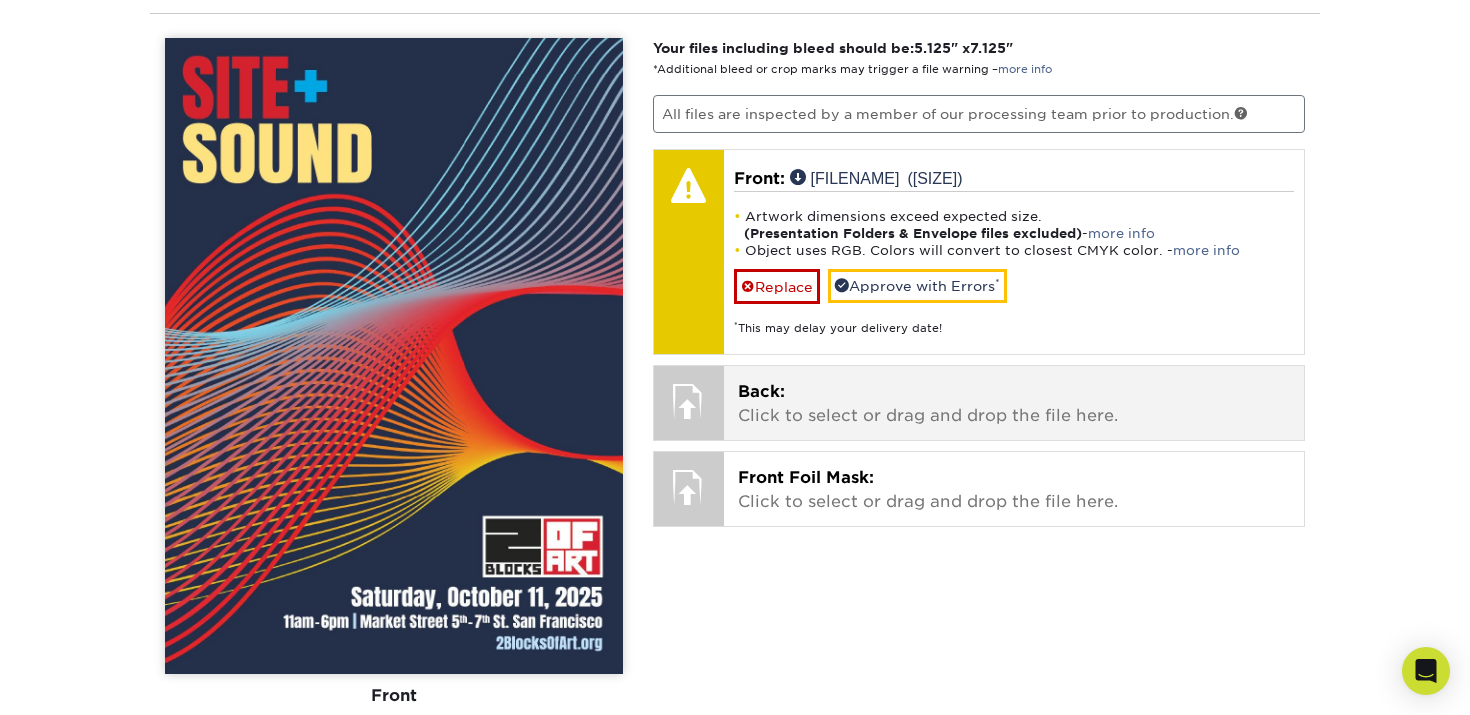 click on "Back: Click to select or drag and drop the file here." at bounding box center (1014, 404) 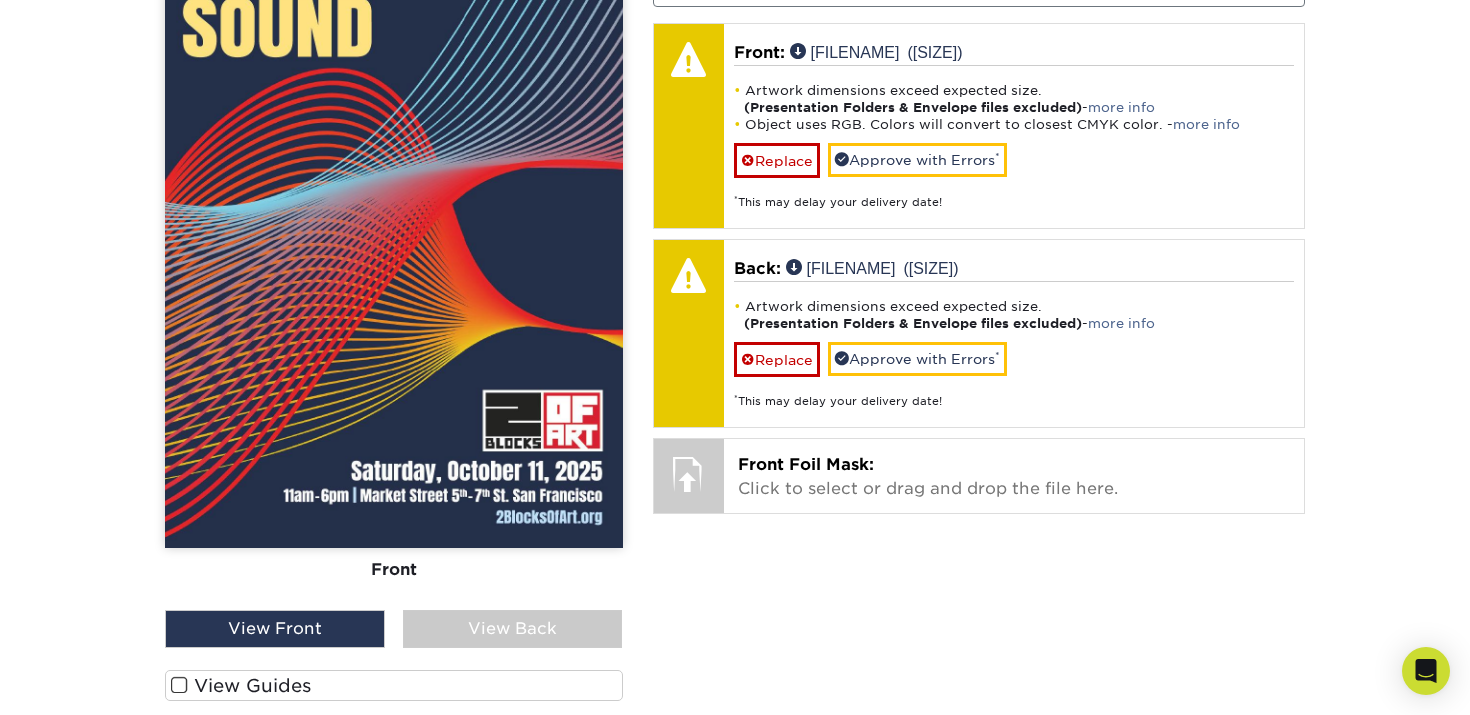 scroll, scrollTop: 1845, scrollLeft: 0, axis: vertical 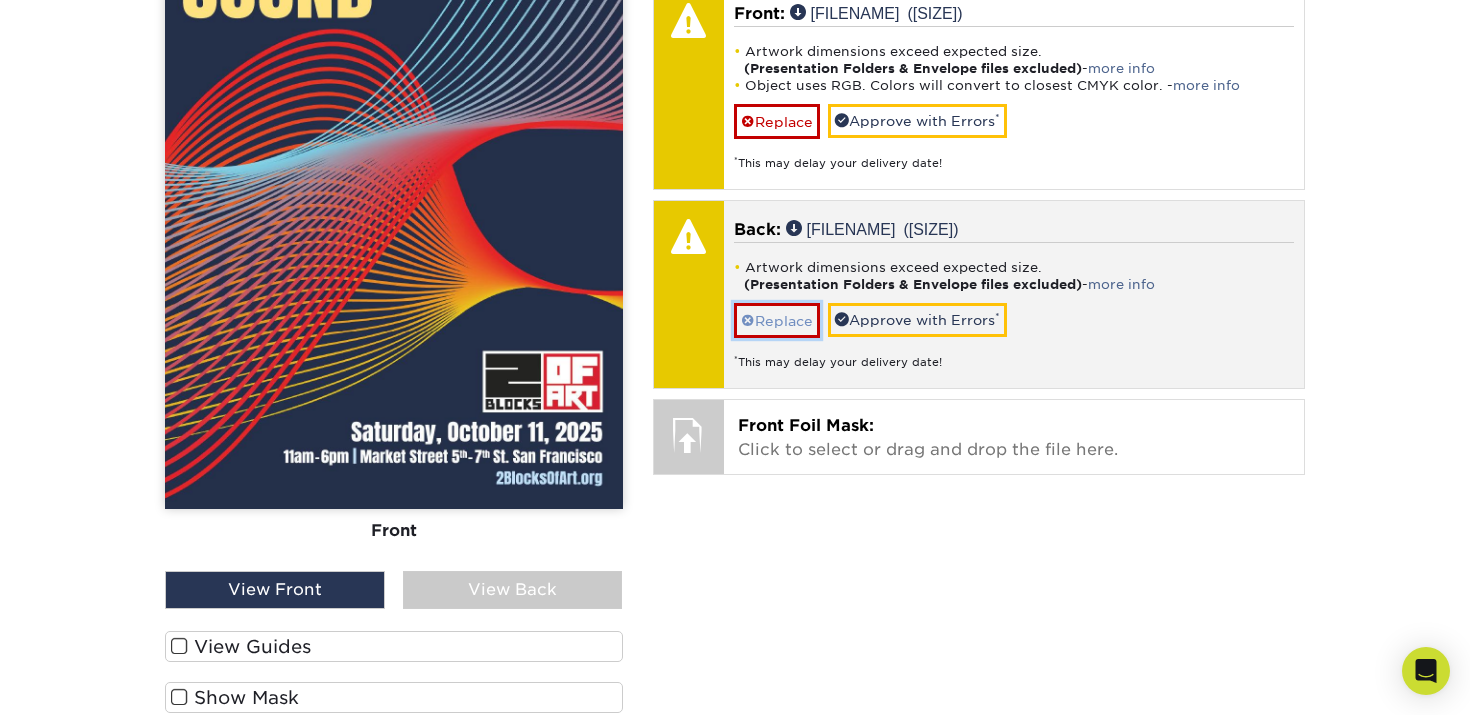 click on "Replace" at bounding box center [777, 320] 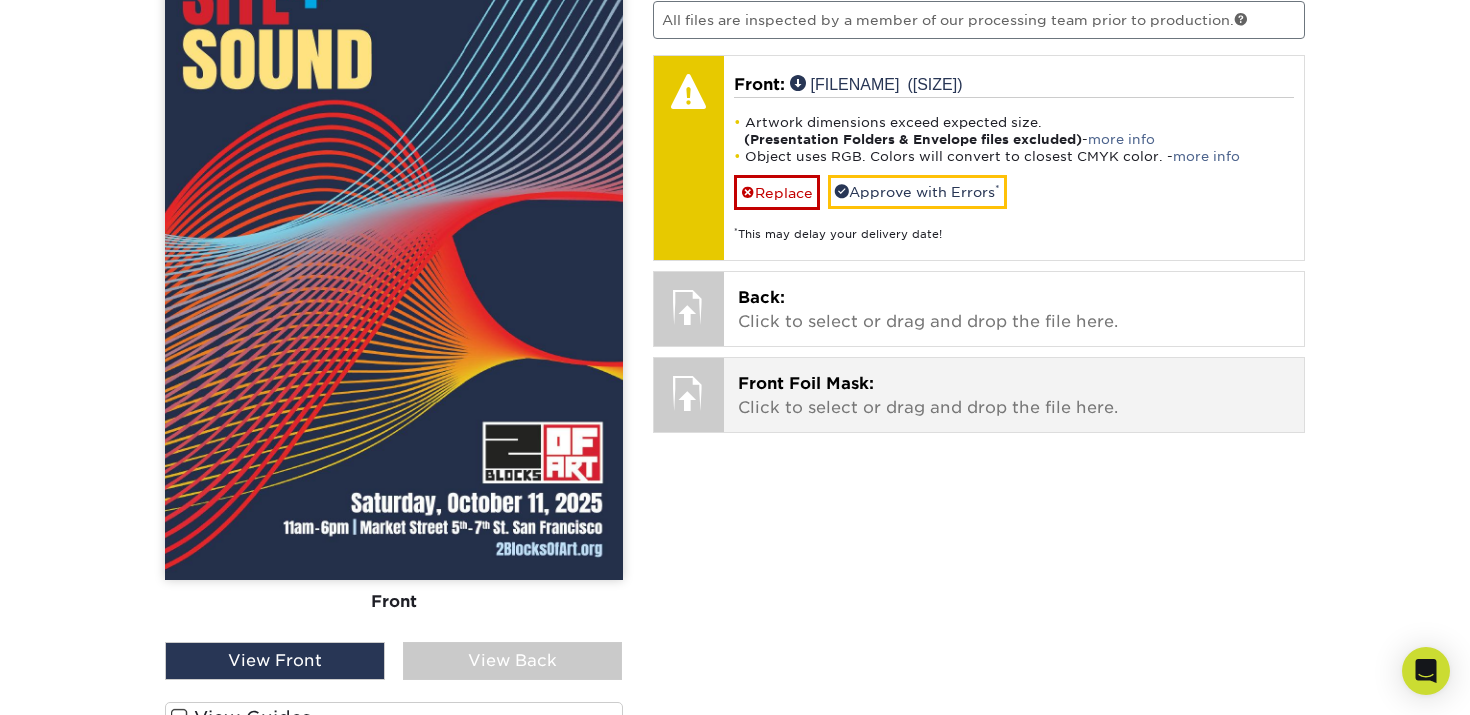 scroll, scrollTop: 1766, scrollLeft: 0, axis: vertical 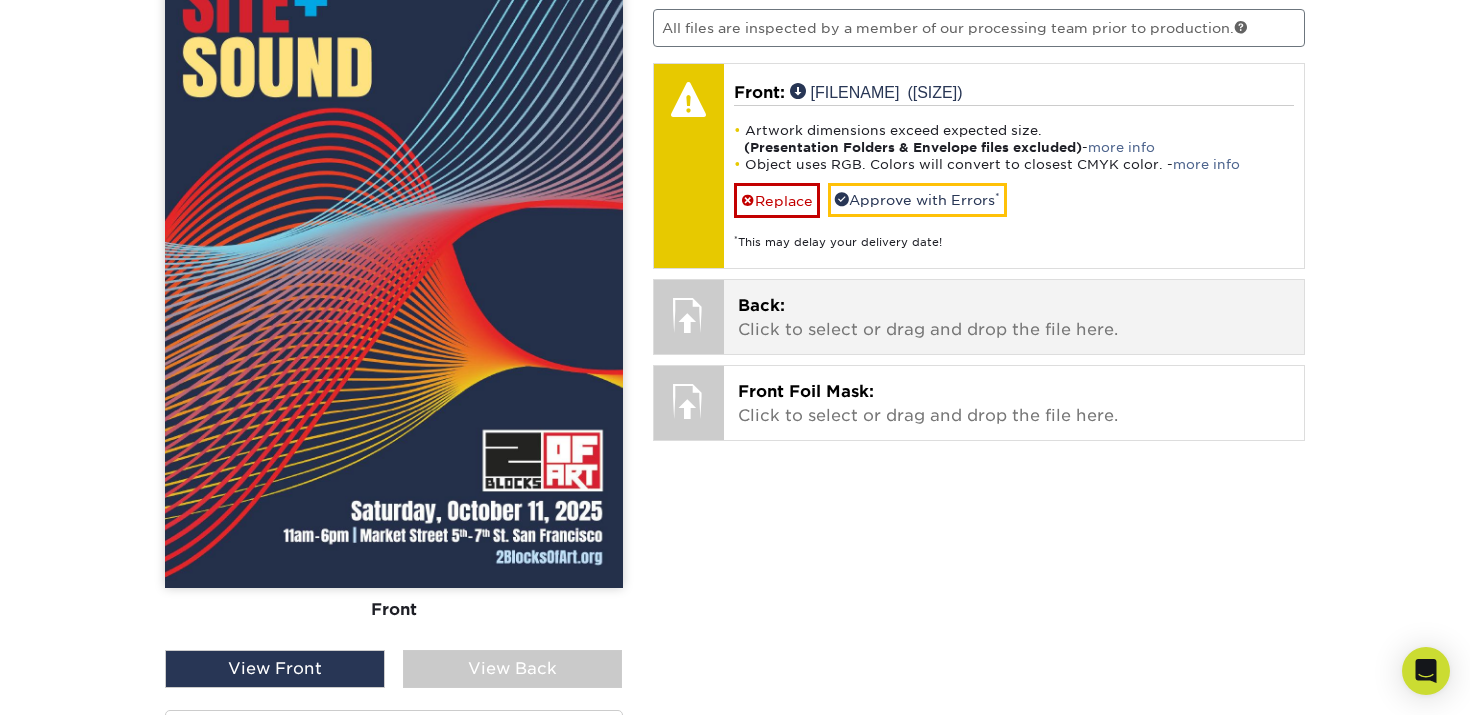 click on "Back: Click to select or drag and drop the file here." at bounding box center [1014, 318] 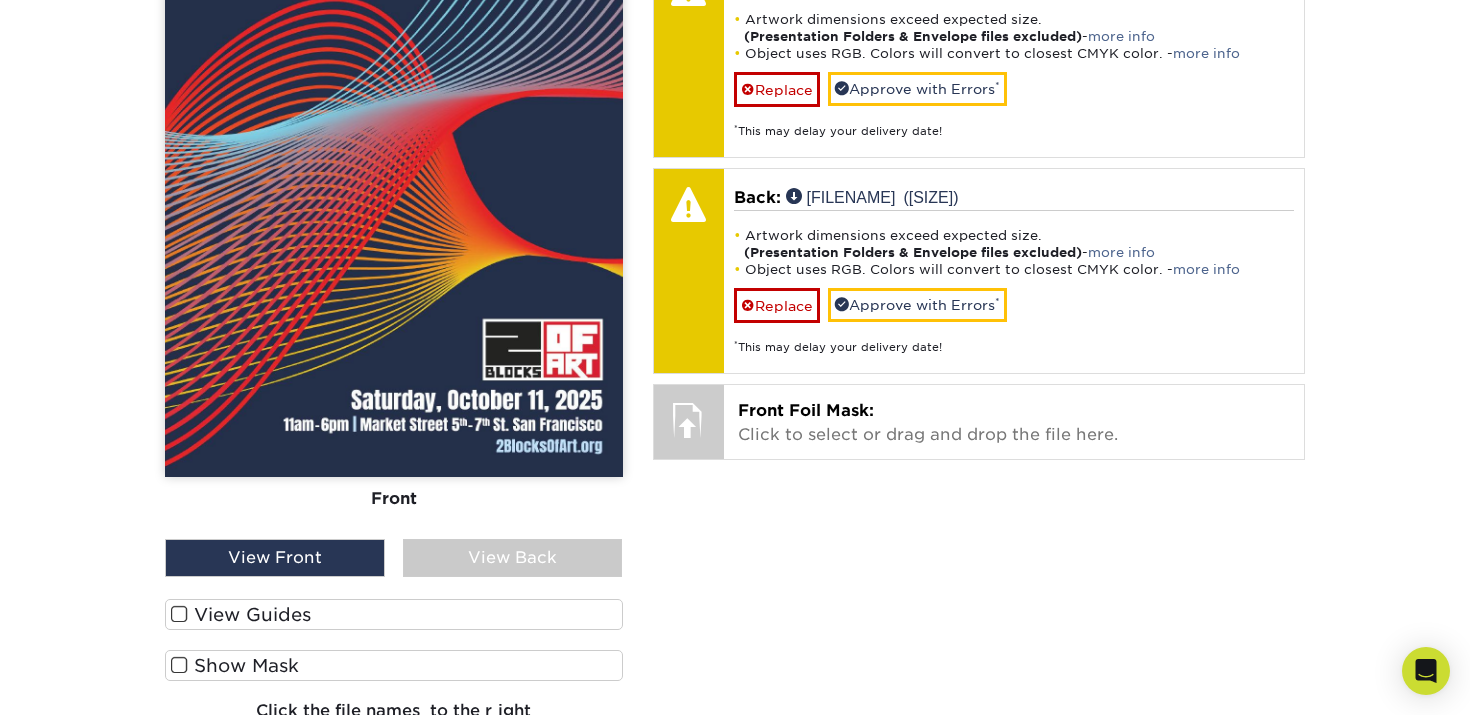 scroll, scrollTop: 1902, scrollLeft: 0, axis: vertical 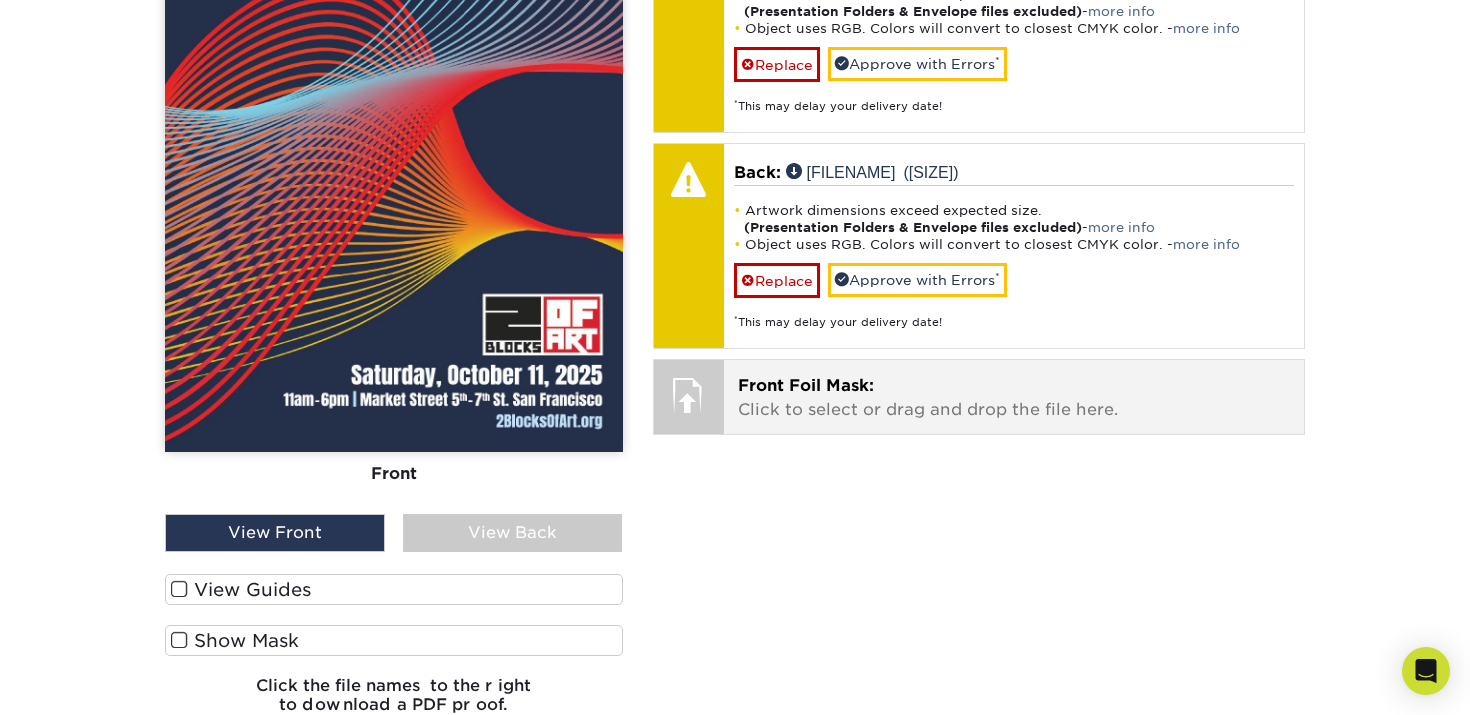 click on "Front Foil Mask: Click to select or drag and drop the file here." at bounding box center (1014, 398) 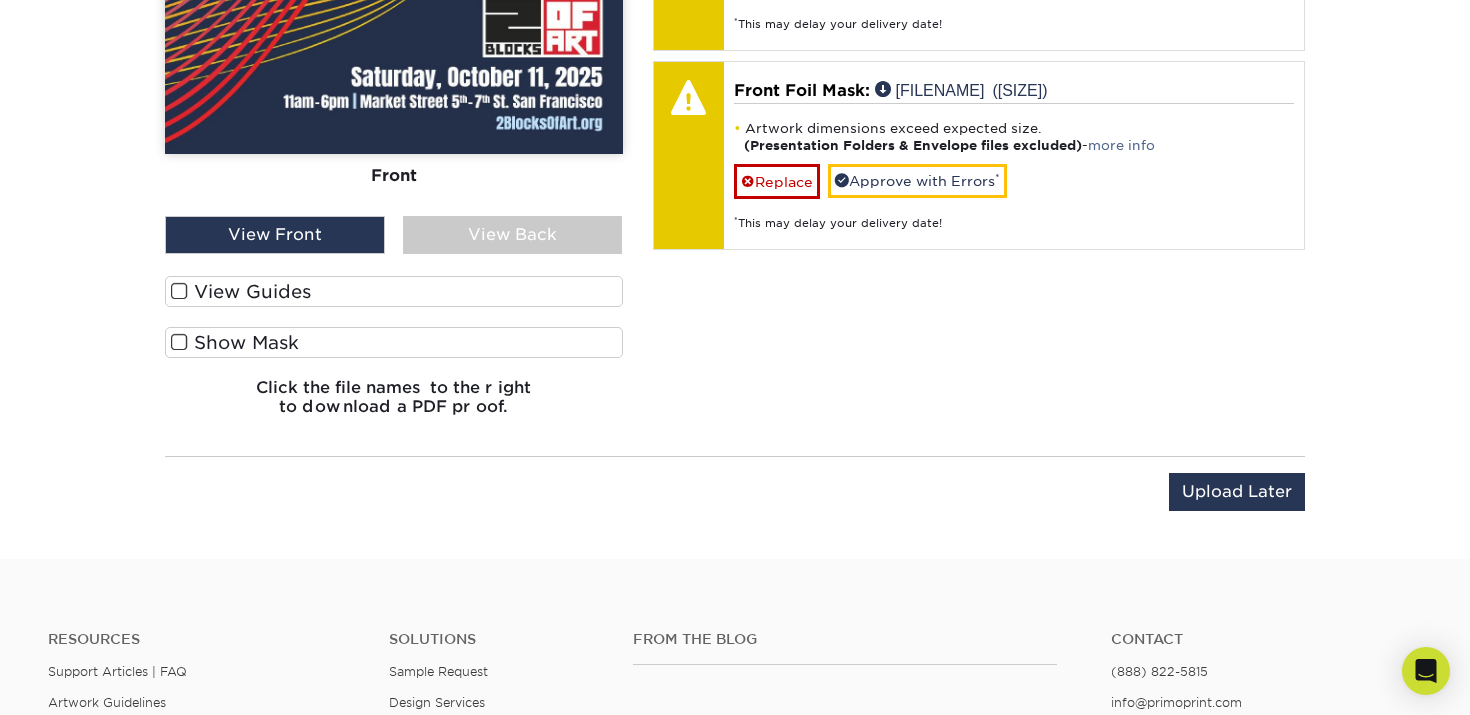 scroll, scrollTop: 2241, scrollLeft: 0, axis: vertical 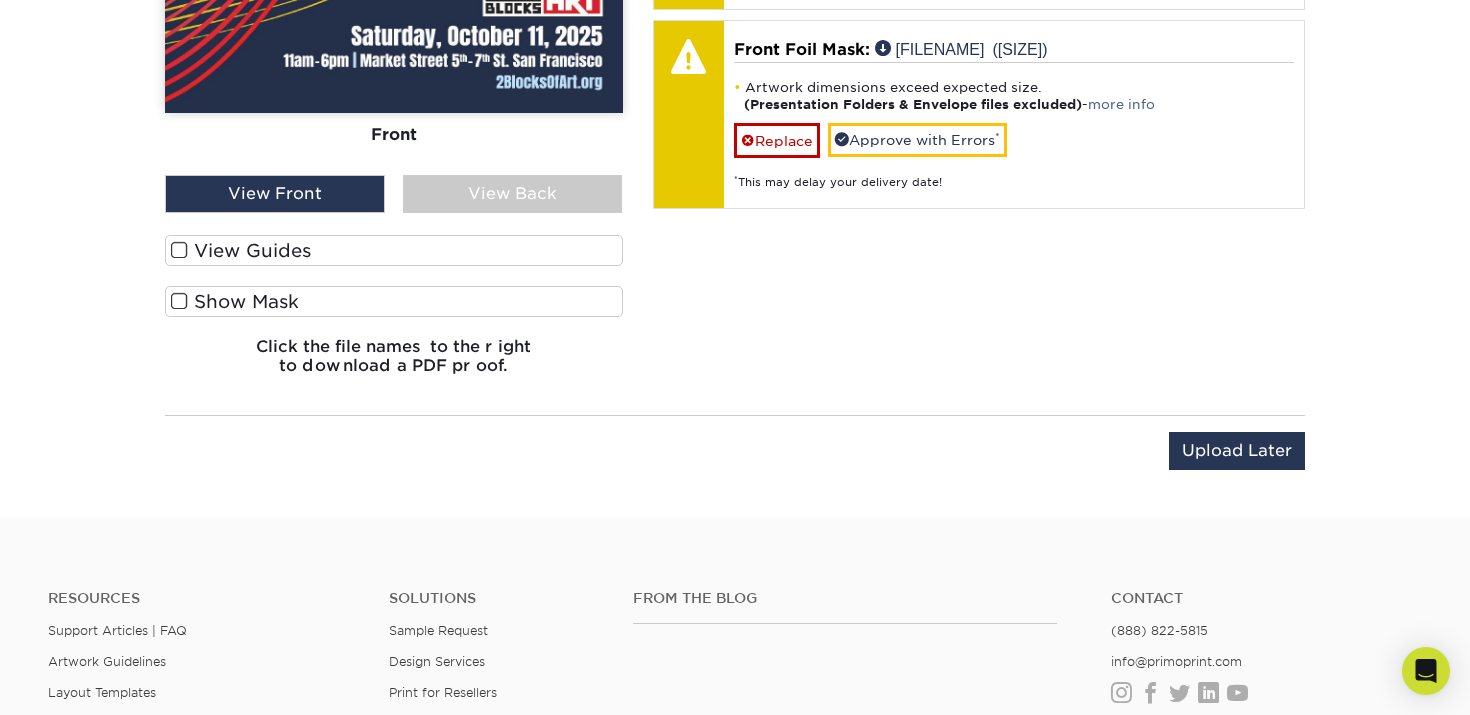 click at bounding box center (179, 250) 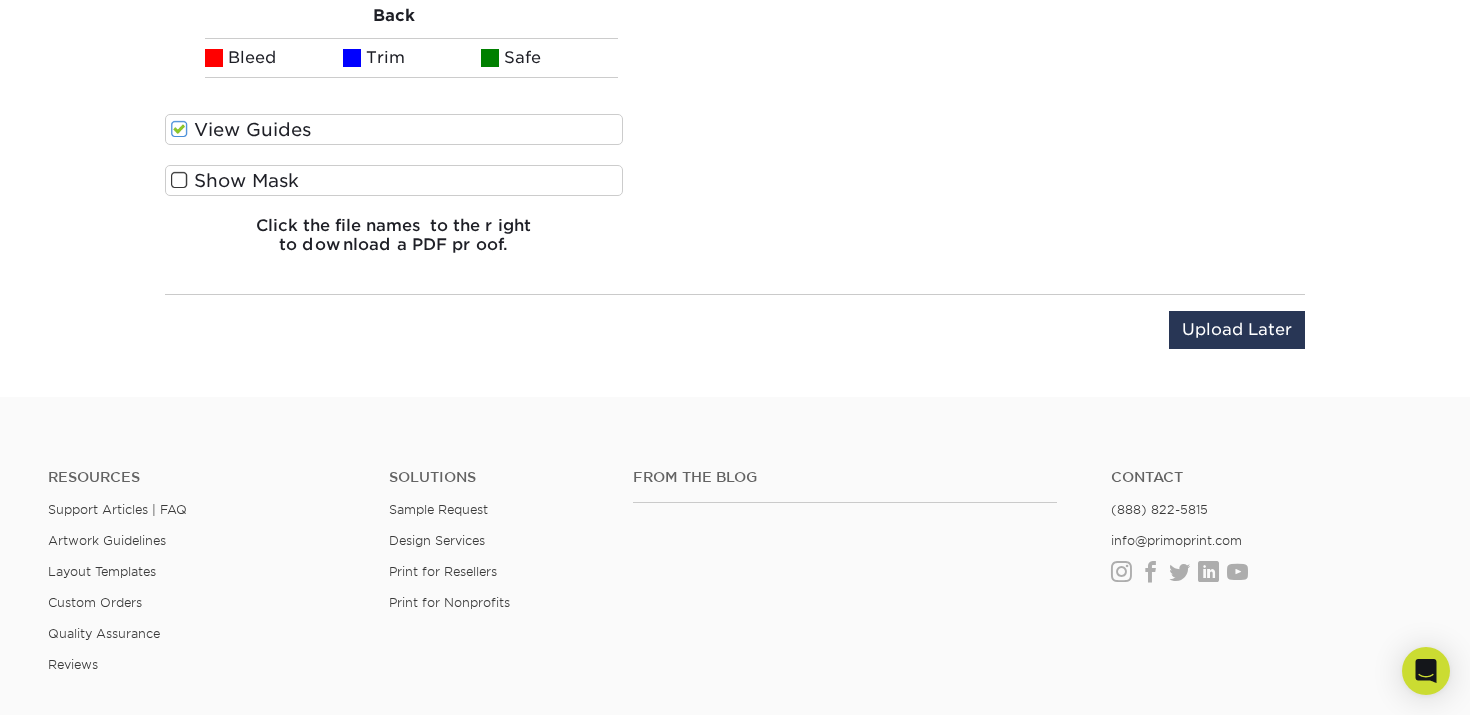 scroll, scrollTop: 3044, scrollLeft: 0, axis: vertical 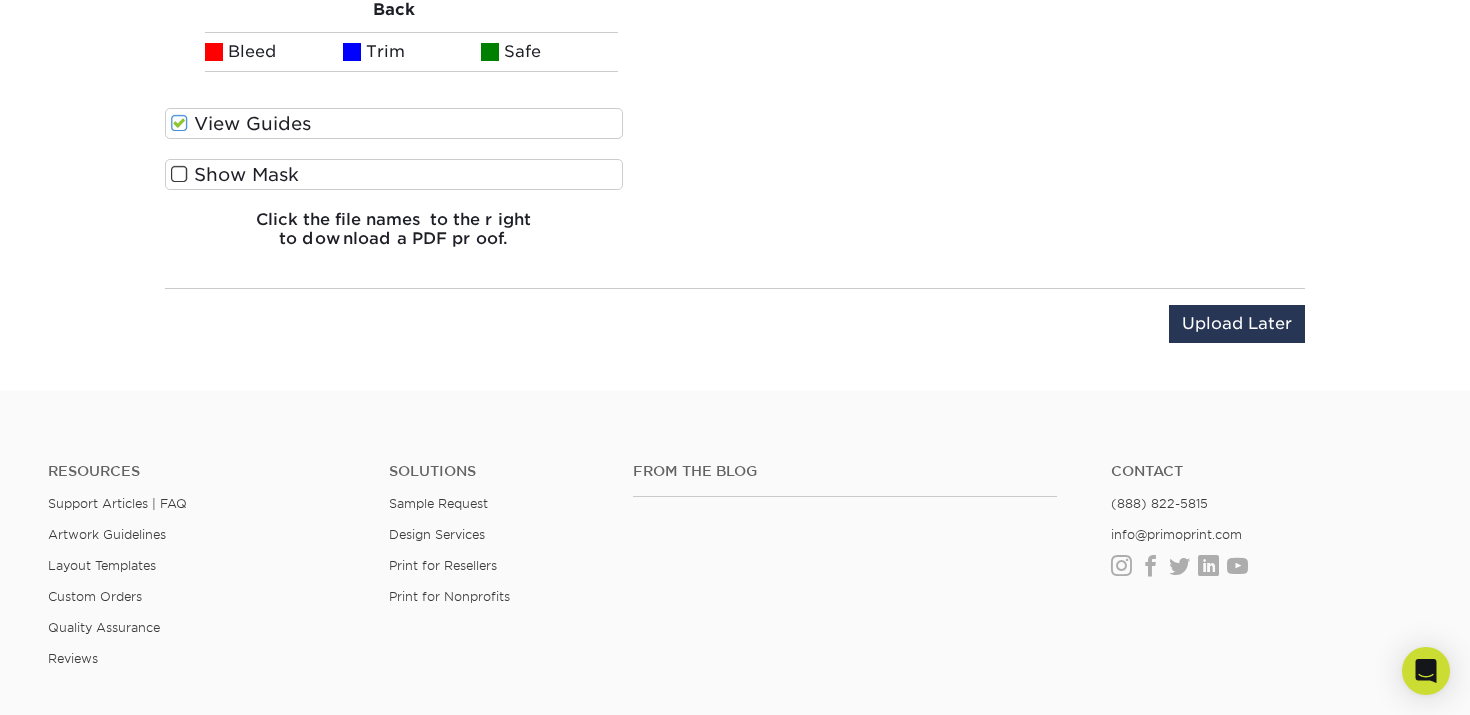 click at bounding box center (179, 174) 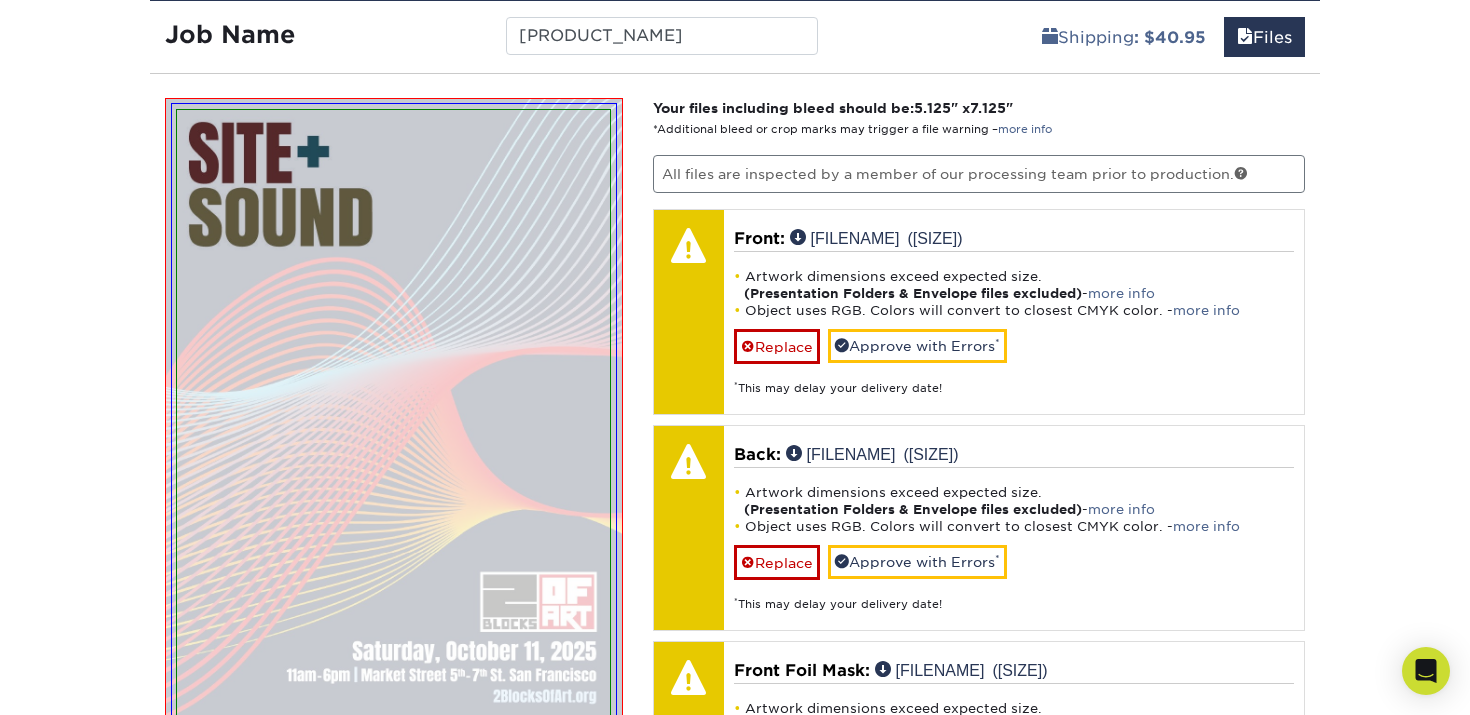 scroll, scrollTop: 1621, scrollLeft: 0, axis: vertical 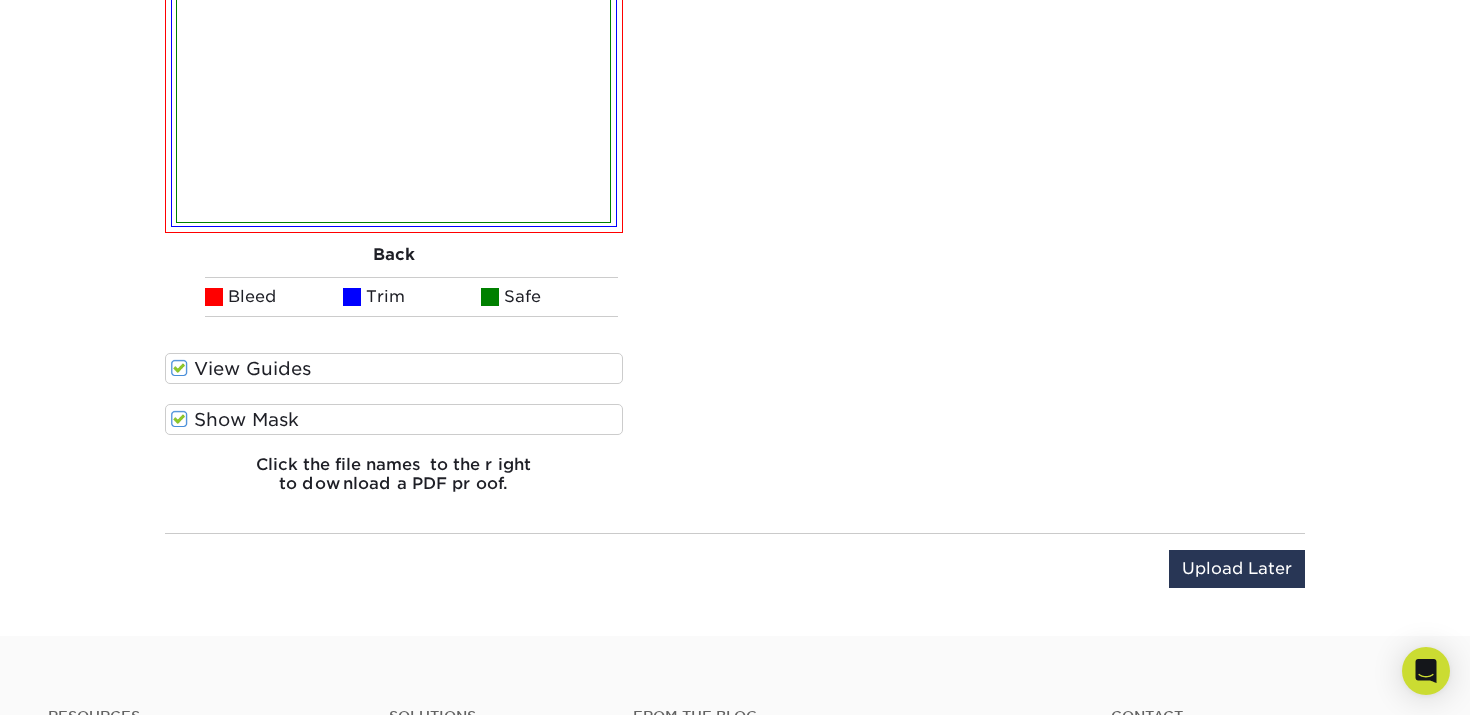 click on "View Guides" at bounding box center (394, 368) 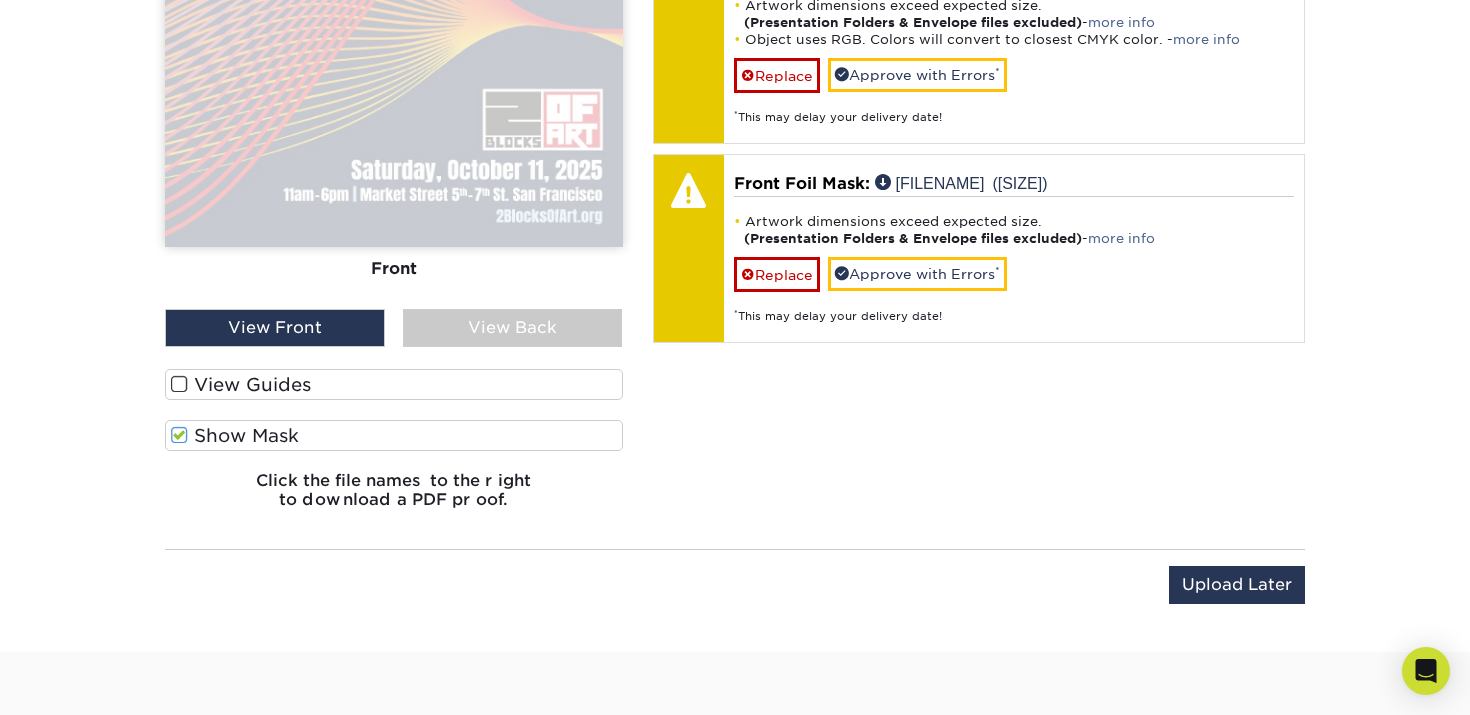 scroll, scrollTop: 2150, scrollLeft: 0, axis: vertical 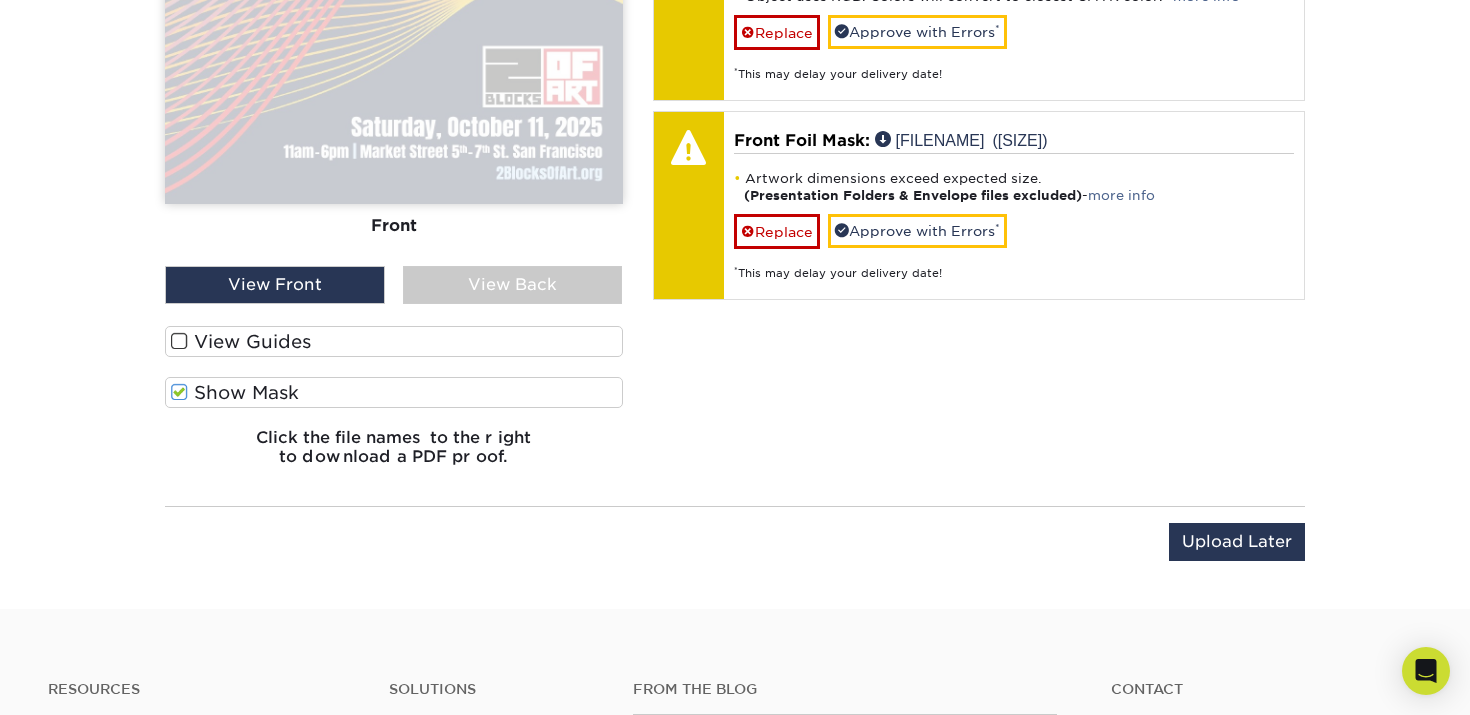 click at bounding box center (179, 392) 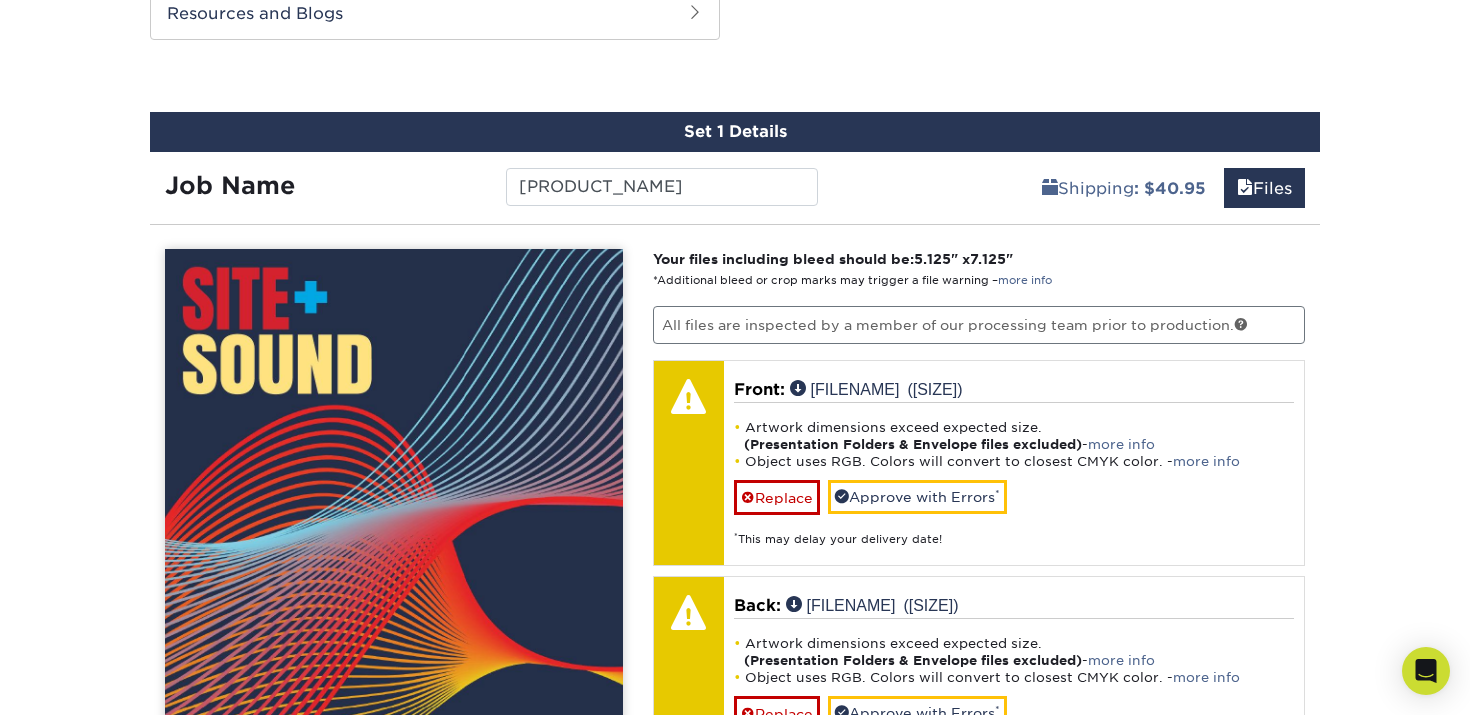 scroll, scrollTop: 1467, scrollLeft: 0, axis: vertical 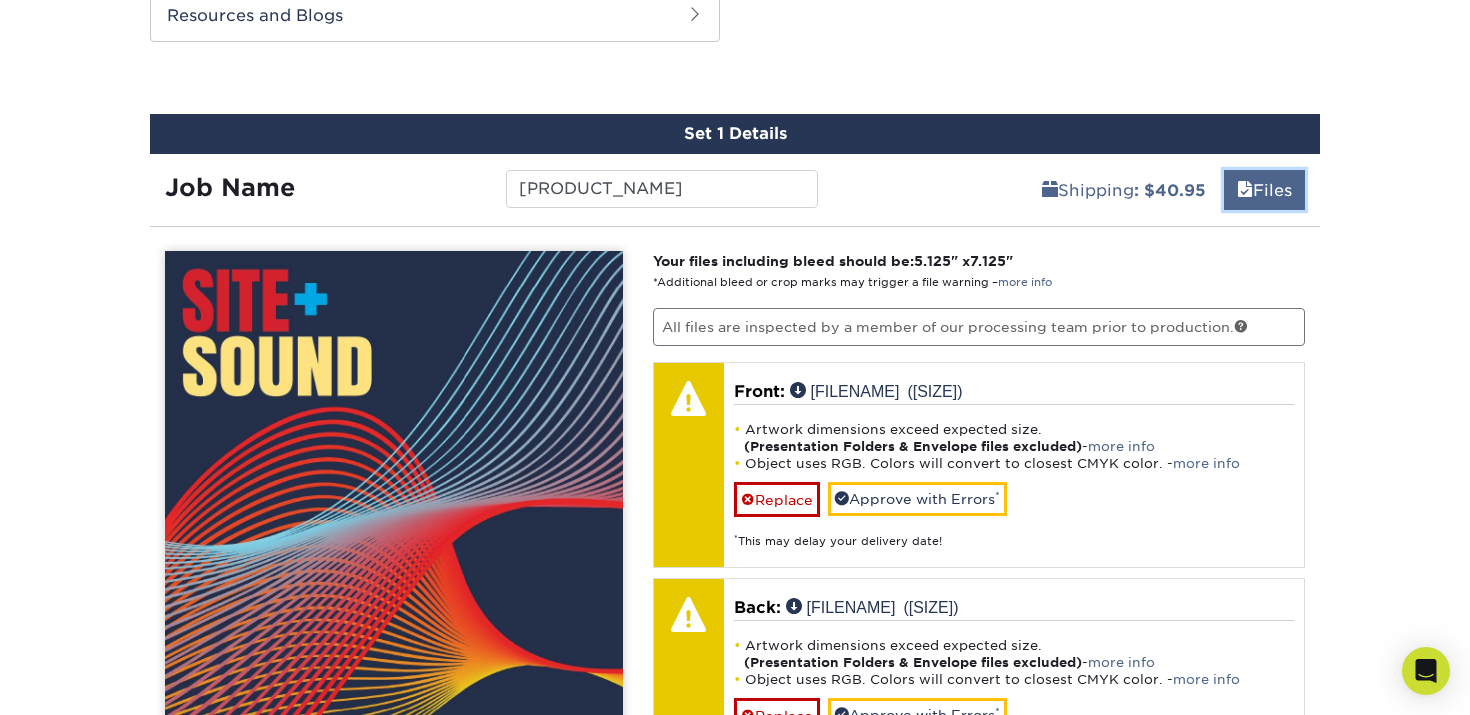 click on "Files" at bounding box center [1264, 190] 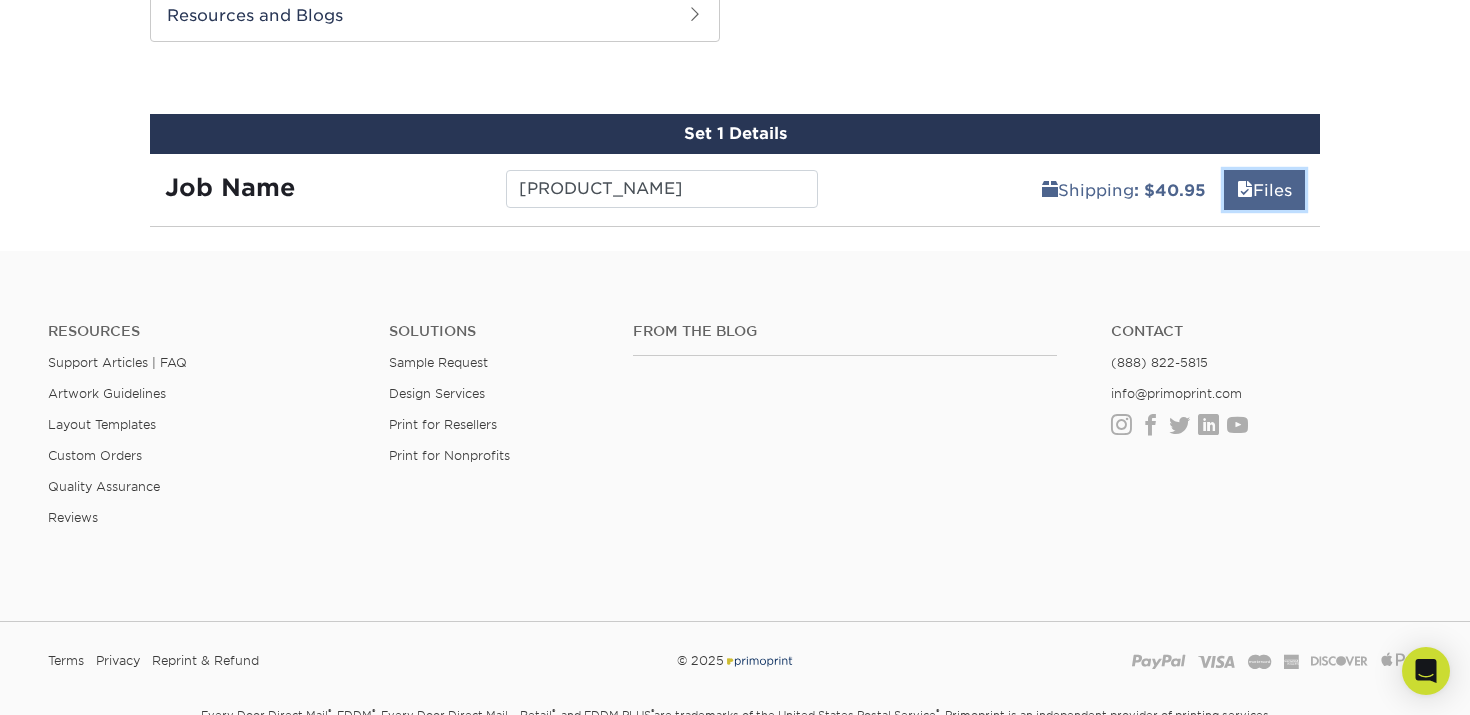 click on "Files" at bounding box center [1264, 190] 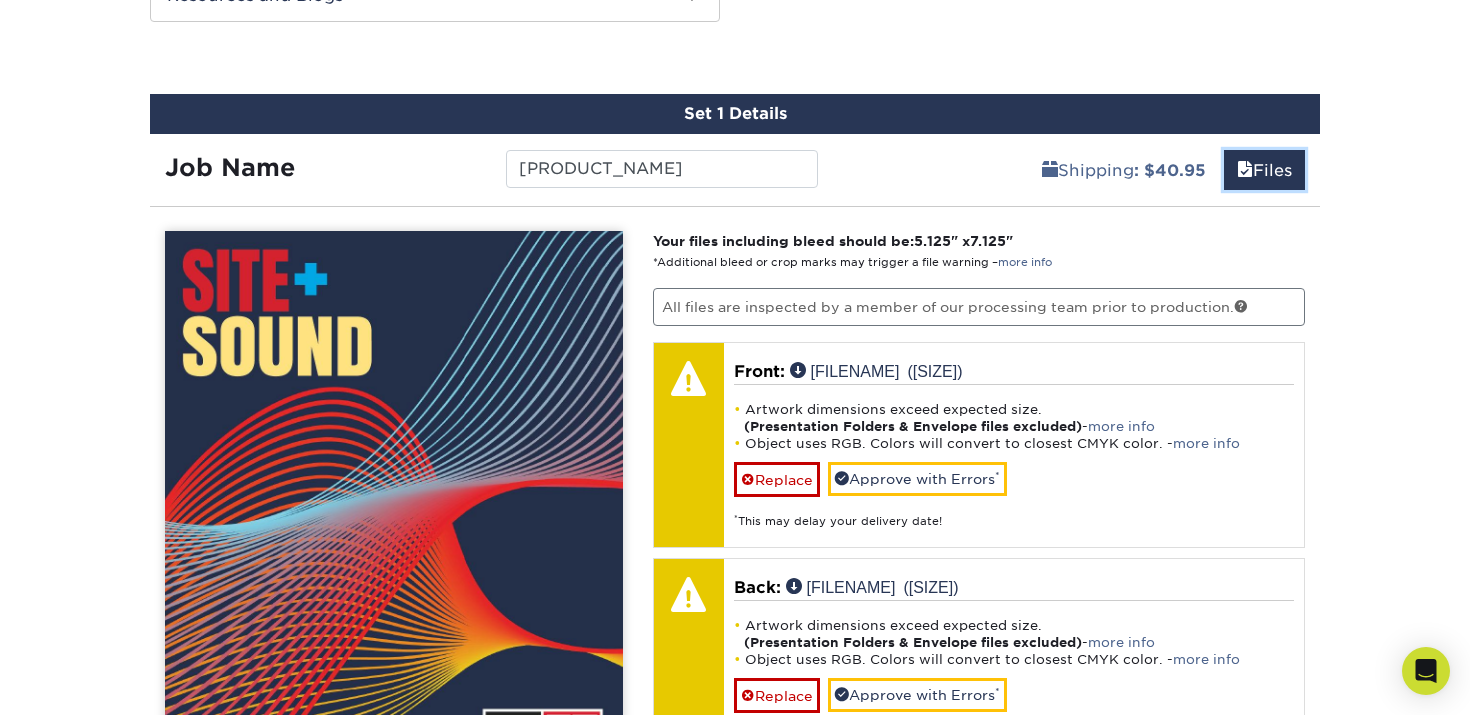 scroll, scrollTop: 1600, scrollLeft: 0, axis: vertical 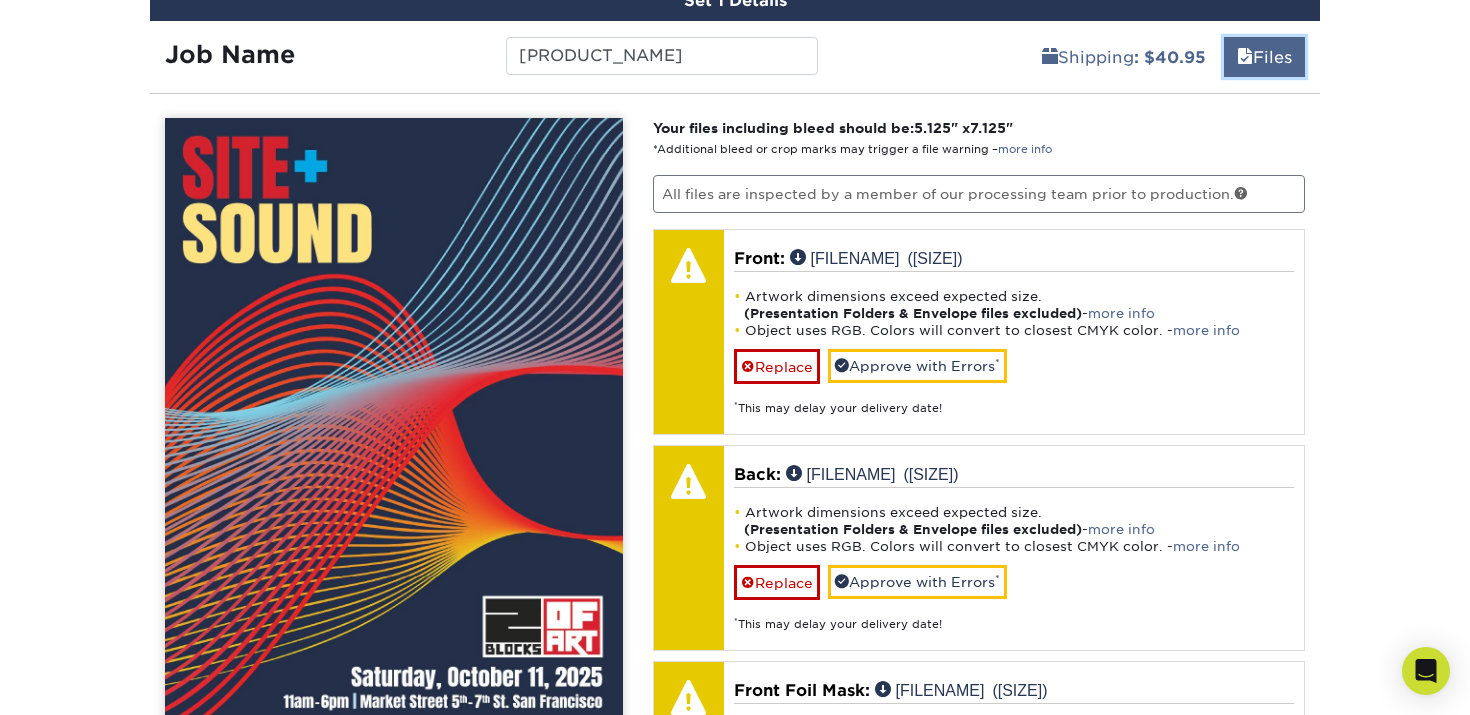 click on "Files" at bounding box center (1264, 57) 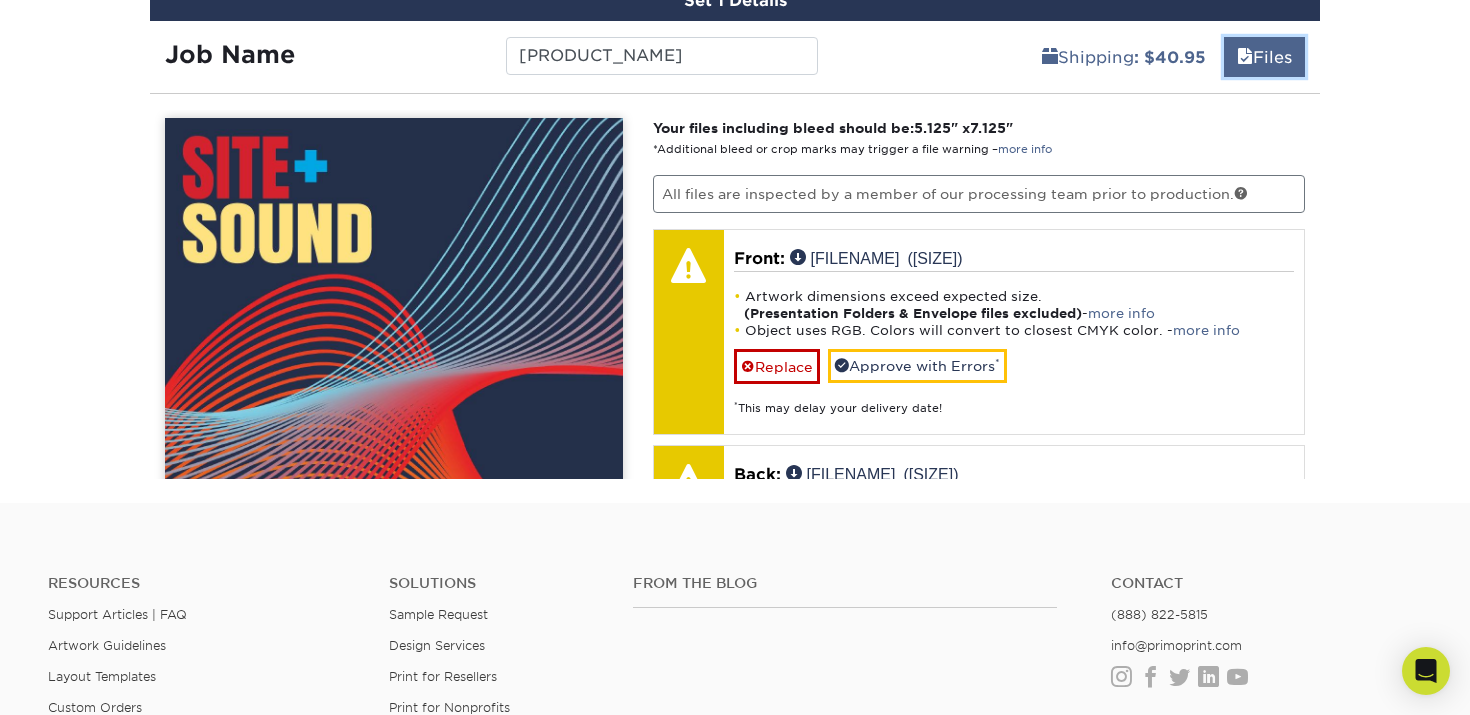 scroll, scrollTop: 1587, scrollLeft: 0, axis: vertical 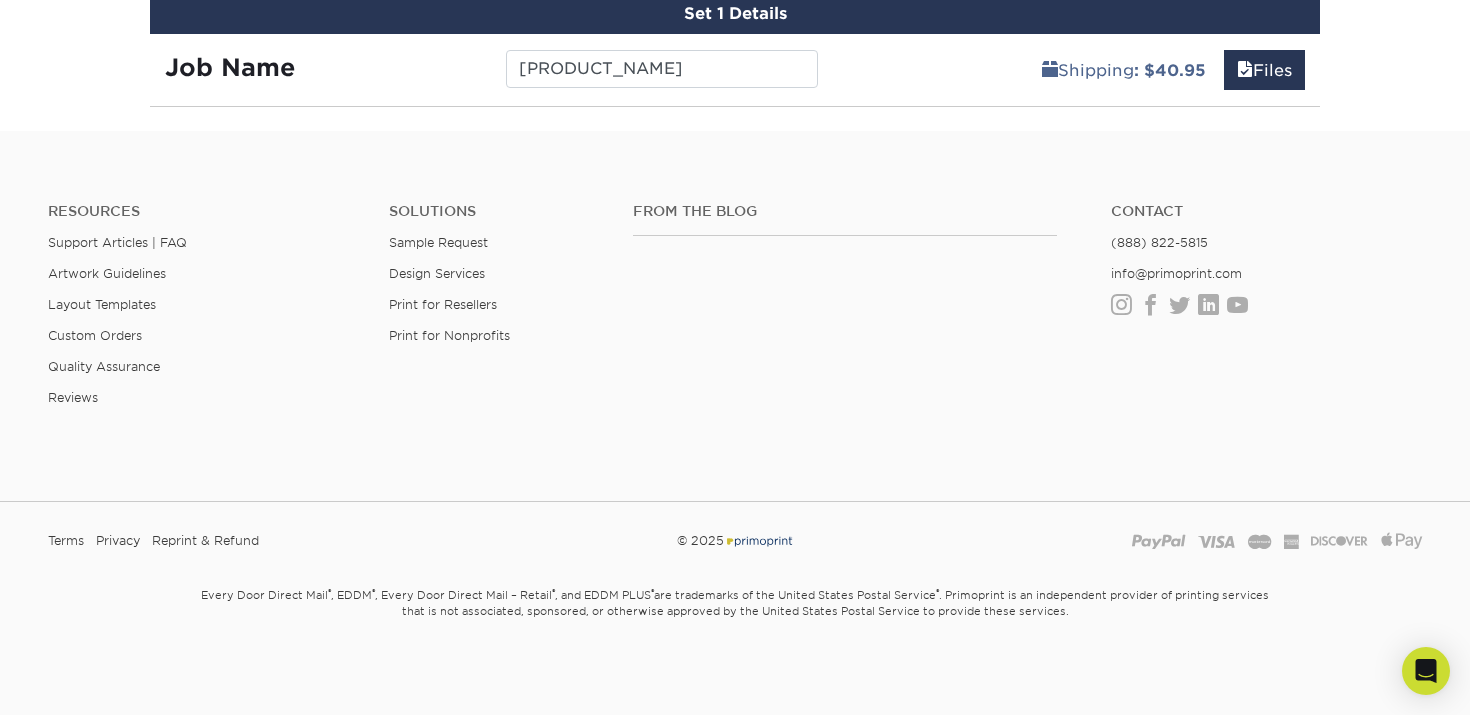 click on "Products
Postcards
Inline Foil  Postcards
$" at bounding box center [735, -664] 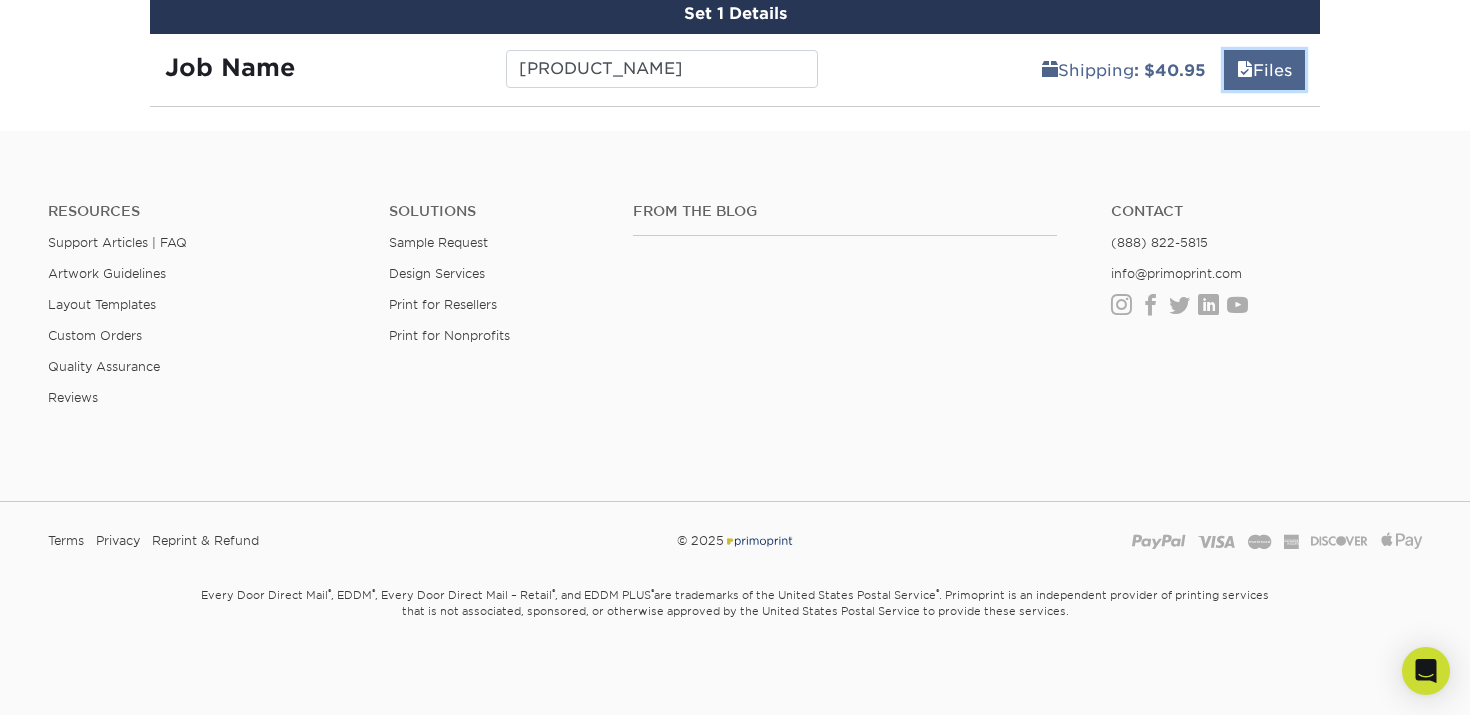click at bounding box center [1245, 70] 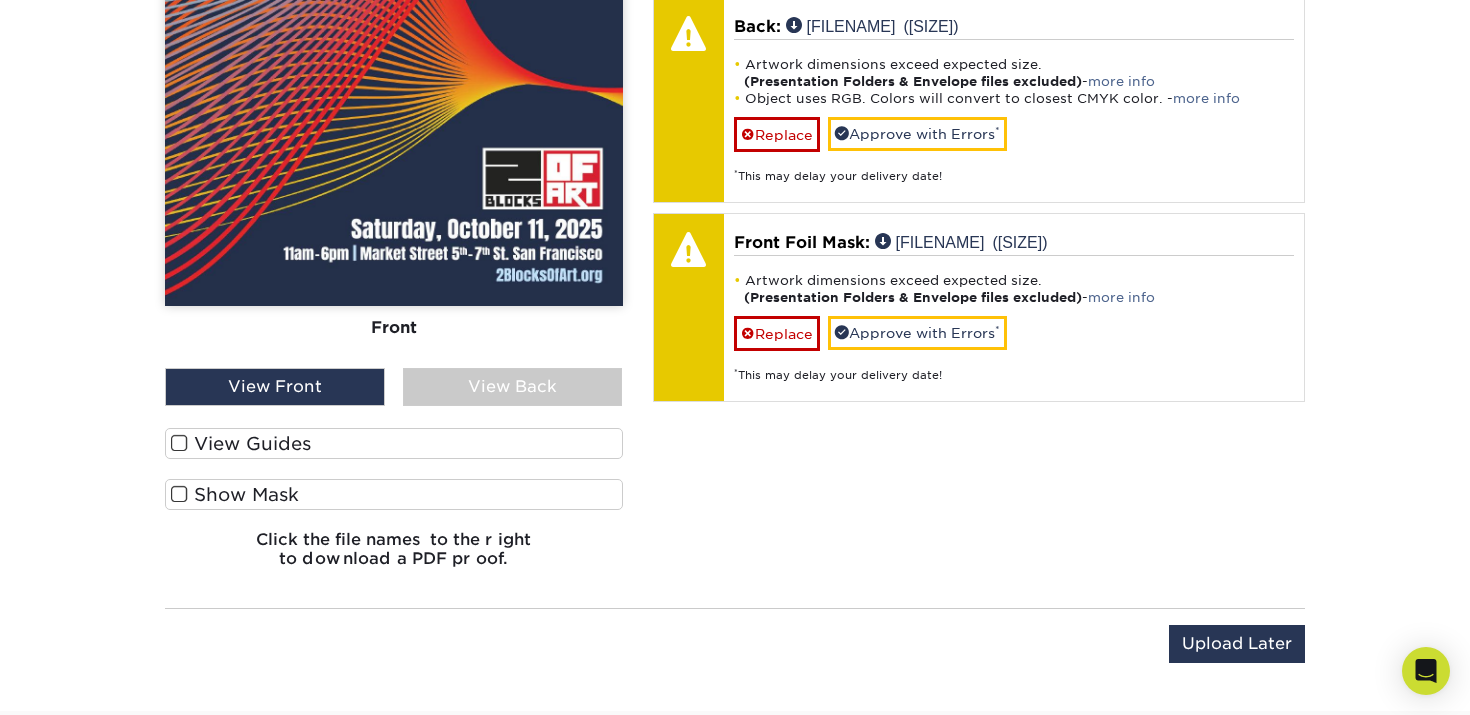 scroll, scrollTop: 2051, scrollLeft: 0, axis: vertical 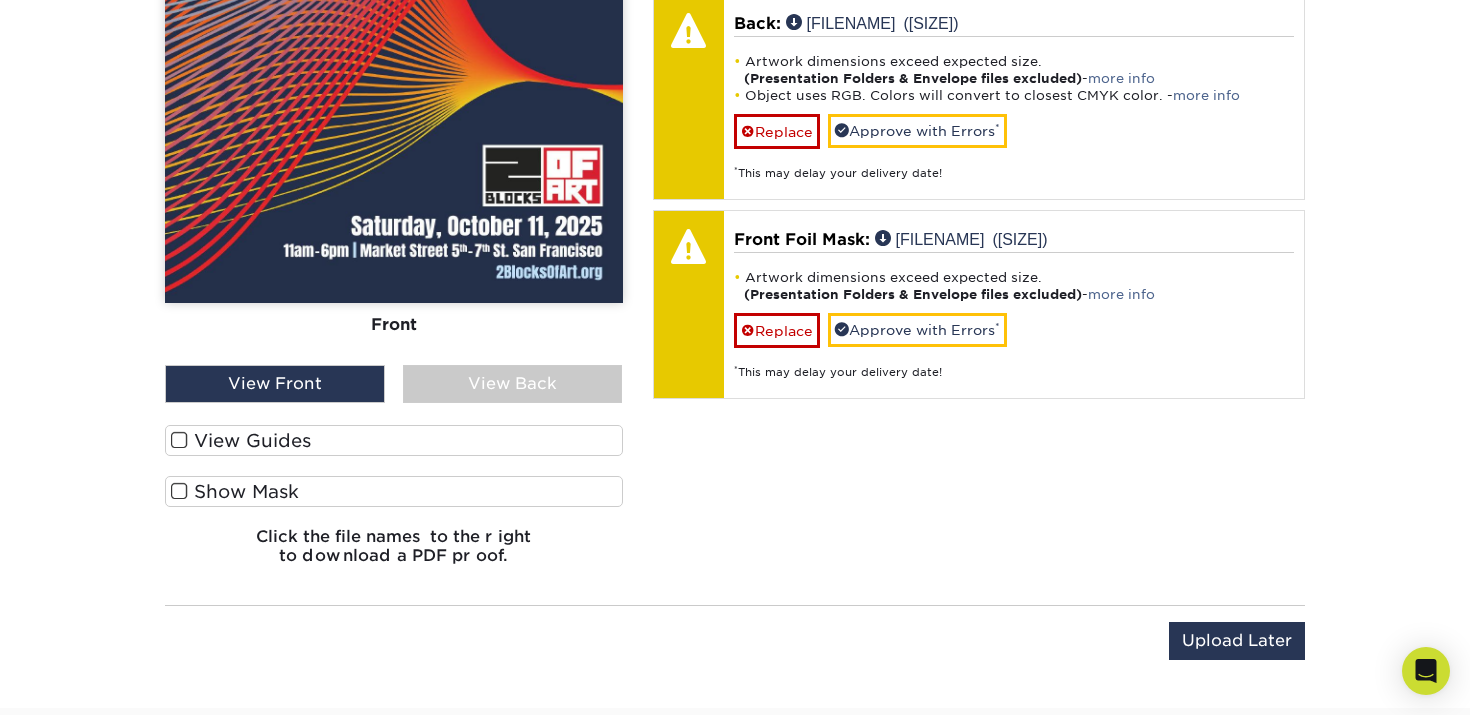 click at bounding box center (179, 440) 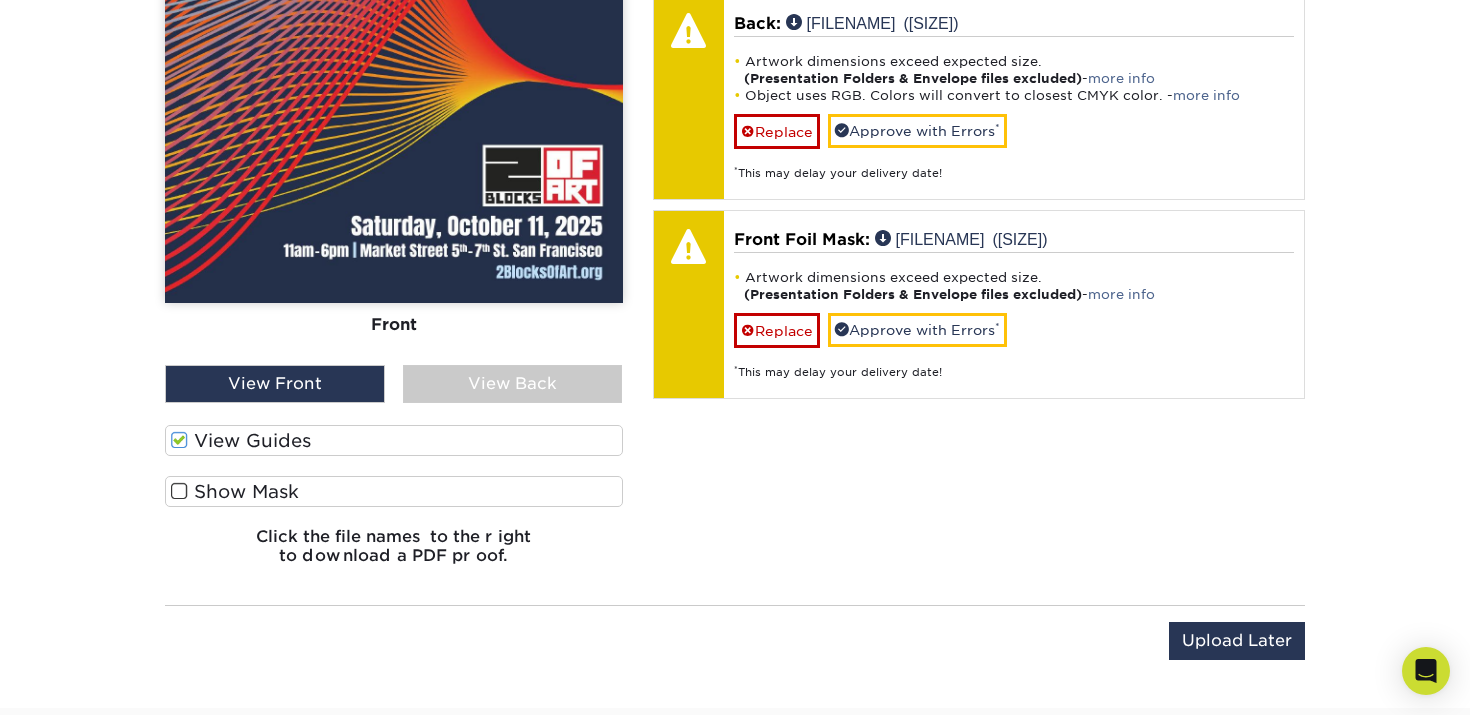 scroll, scrollTop: 2727, scrollLeft: 0, axis: vertical 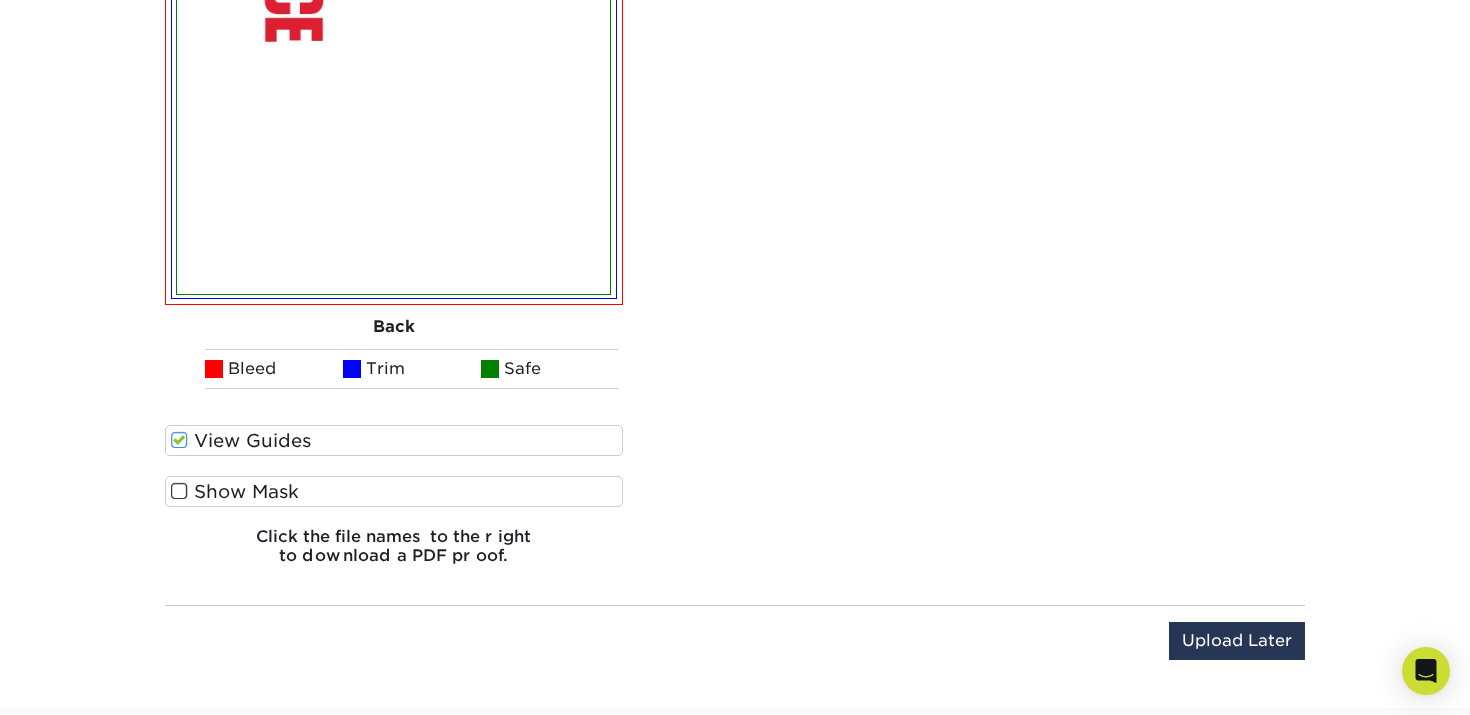 click at bounding box center (179, 491) 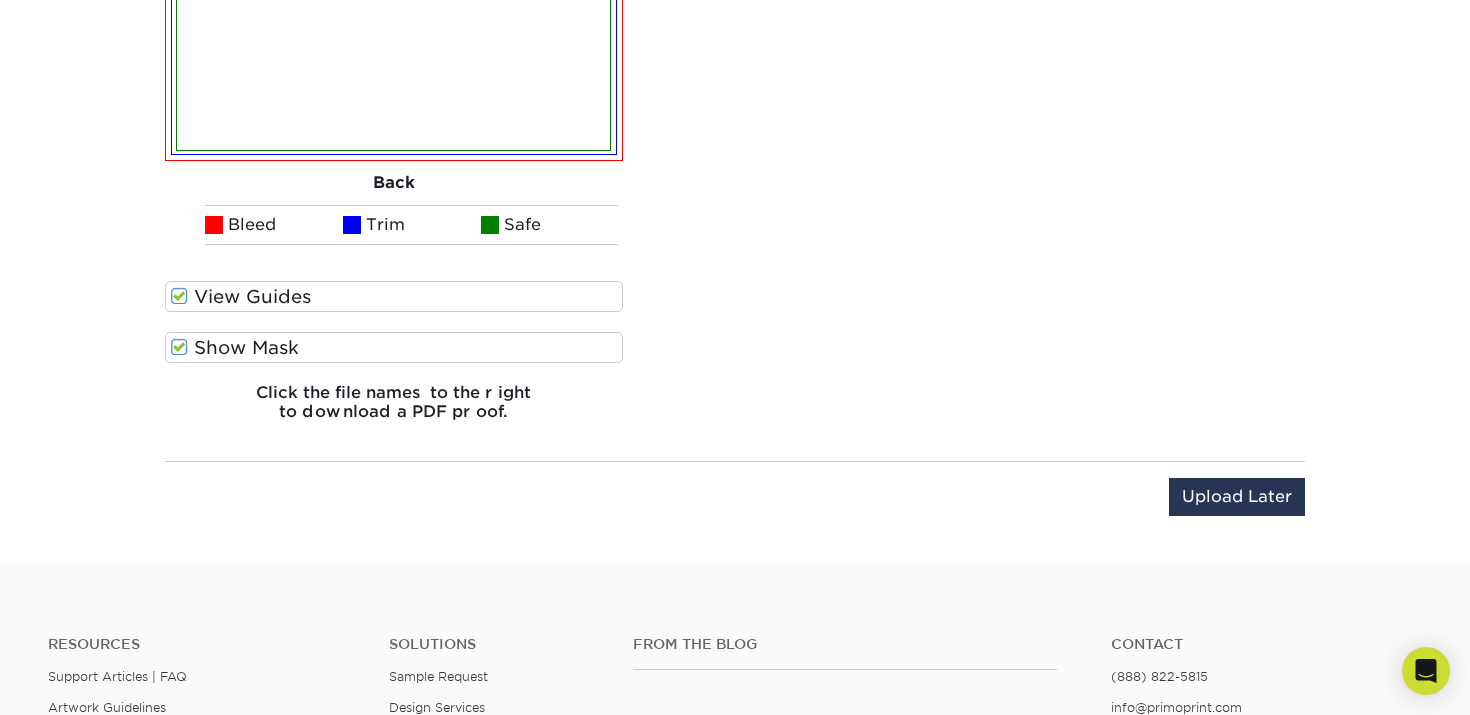 scroll, scrollTop: 2877, scrollLeft: 0, axis: vertical 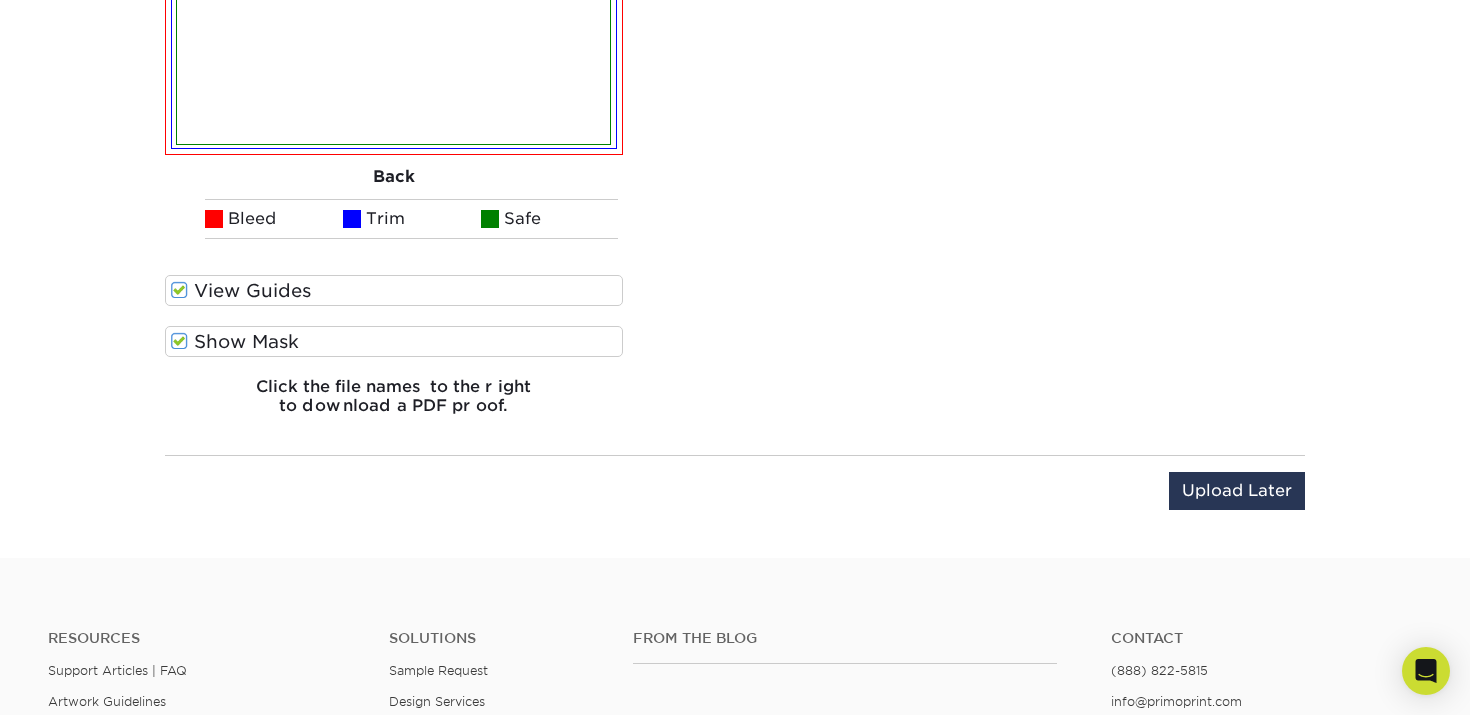 click at bounding box center [179, 341] 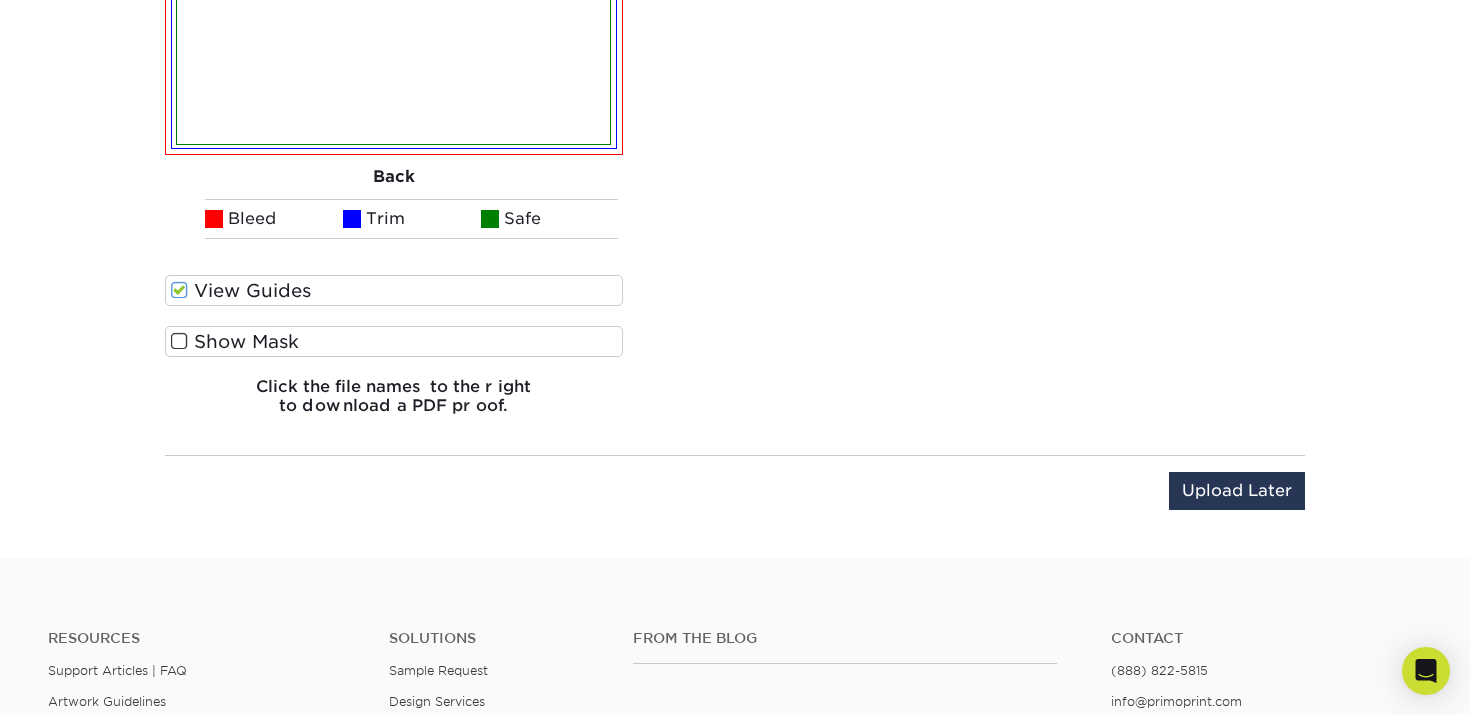 click at bounding box center [179, 290] 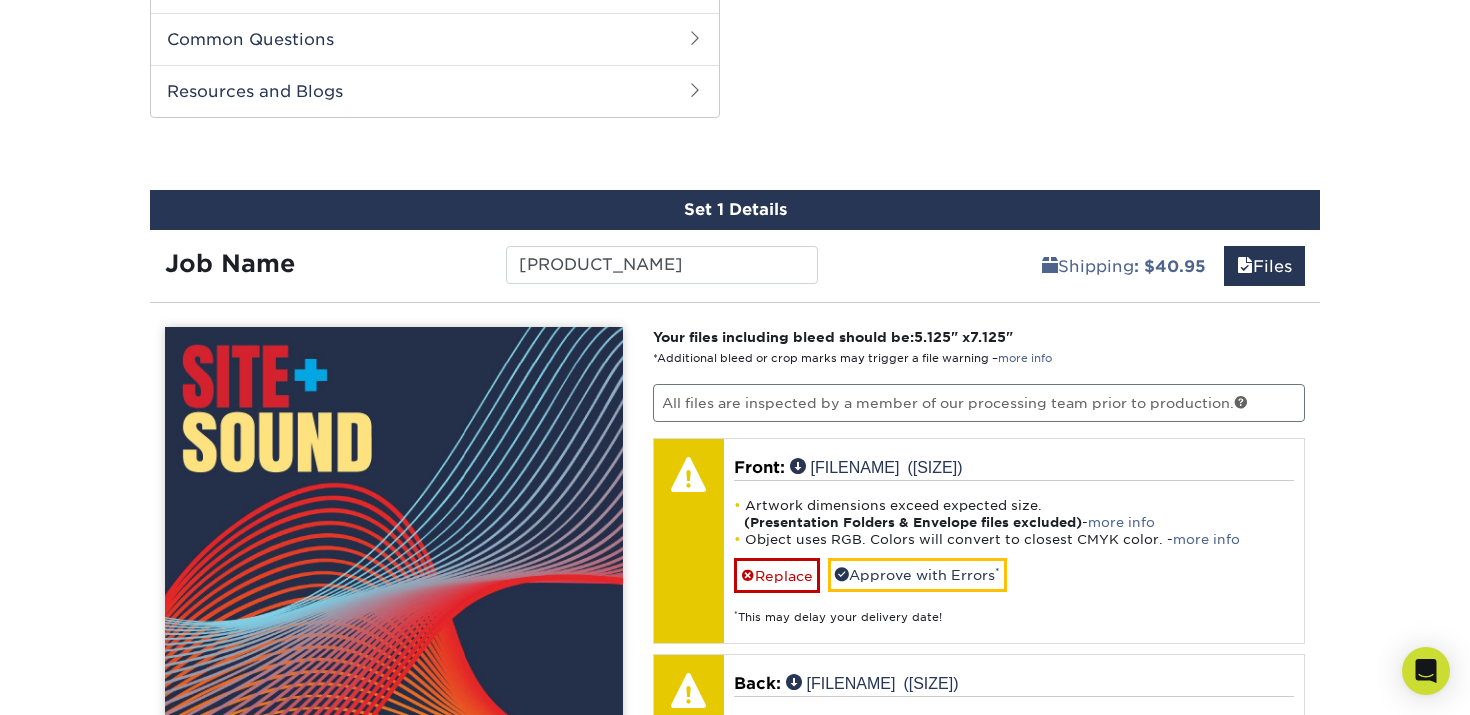 scroll, scrollTop: 1398, scrollLeft: 0, axis: vertical 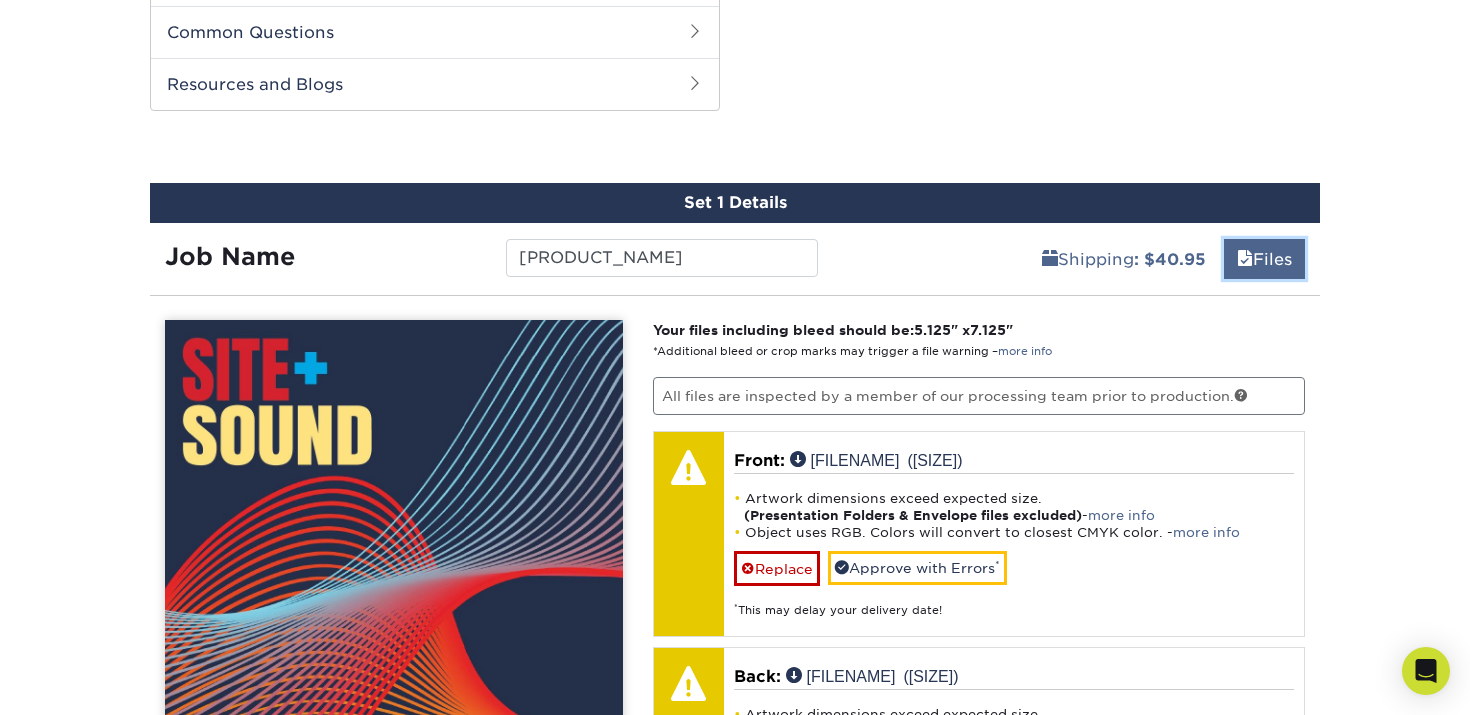 click on "Files" at bounding box center [1264, 259] 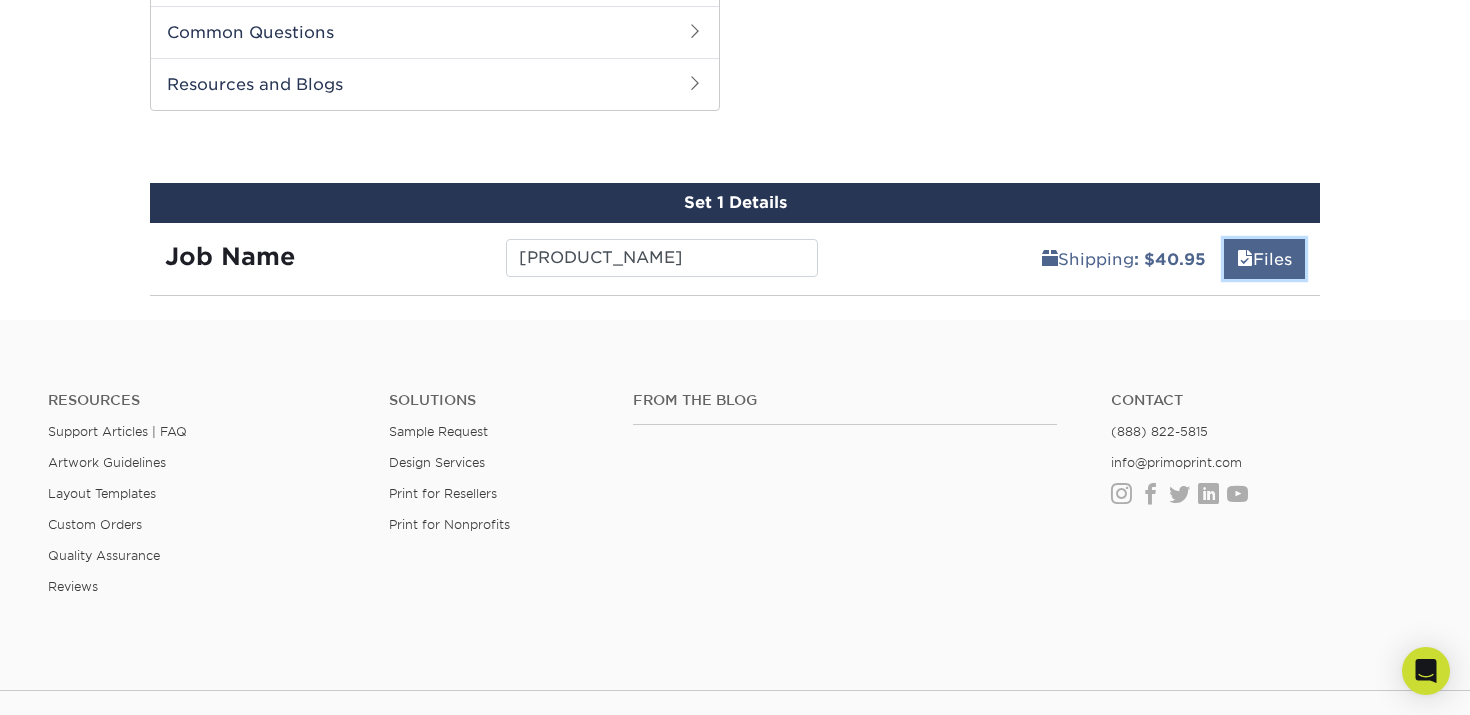 click on "Files" at bounding box center (1264, 259) 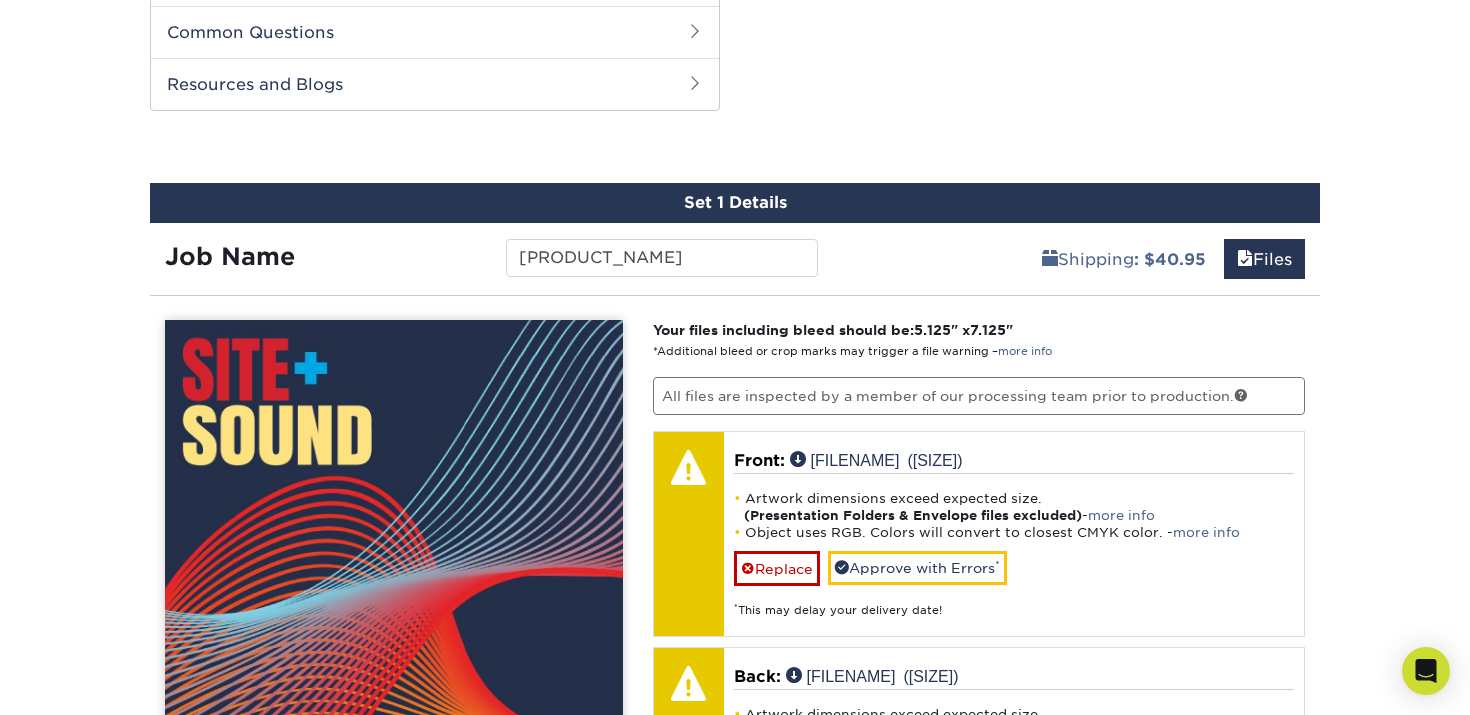 click on "Products
Postcards
Inline Foil  Postcards
$" at bounding box center (735, 45) 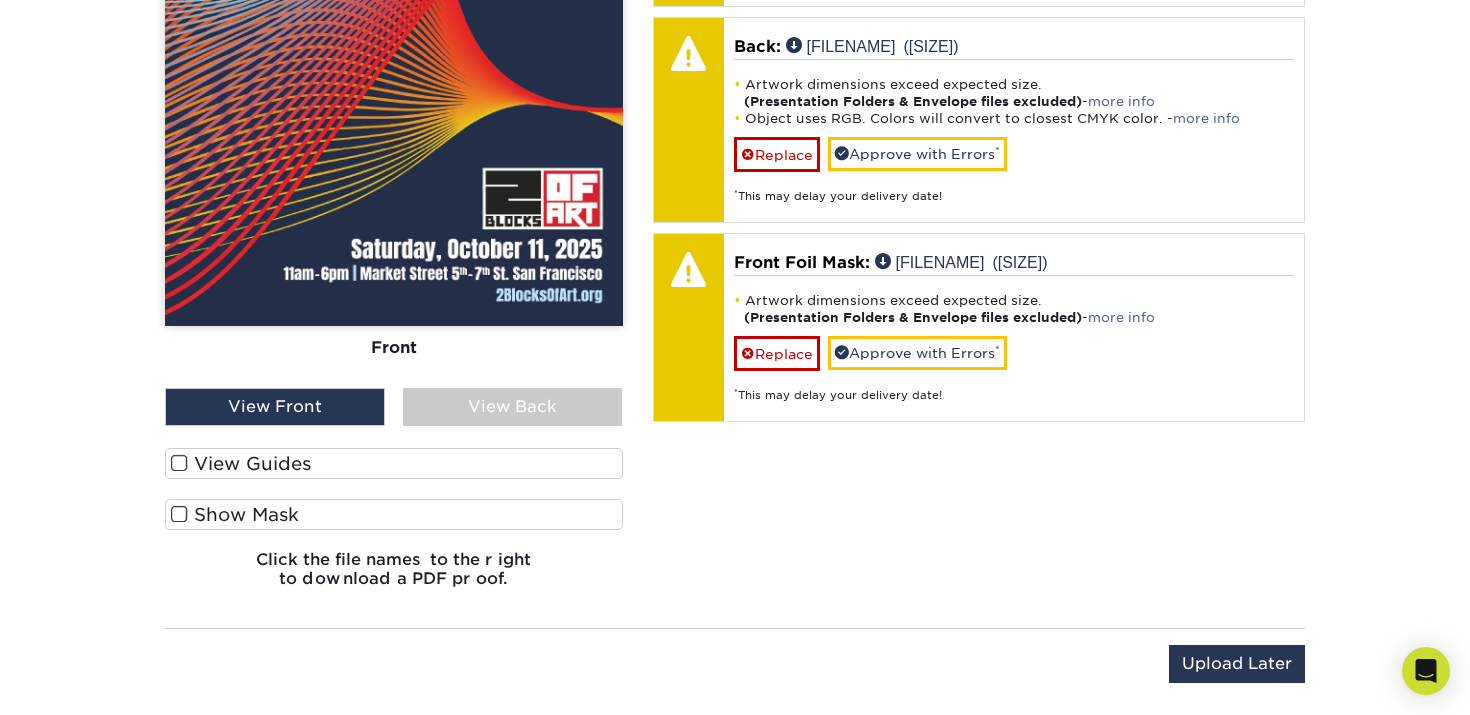 scroll, scrollTop: 2045, scrollLeft: 0, axis: vertical 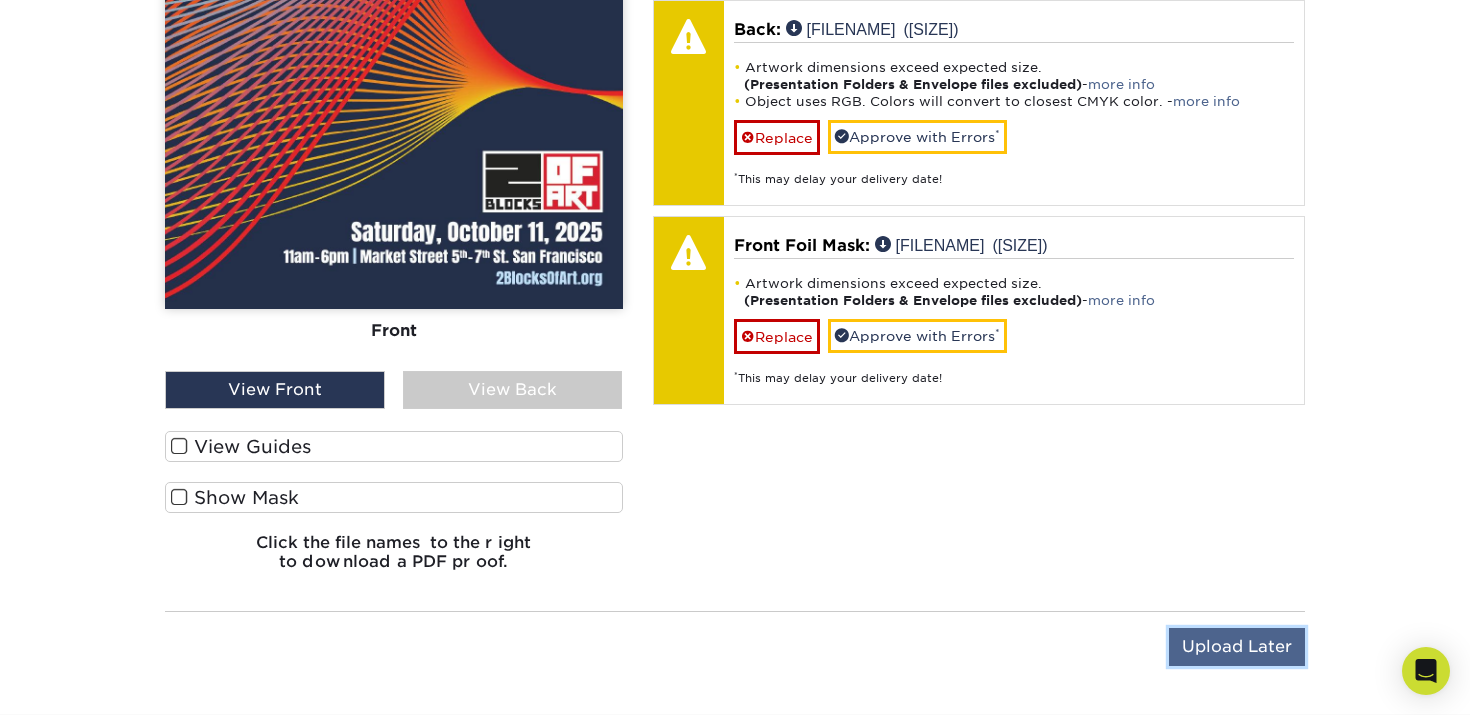 click on "Upload Later" at bounding box center (1237, 647) 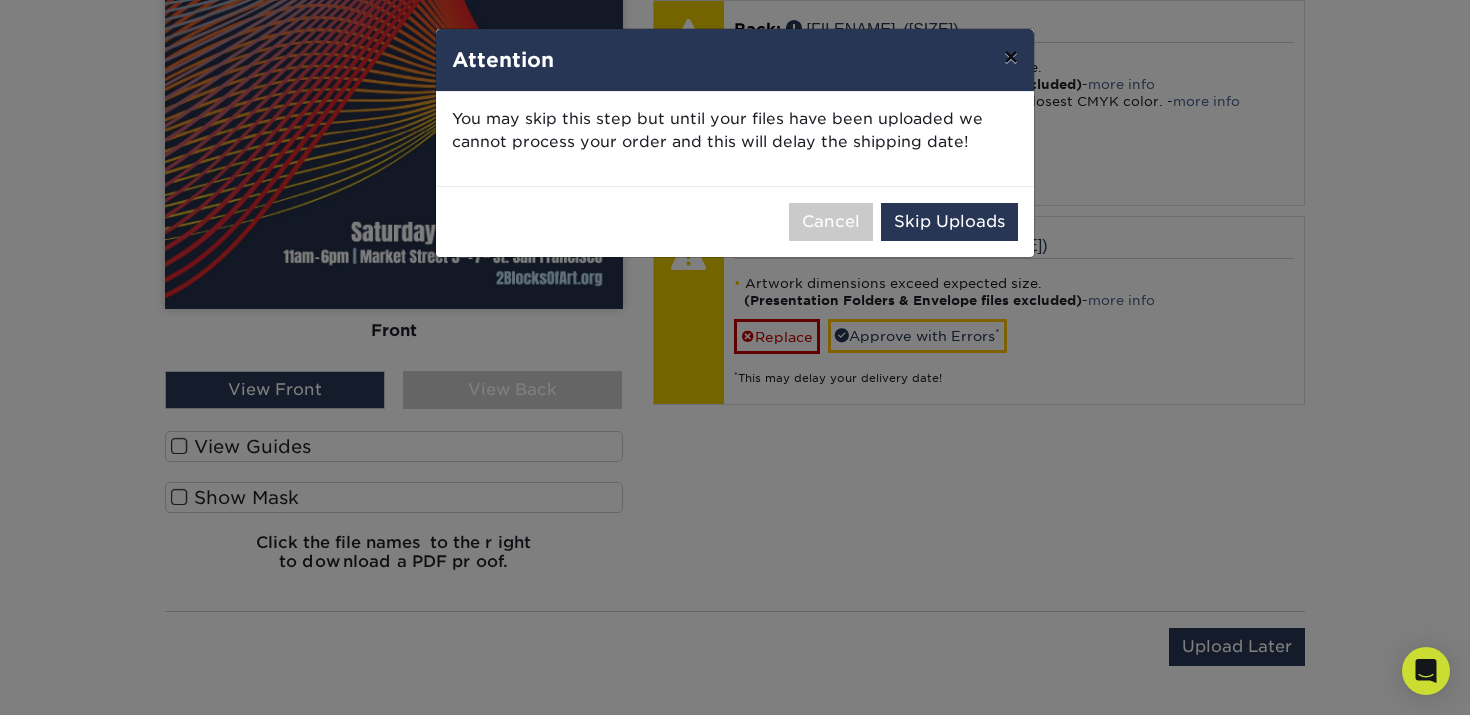 click on "×" at bounding box center (1011, 57) 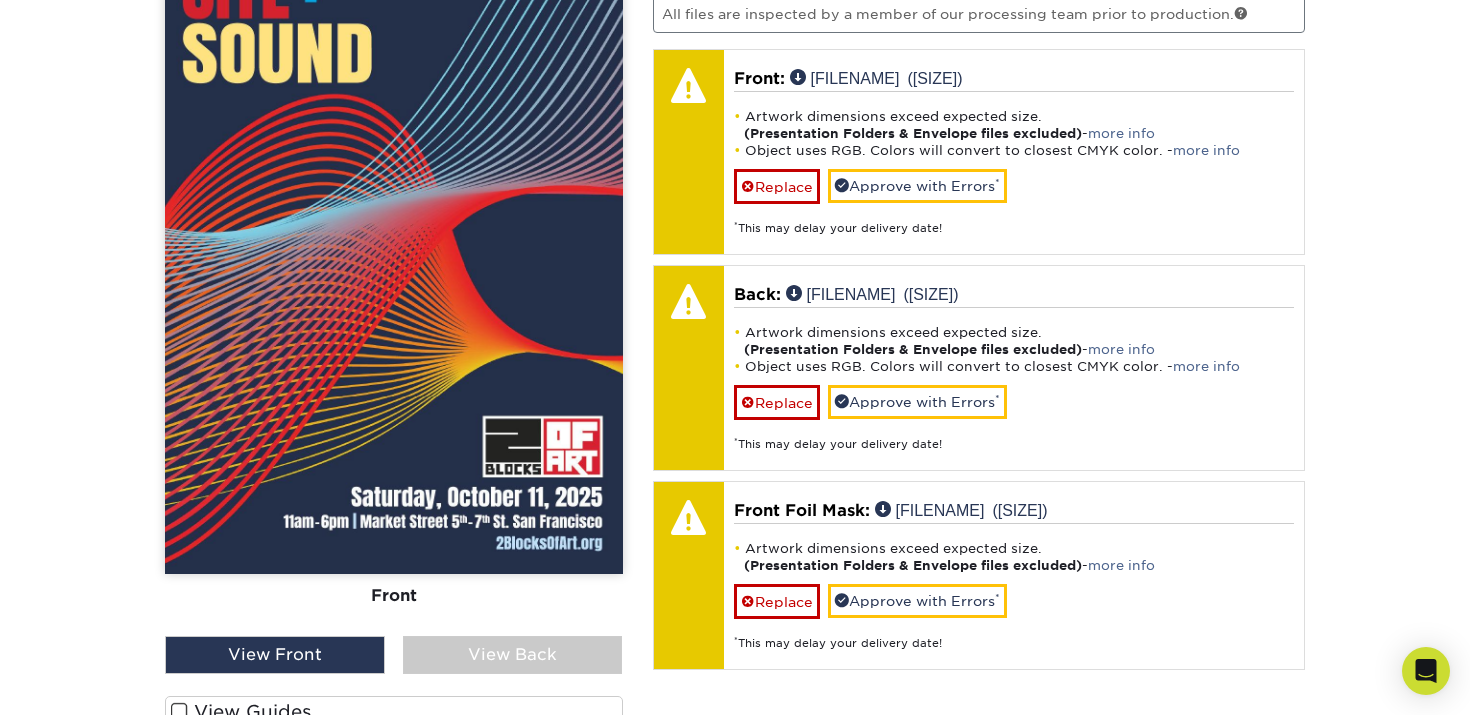 scroll, scrollTop: 1694, scrollLeft: 0, axis: vertical 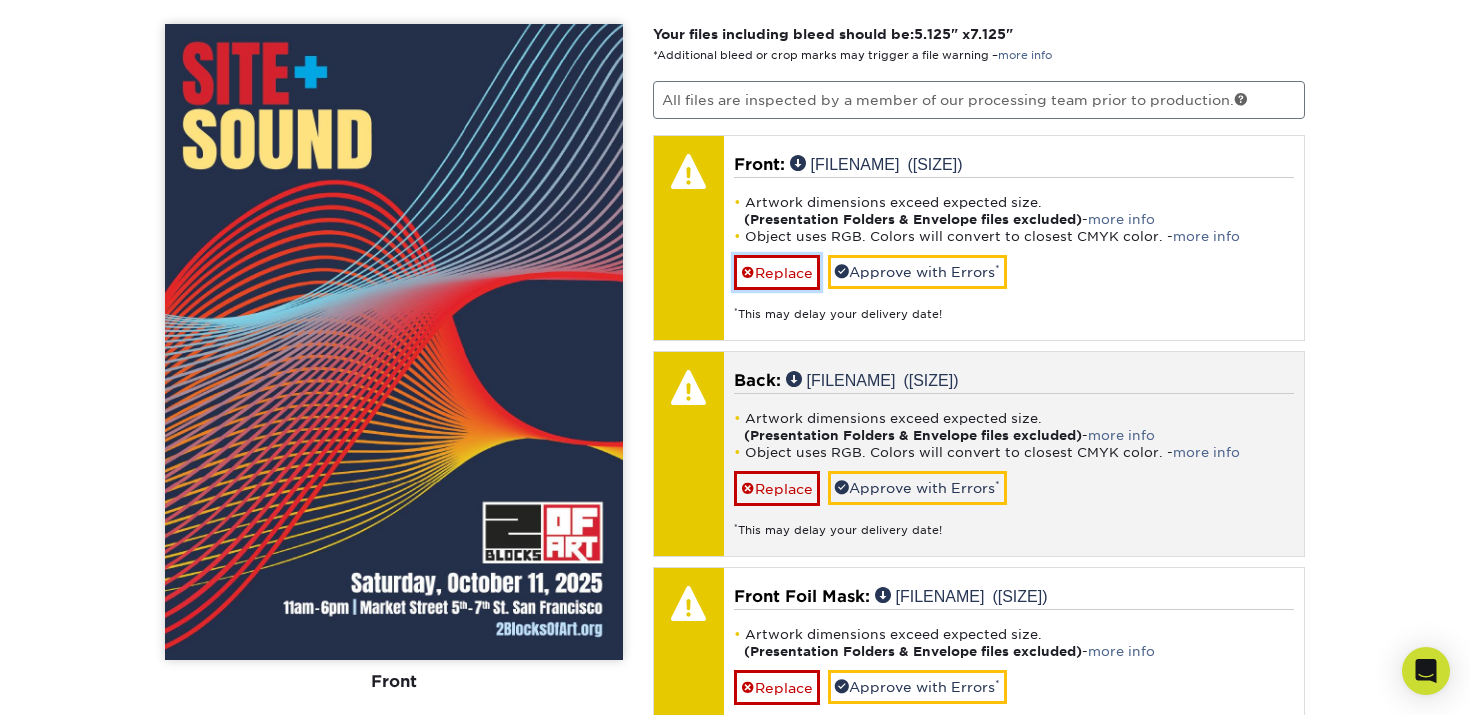 click at bounding box center [748, 273] 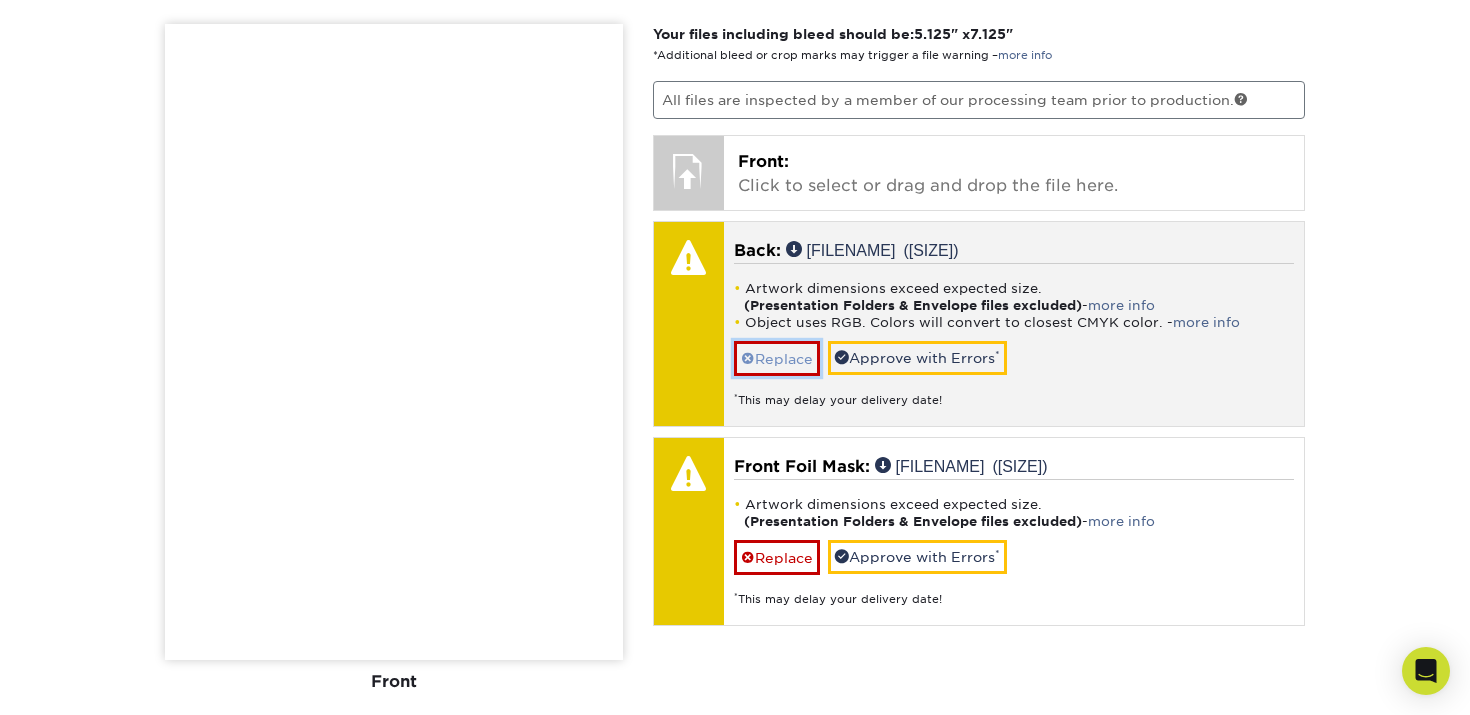 click at bounding box center (748, 359) 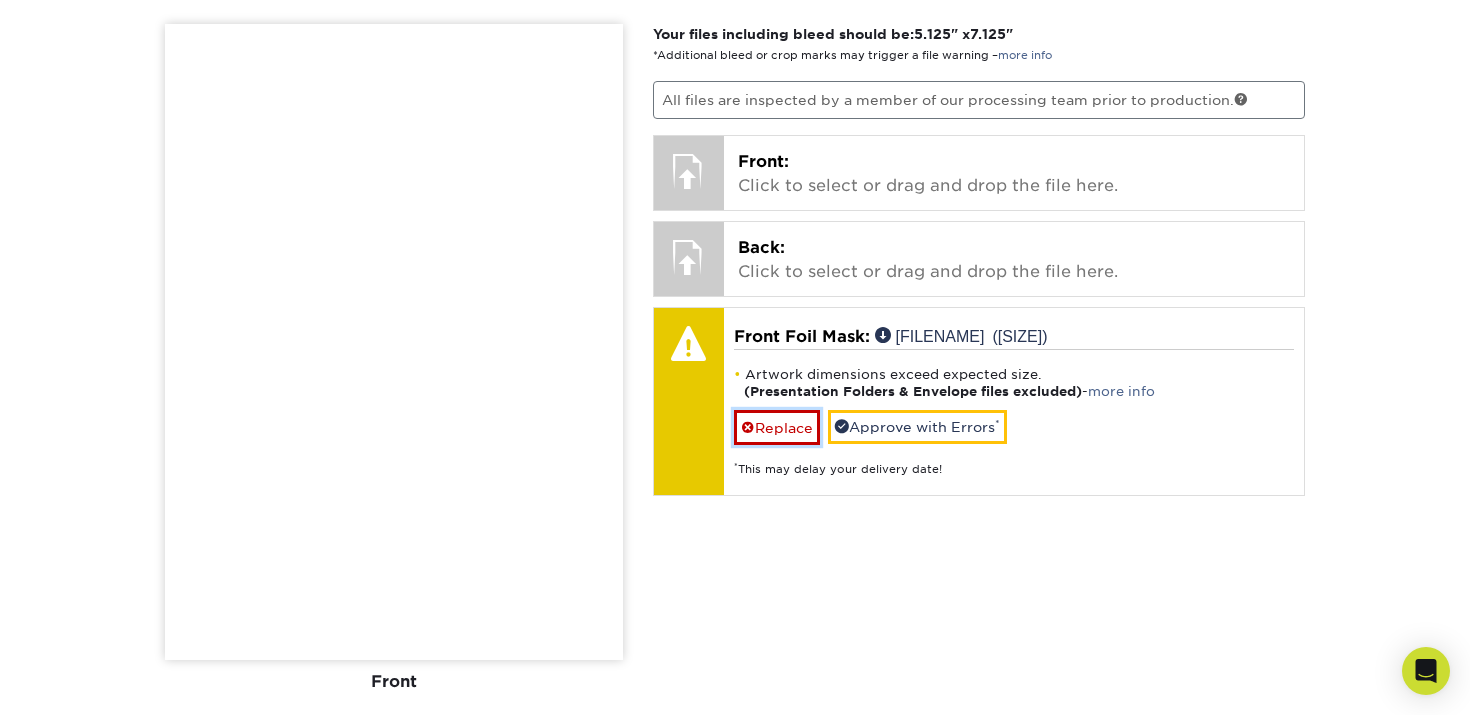 click at bounding box center (748, 428) 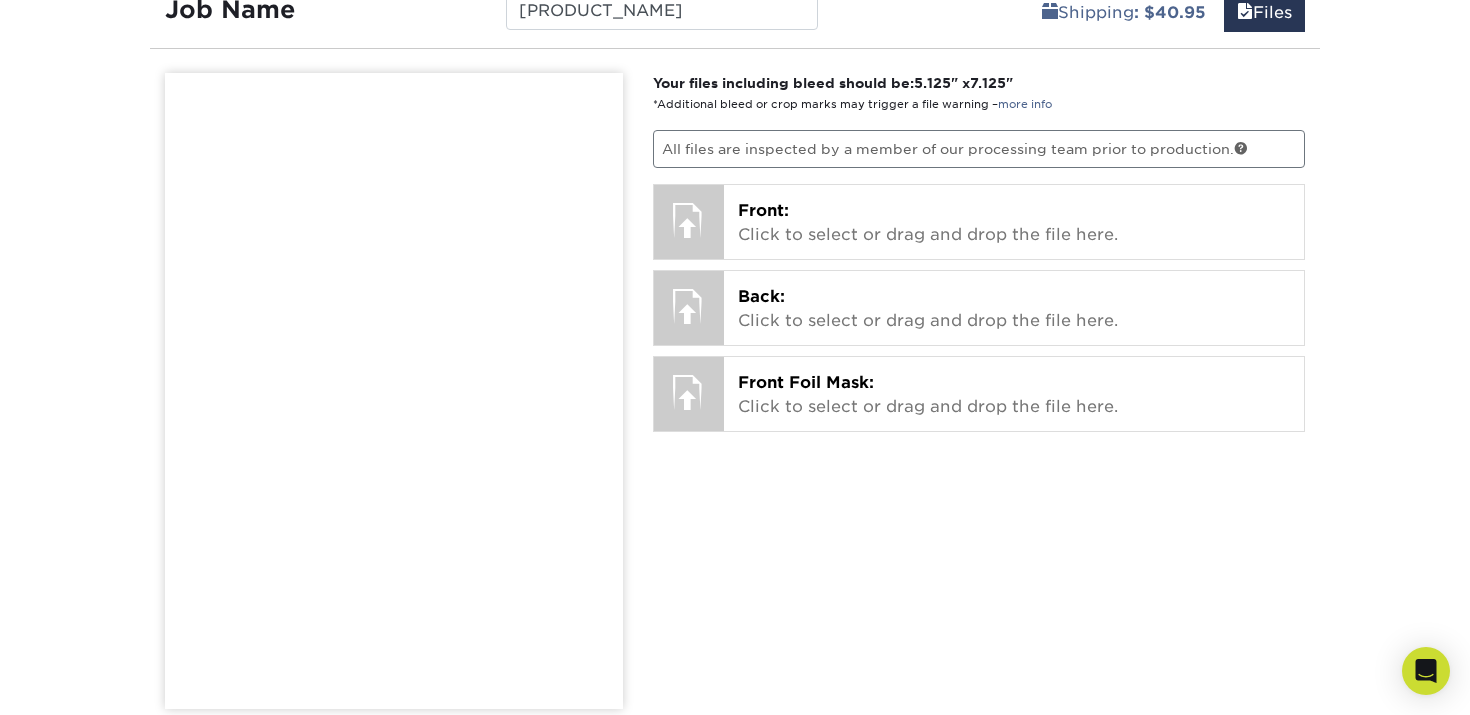 scroll, scrollTop: 1528, scrollLeft: 0, axis: vertical 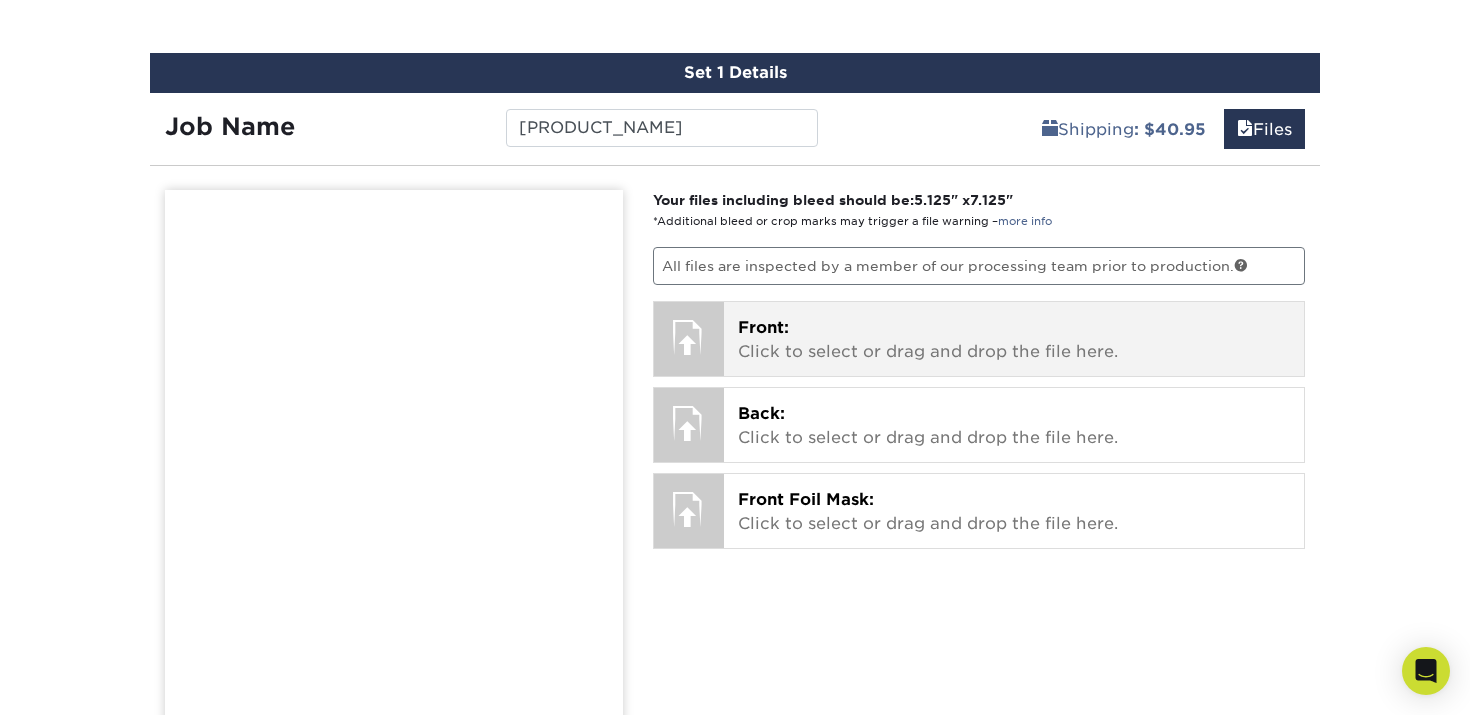 click on "Front: Click to select or drag and drop the file here." at bounding box center [1014, 340] 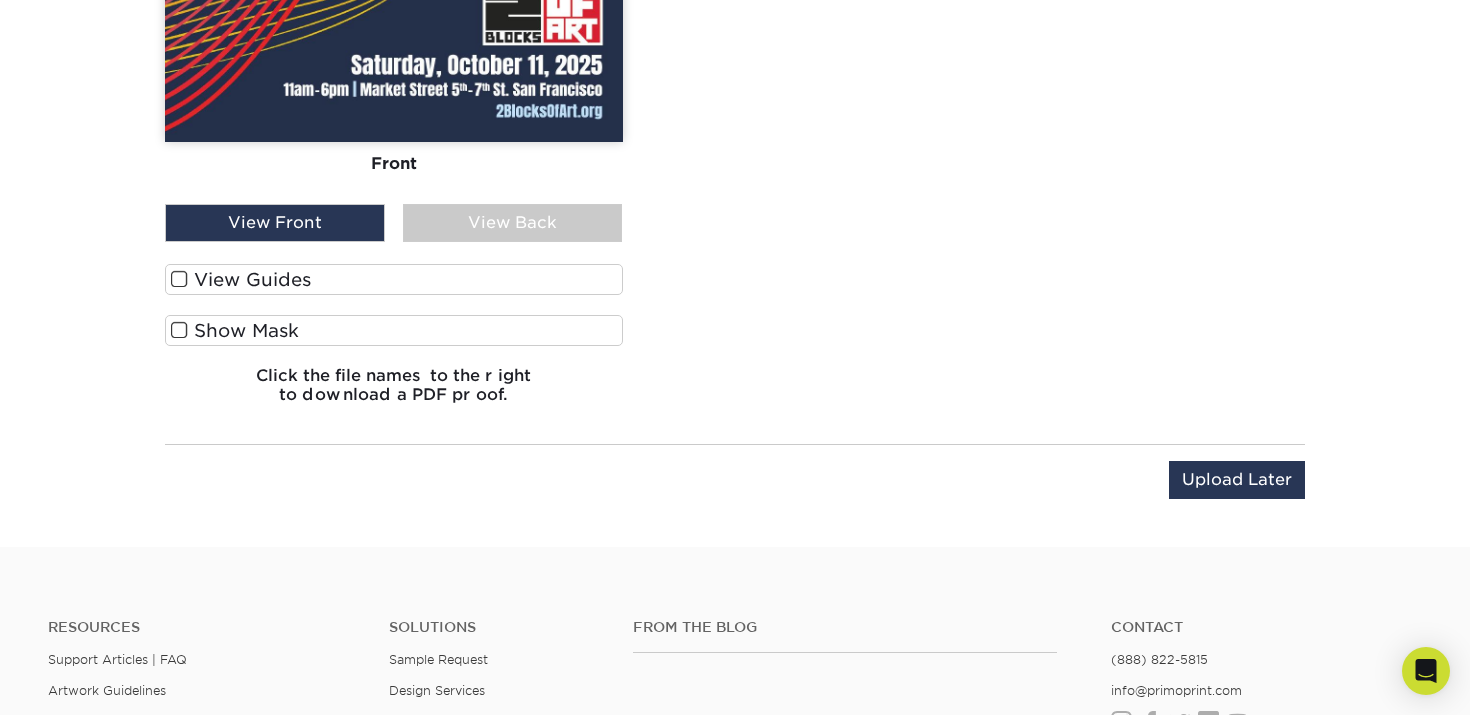 scroll, scrollTop: 2229, scrollLeft: 0, axis: vertical 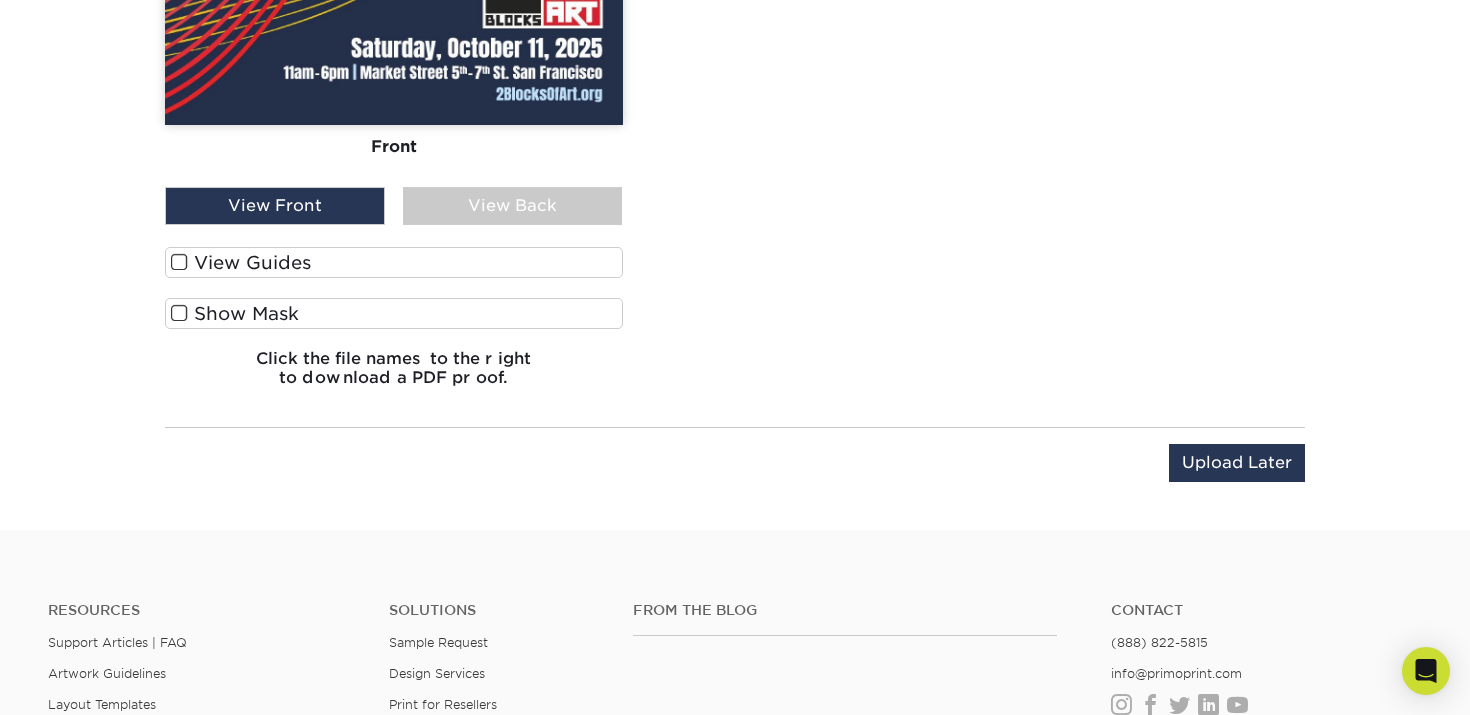 click at bounding box center (179, 262) 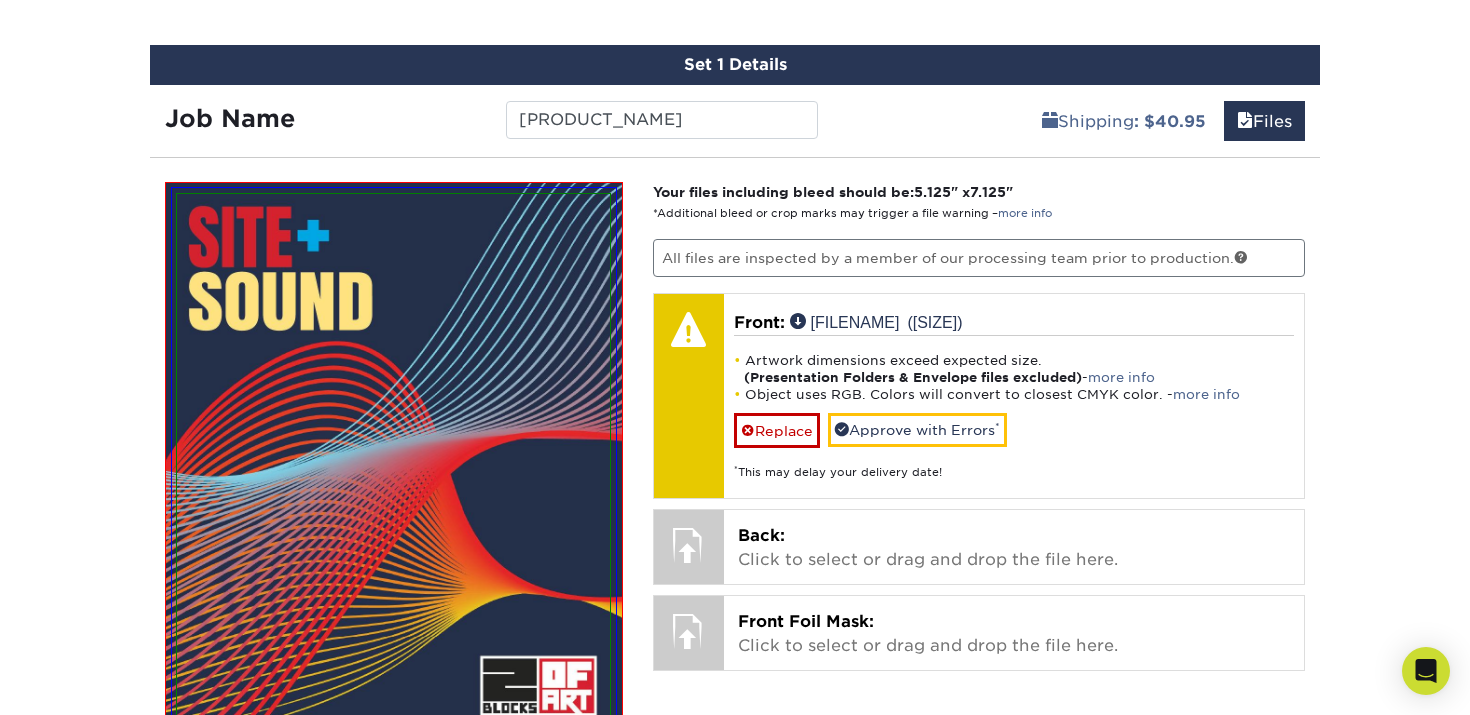 scroll, scrollTop: 1547, scrollLeft: 0, axis: vertical 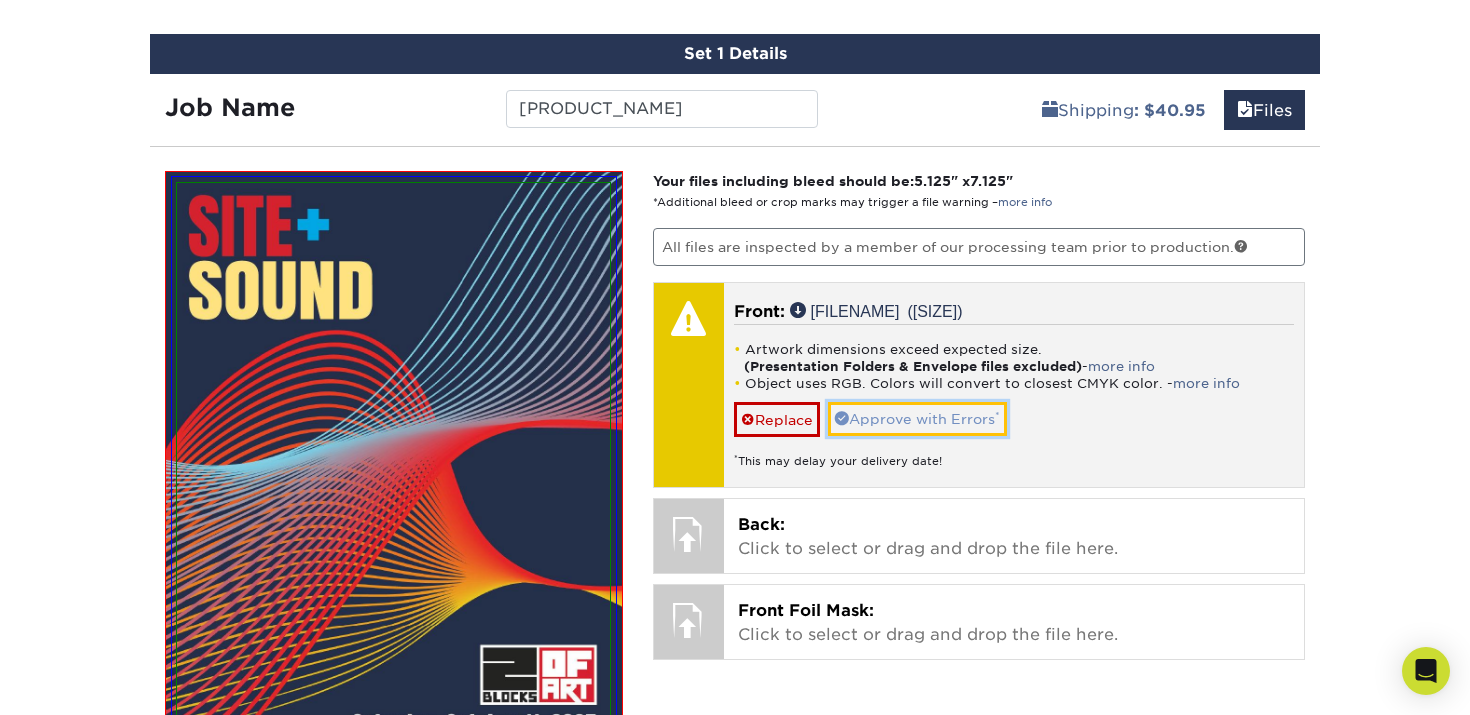 click on "Approve with Errors *" at bounding box center (917, 419) 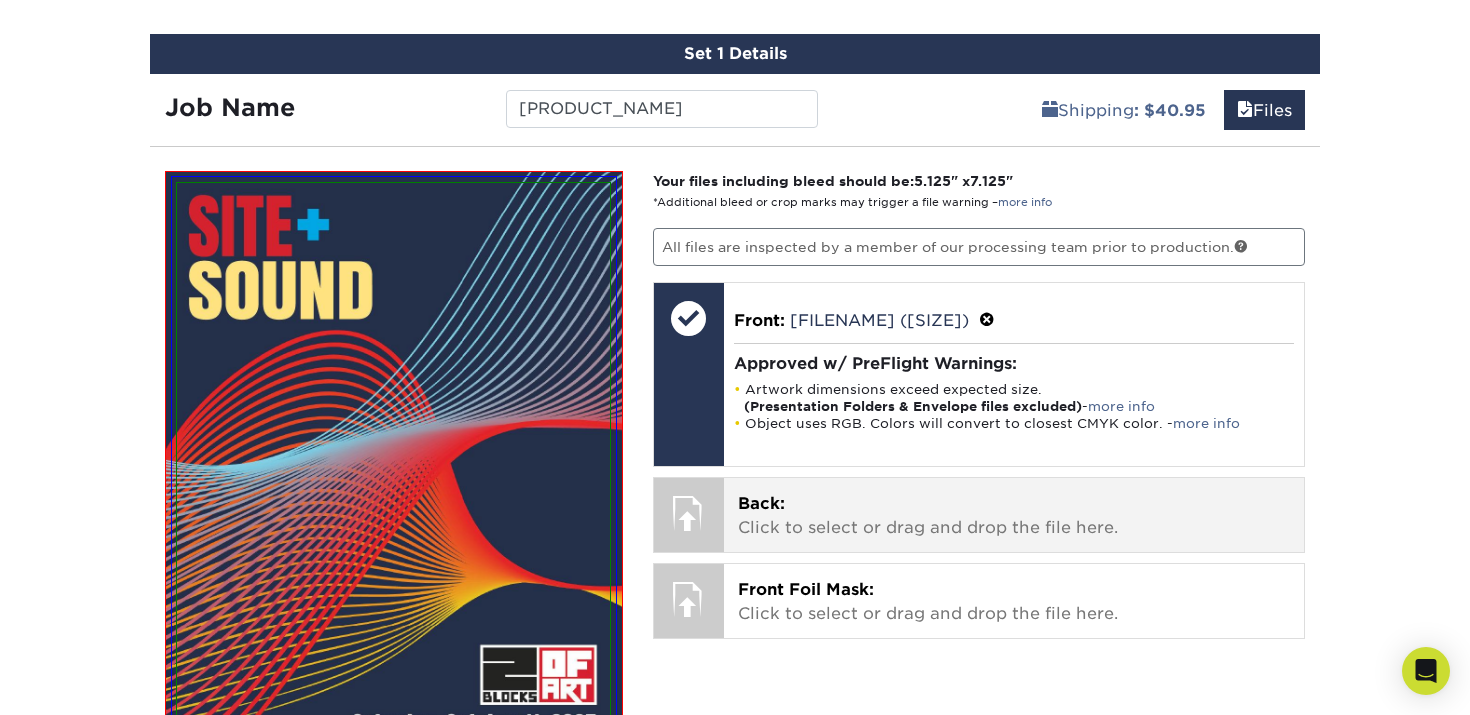 click on "Back: Click to select or drag and drop the file here." at bounding box center (1014, 516) 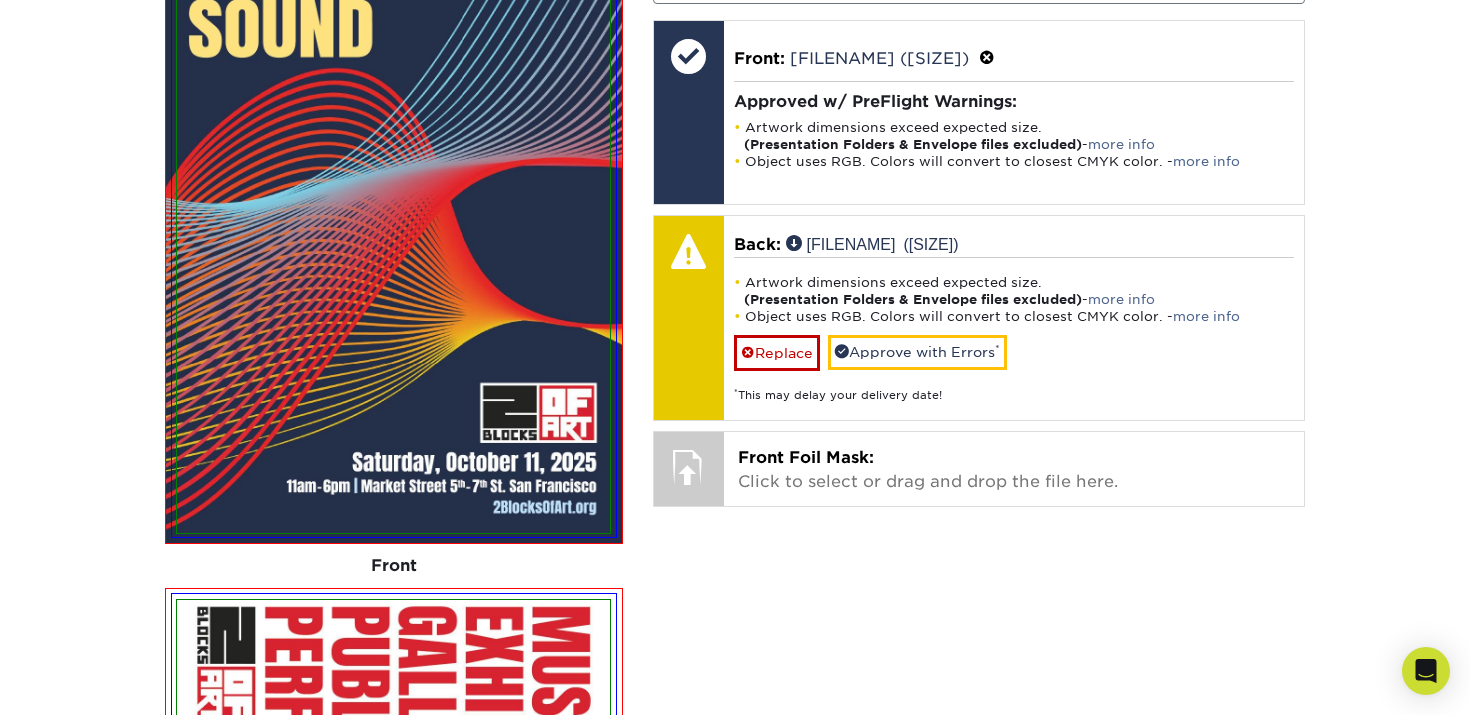 scroll, scrollTop: 1812, scrollLeft: 0, axis: vertical 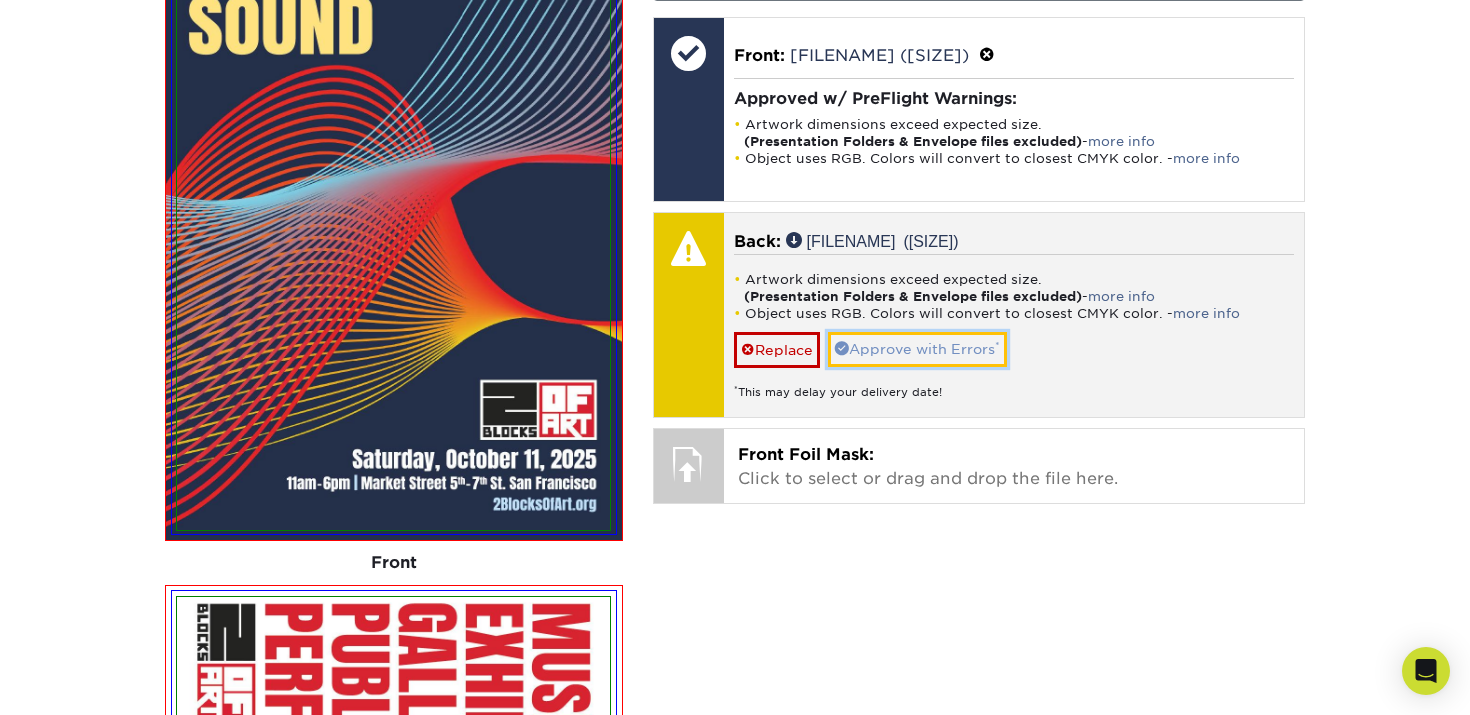 click on "Approve with Errors *" at bounding box center [917, 349] 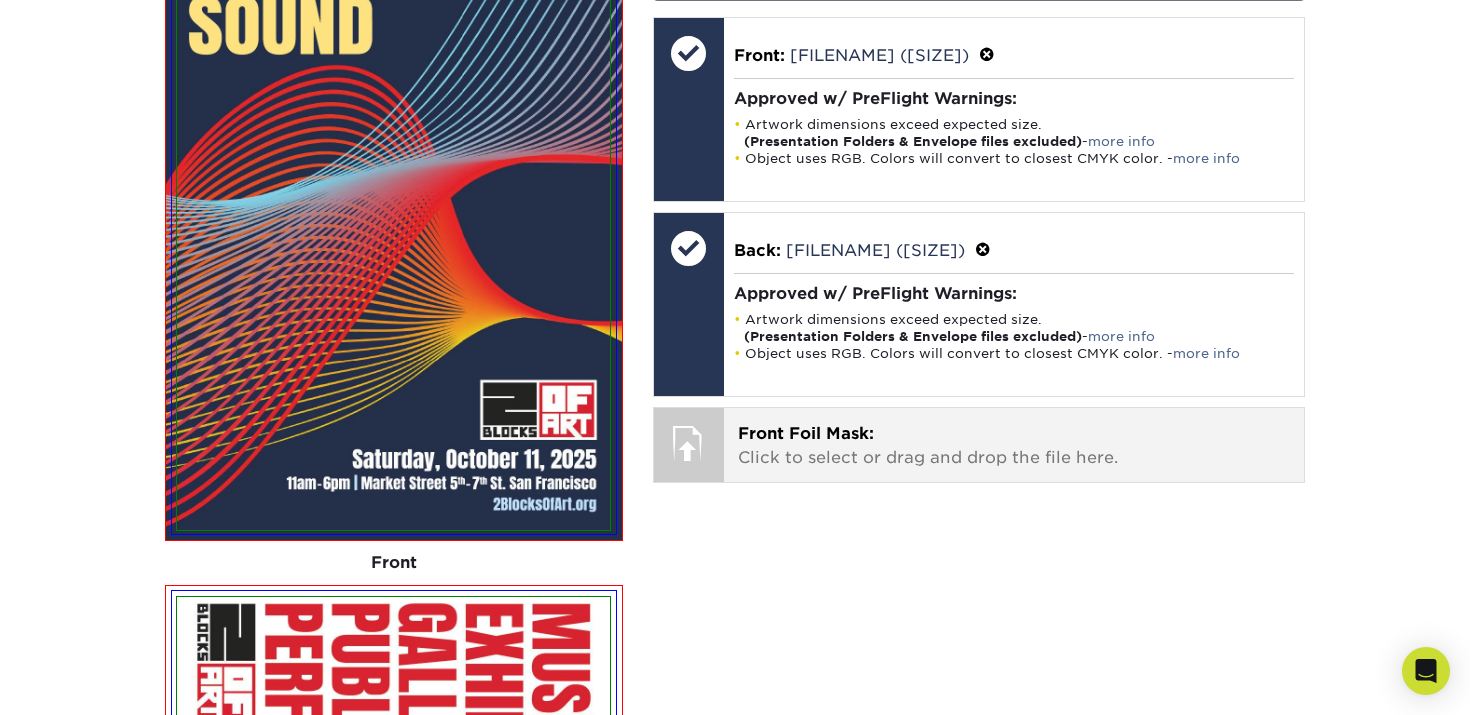 click on "Front Foil Mask: Click to select or drag and drop the file here." at bounding box center [1014, 446] 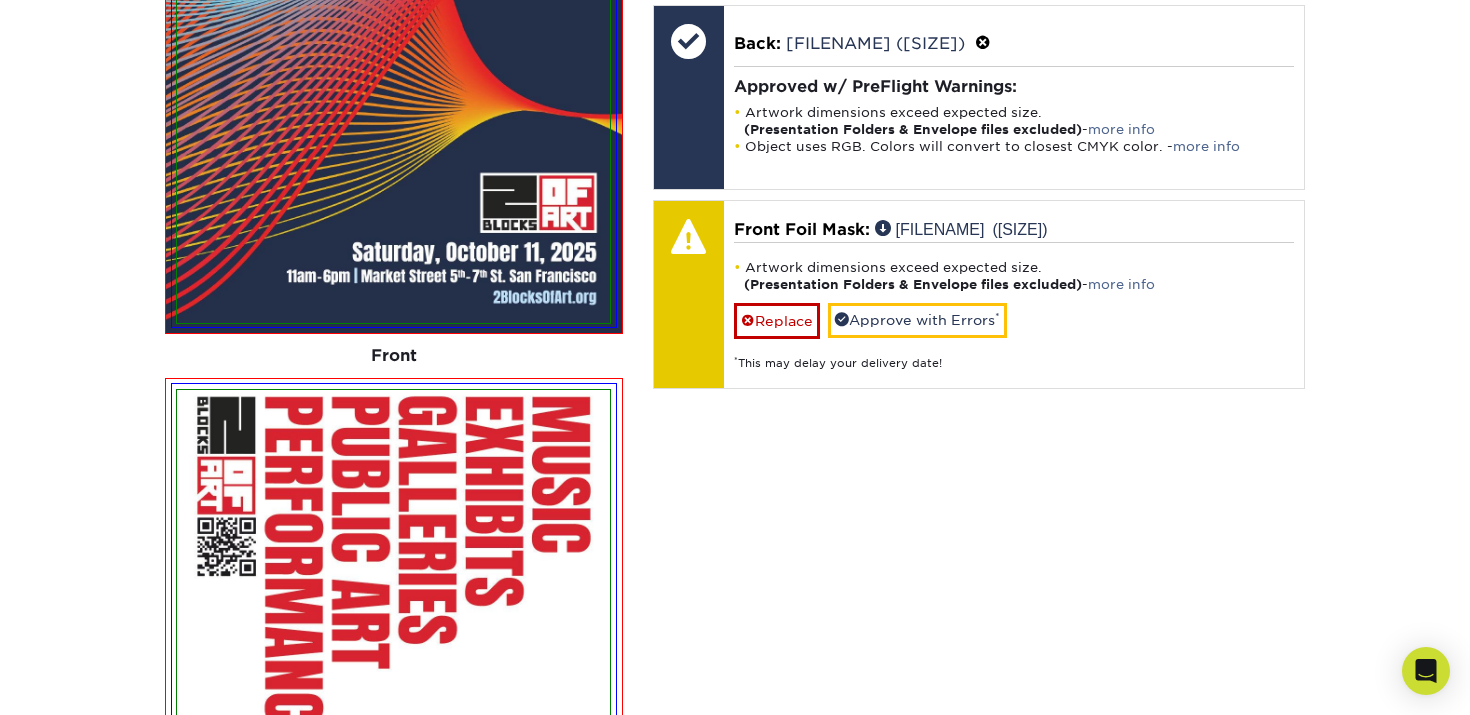 scroll, scrollTop: 2015, scrollLeft: 0, axis: vertical 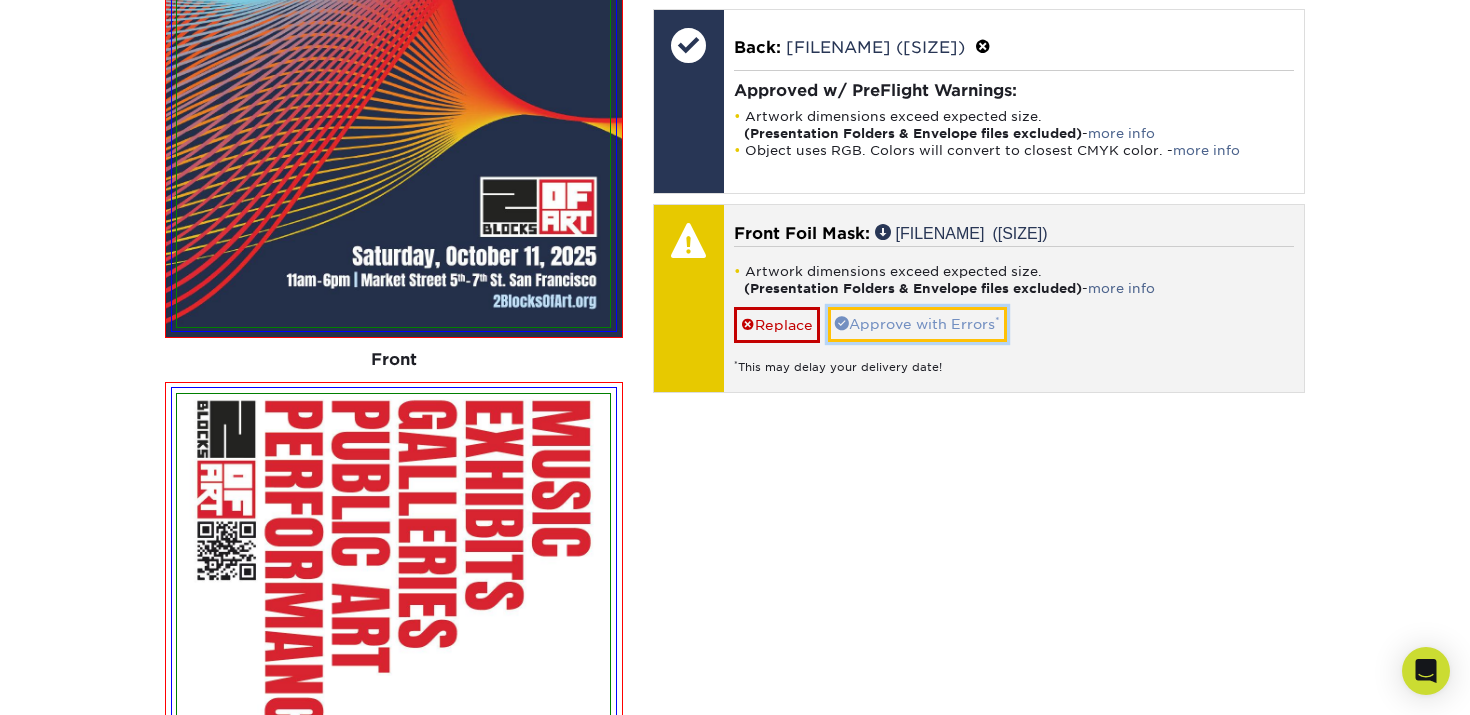 click on "Approve with Errors *" at bounding box center (917, 324) 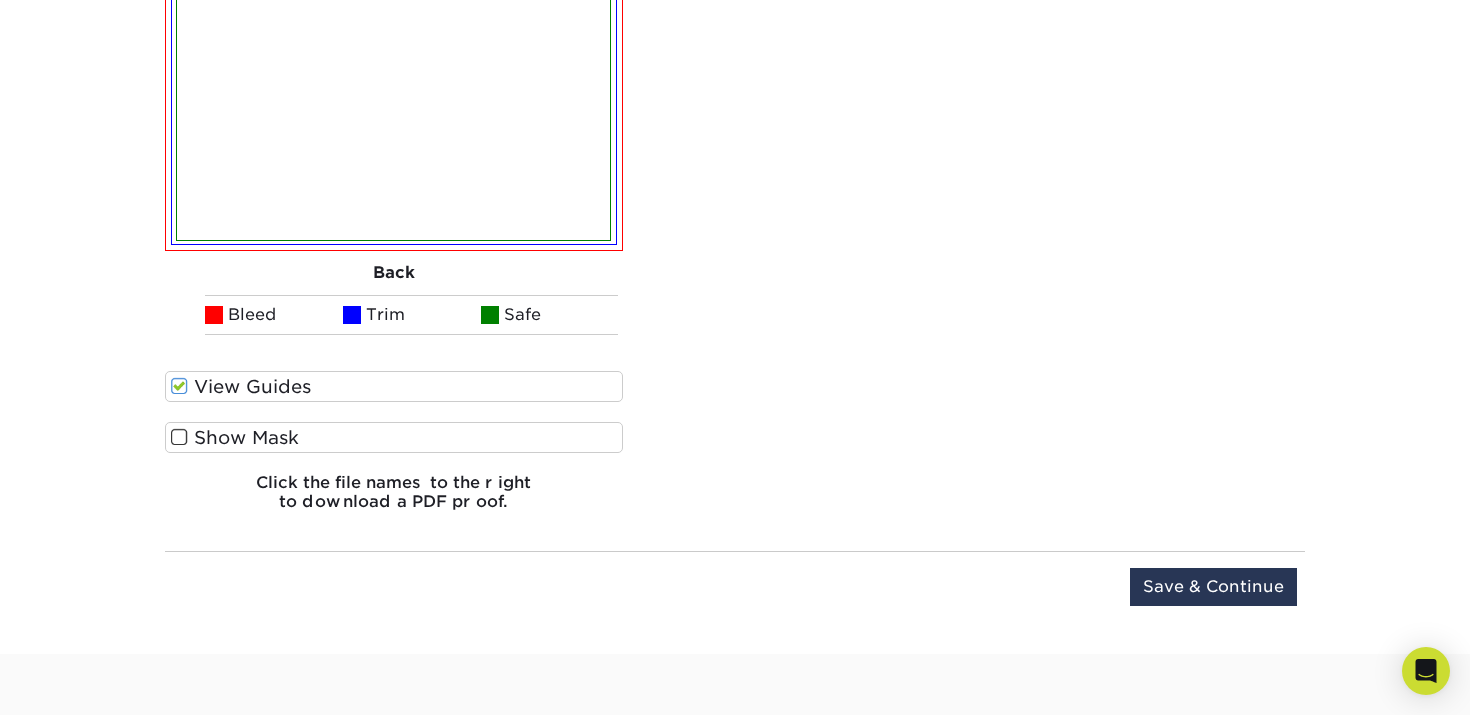scroll, scrollTop: 2785, scrollLeft: 0, axis: vertical 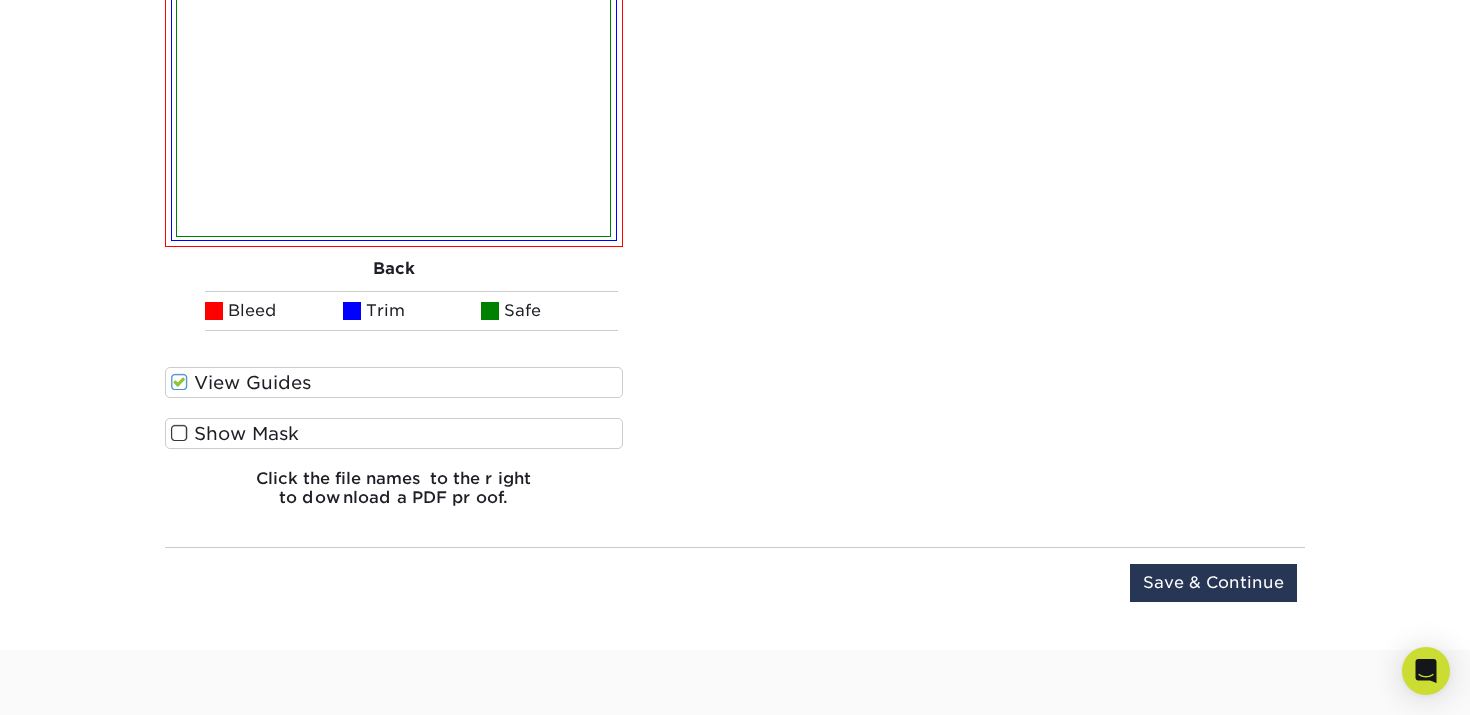 click on "Show Mask" at bounding box center [394, 433] 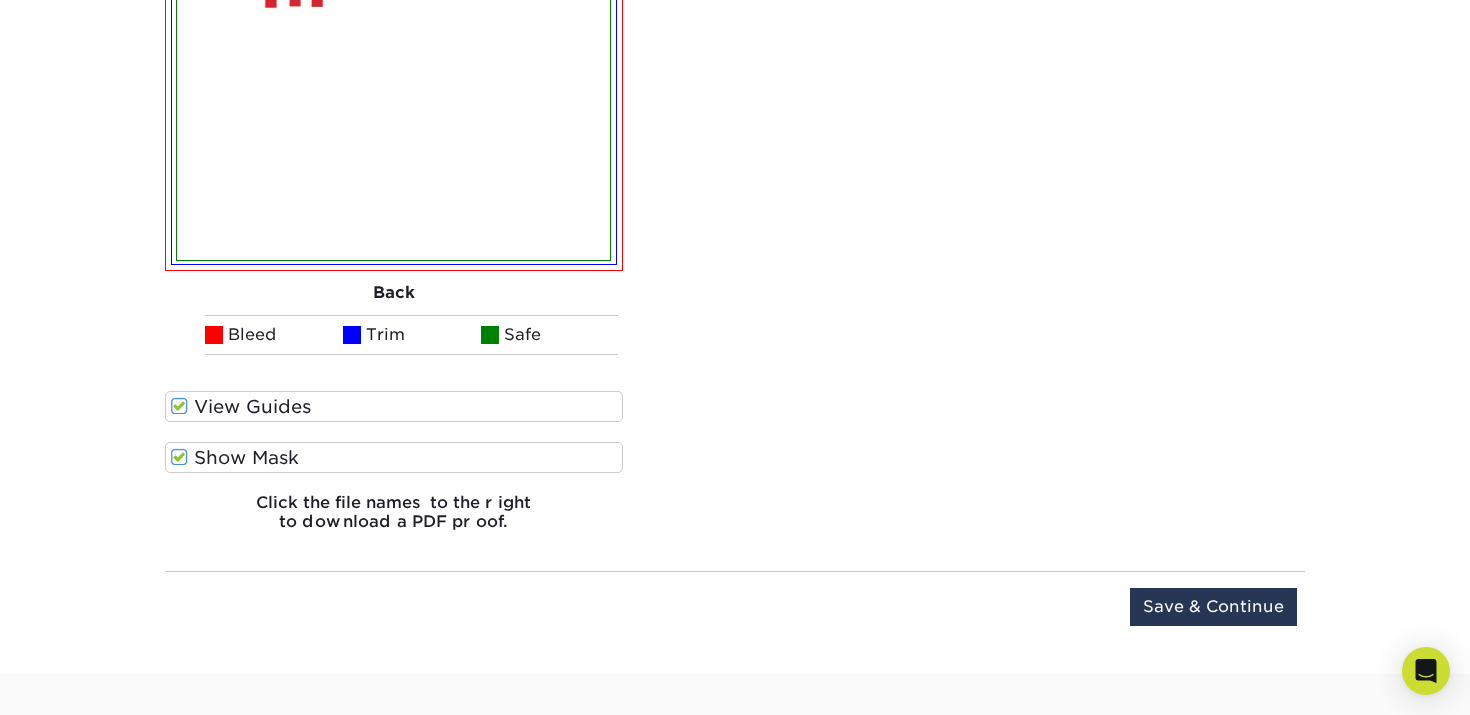 scroll, scrollTop: 2772, scrollLeft: 0, axis: vertical 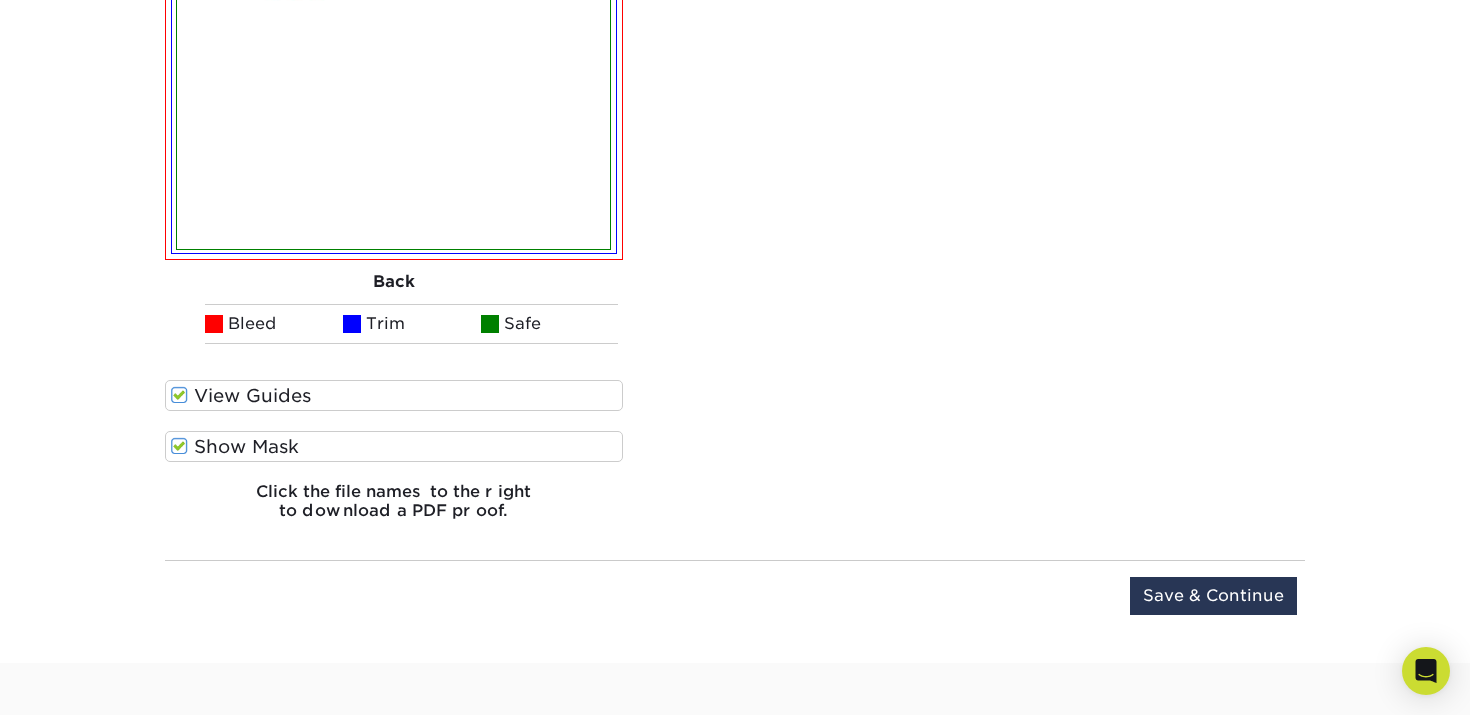 click at bounding box center [179, 395] 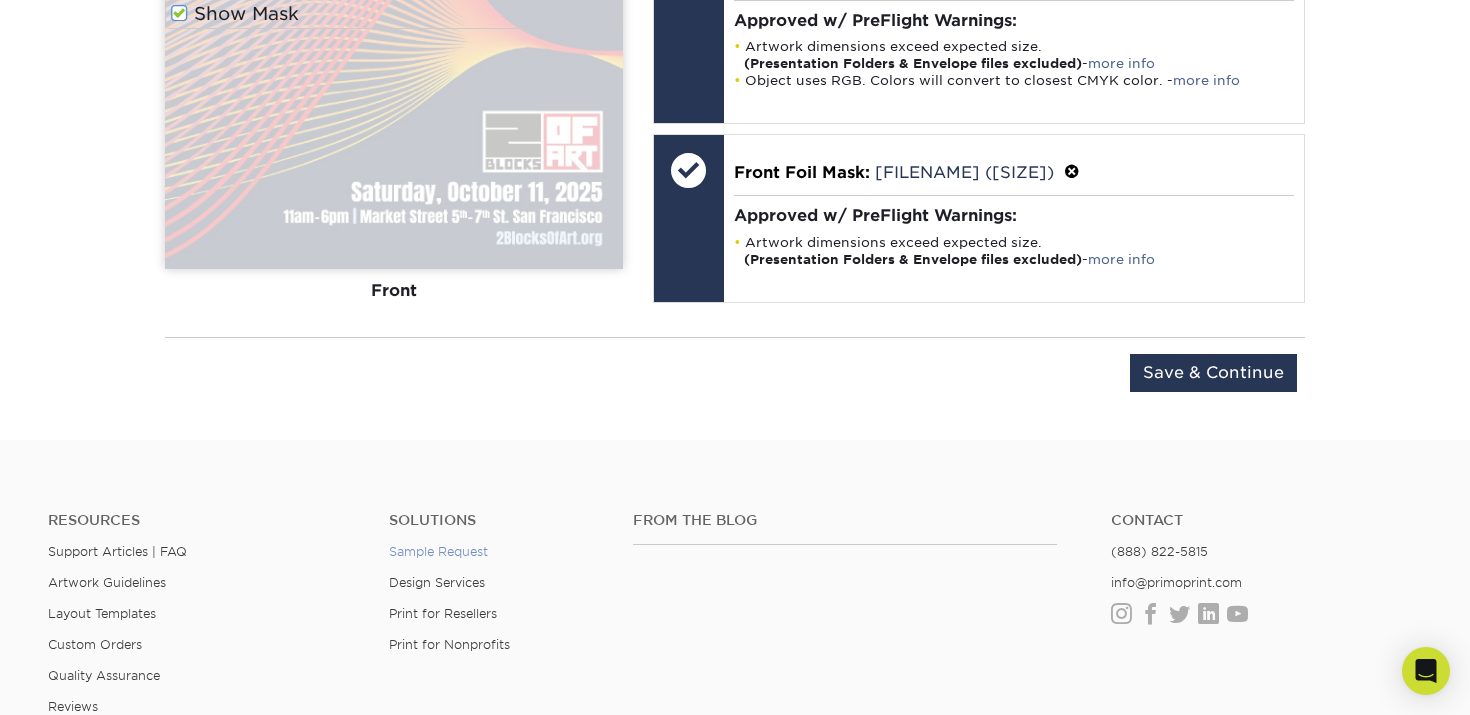 scroll, scrollTop: 2083, scrollLeft: 0, axis: vertical 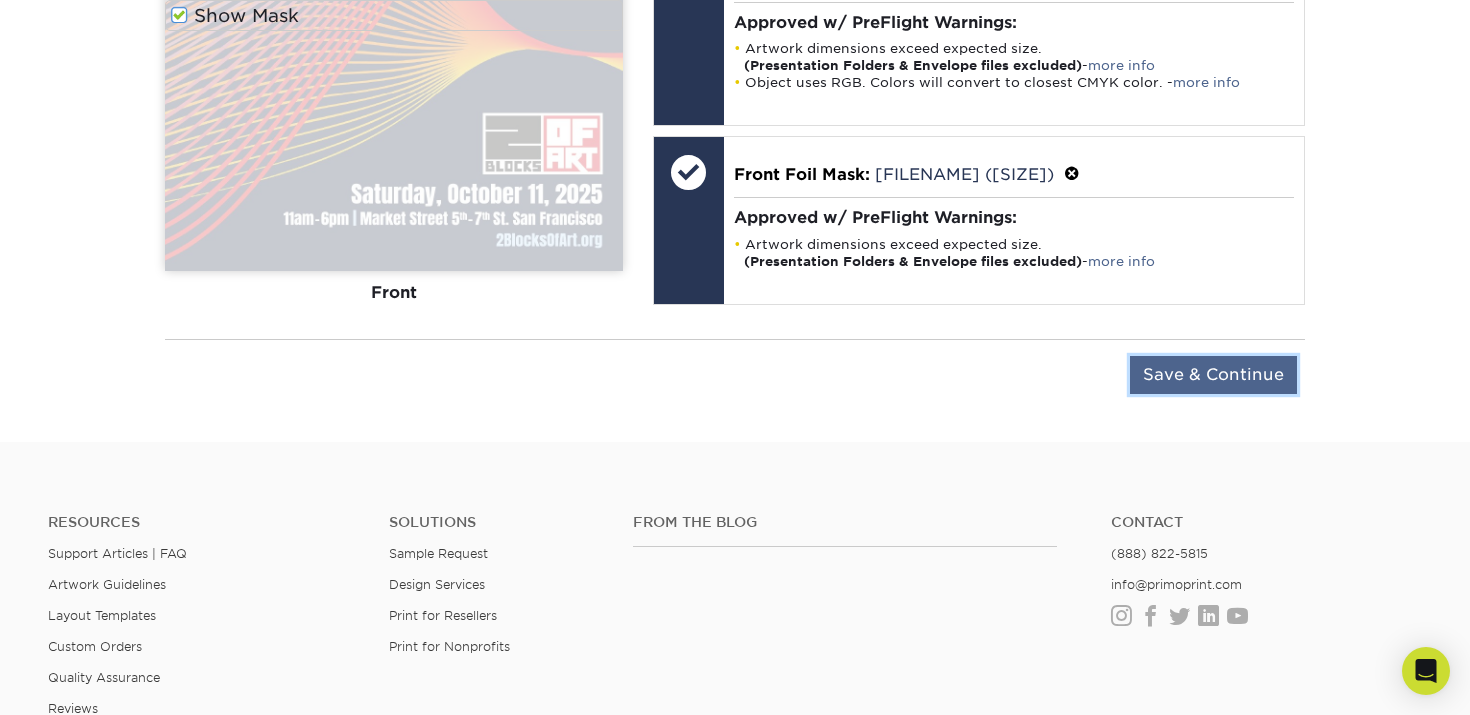 click on "Save & Continue" at bounding box center [1213, 375] 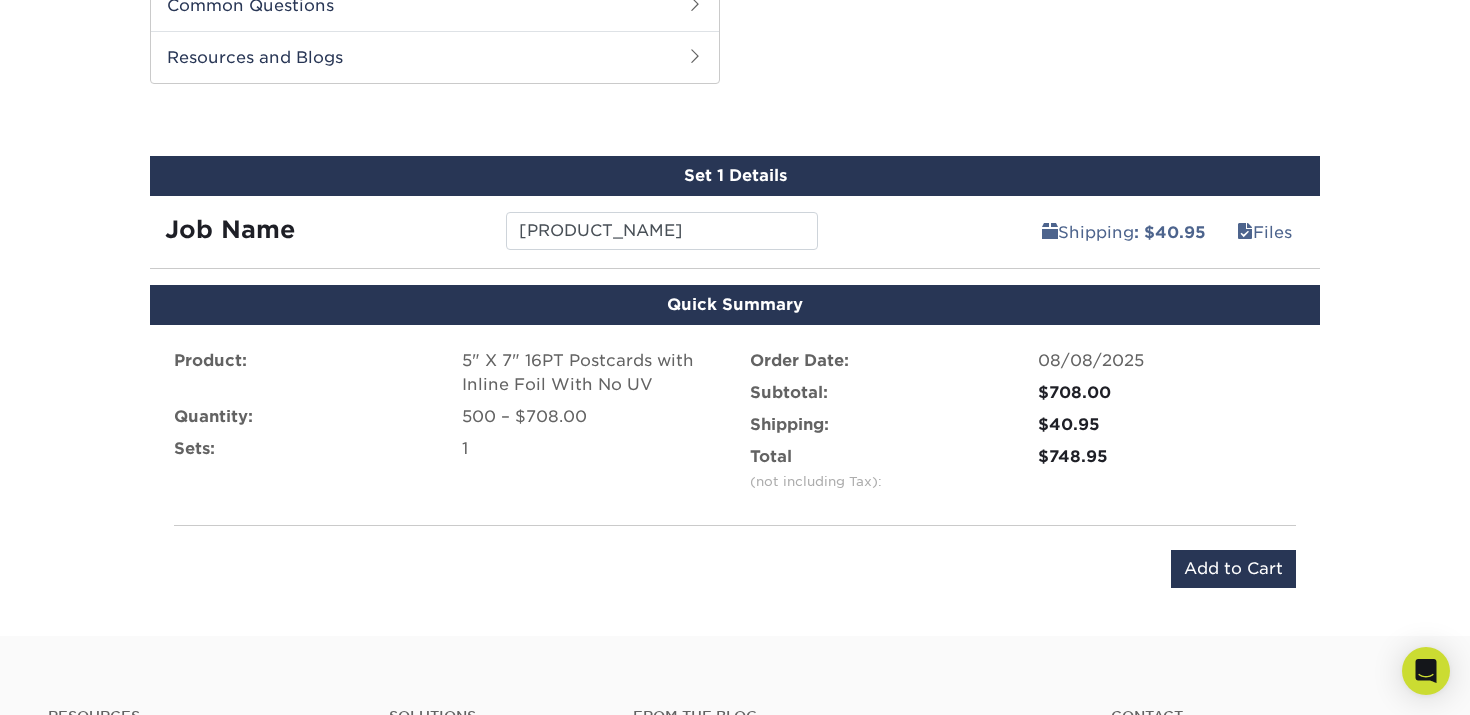 scroll, scrollTop: 1434, scrollLeft: 0, axis: vertical 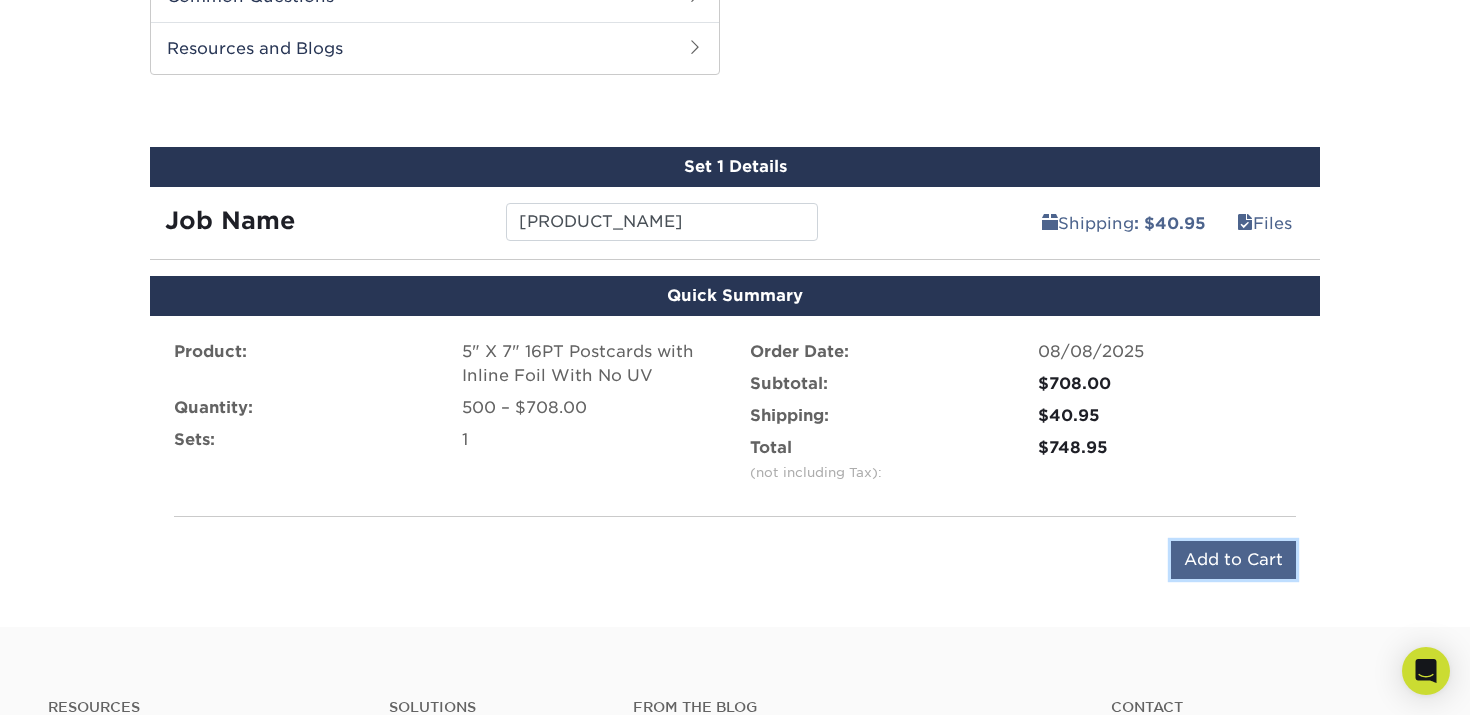 click on "Add to Cart" at bounding box center [1233, 560] 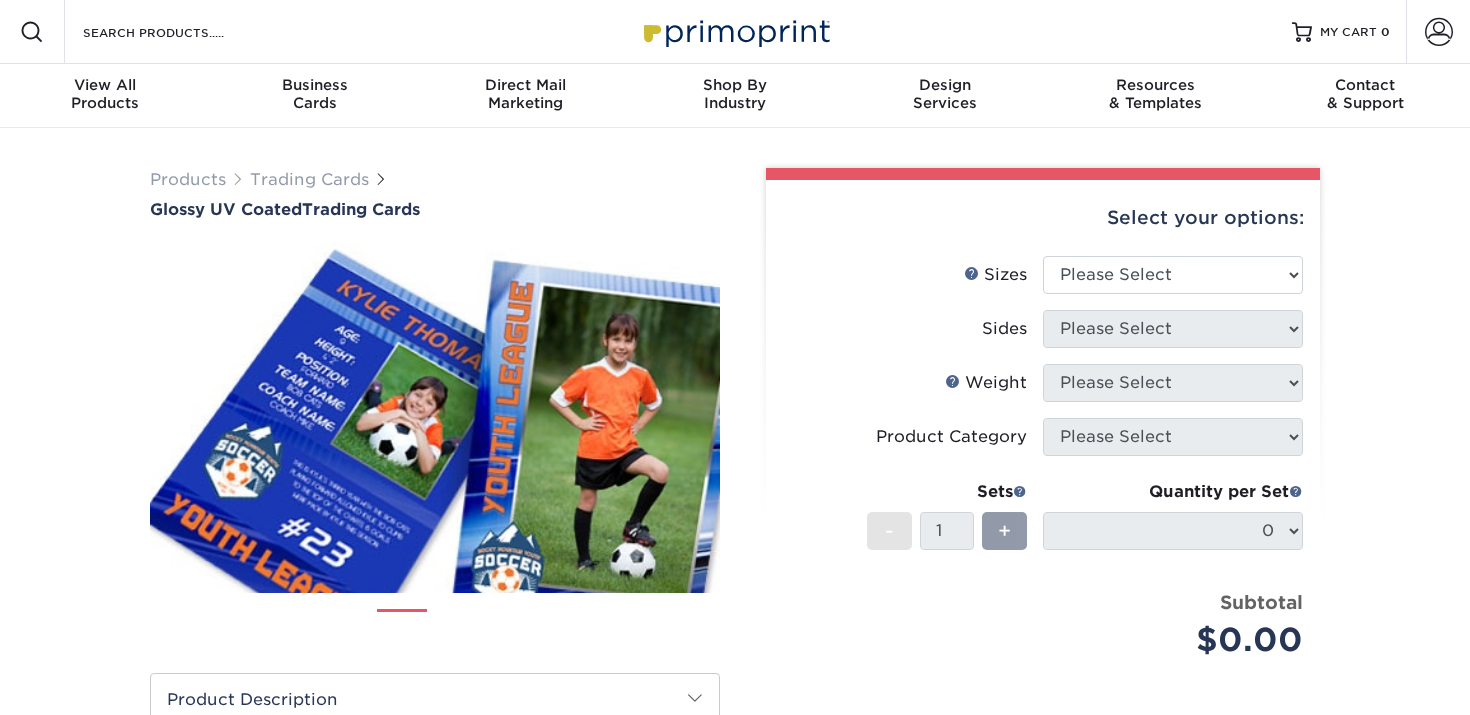 scroll, scrollTop: 0, scrollLeft: 0, axis: both 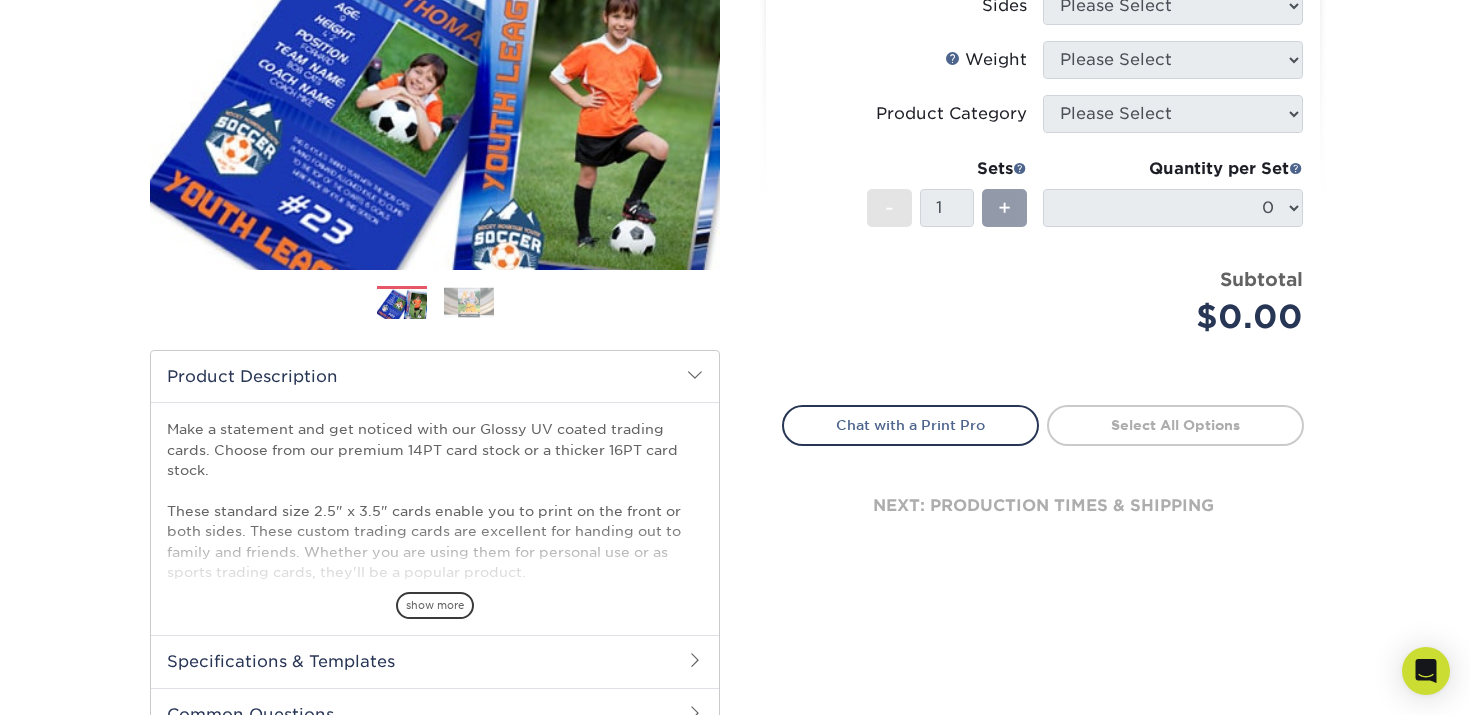 click at bounding box center (469, 302) 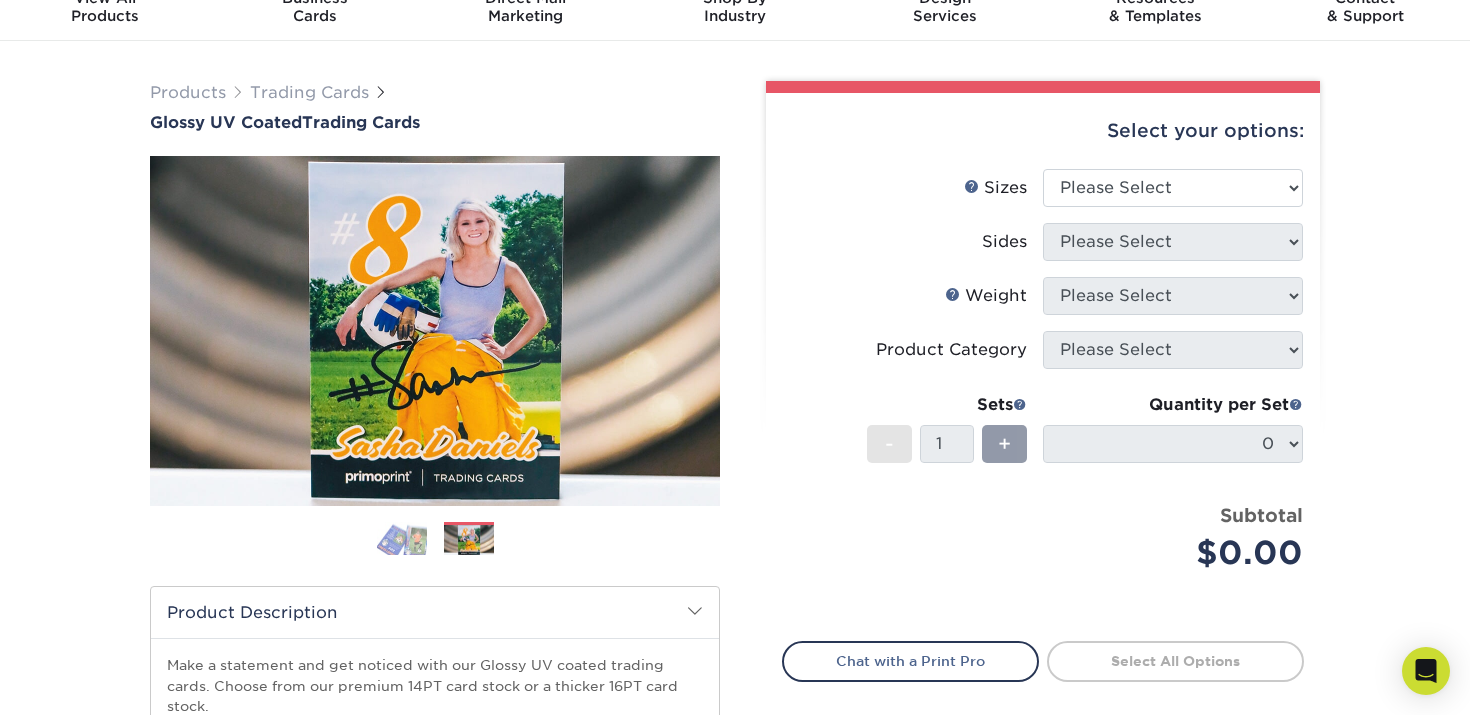 scroll, scrollTop: 86, scrollLeft: 0, axis: vertical 